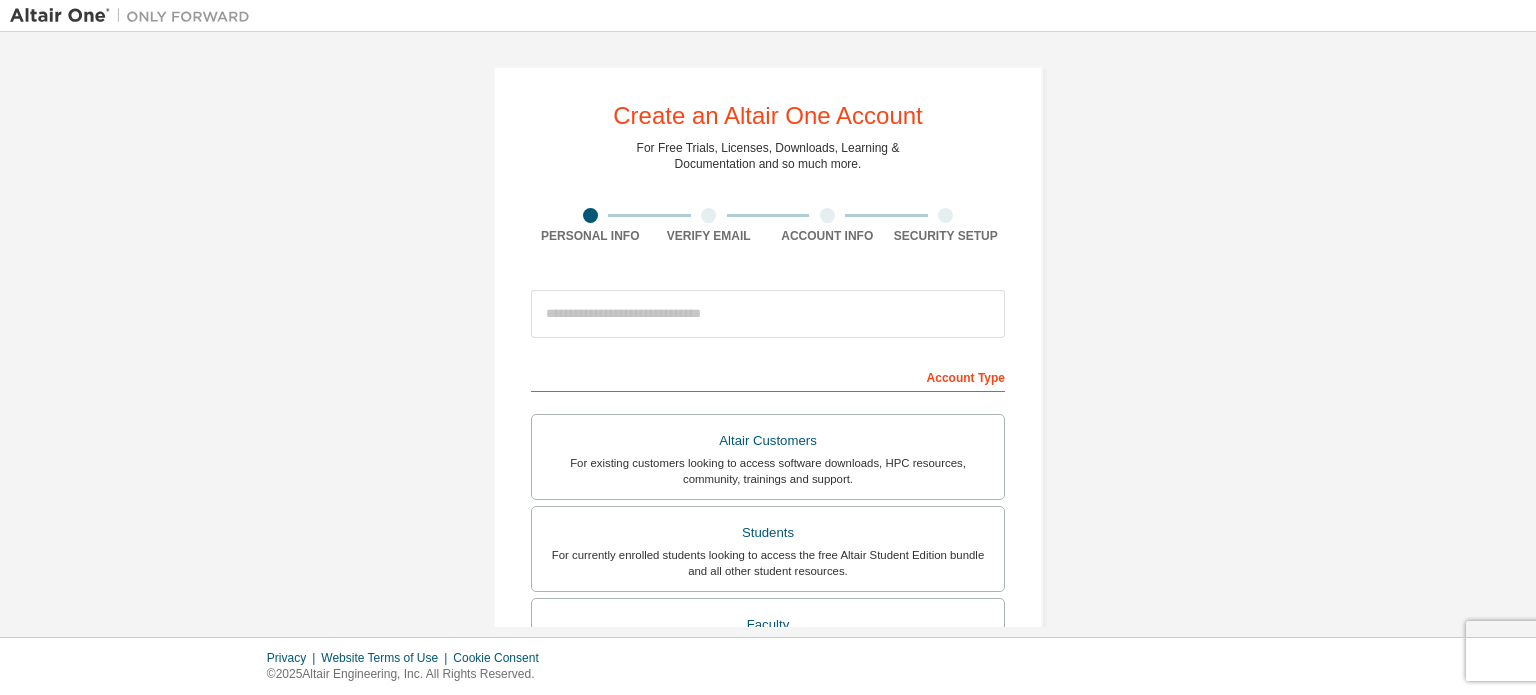 scroll, scrollTop: 0, scrollLeft: 0, axis: both 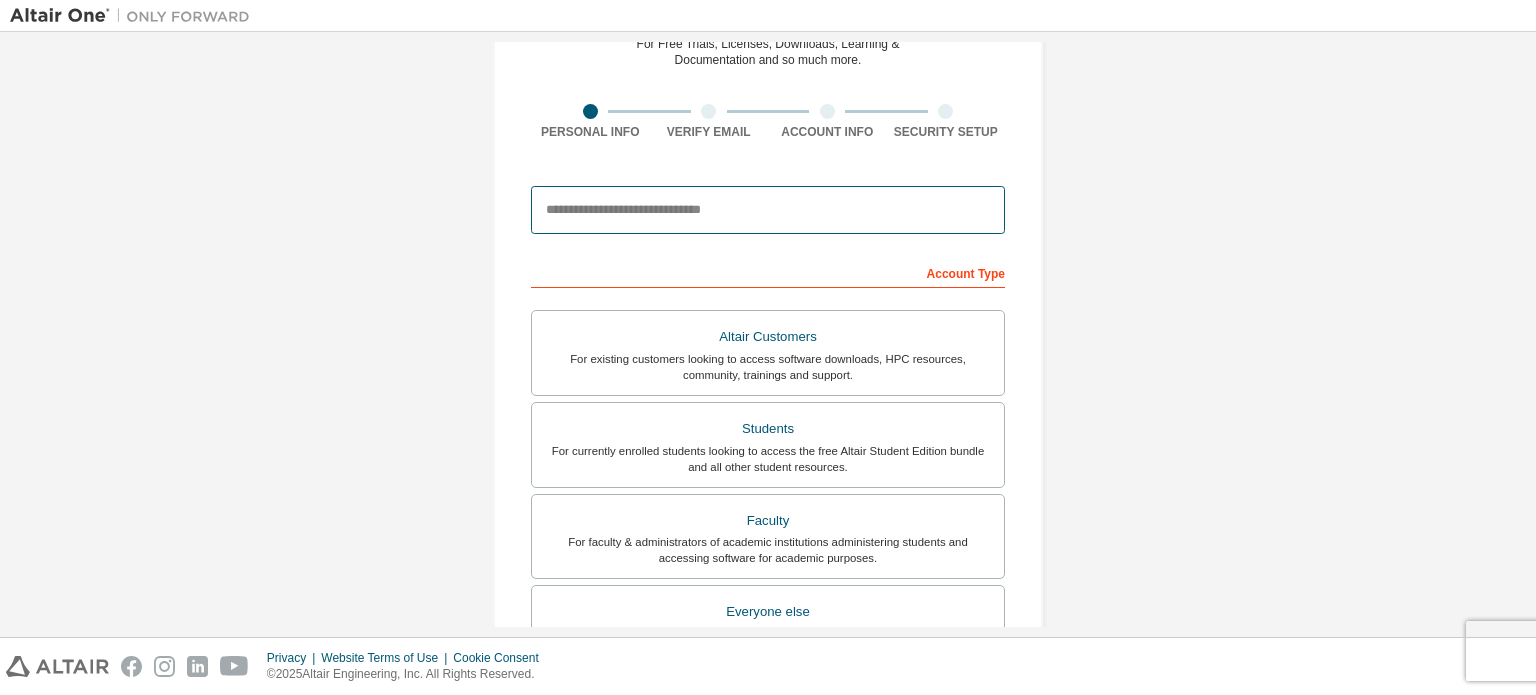 click at bounding box center (768, 210) 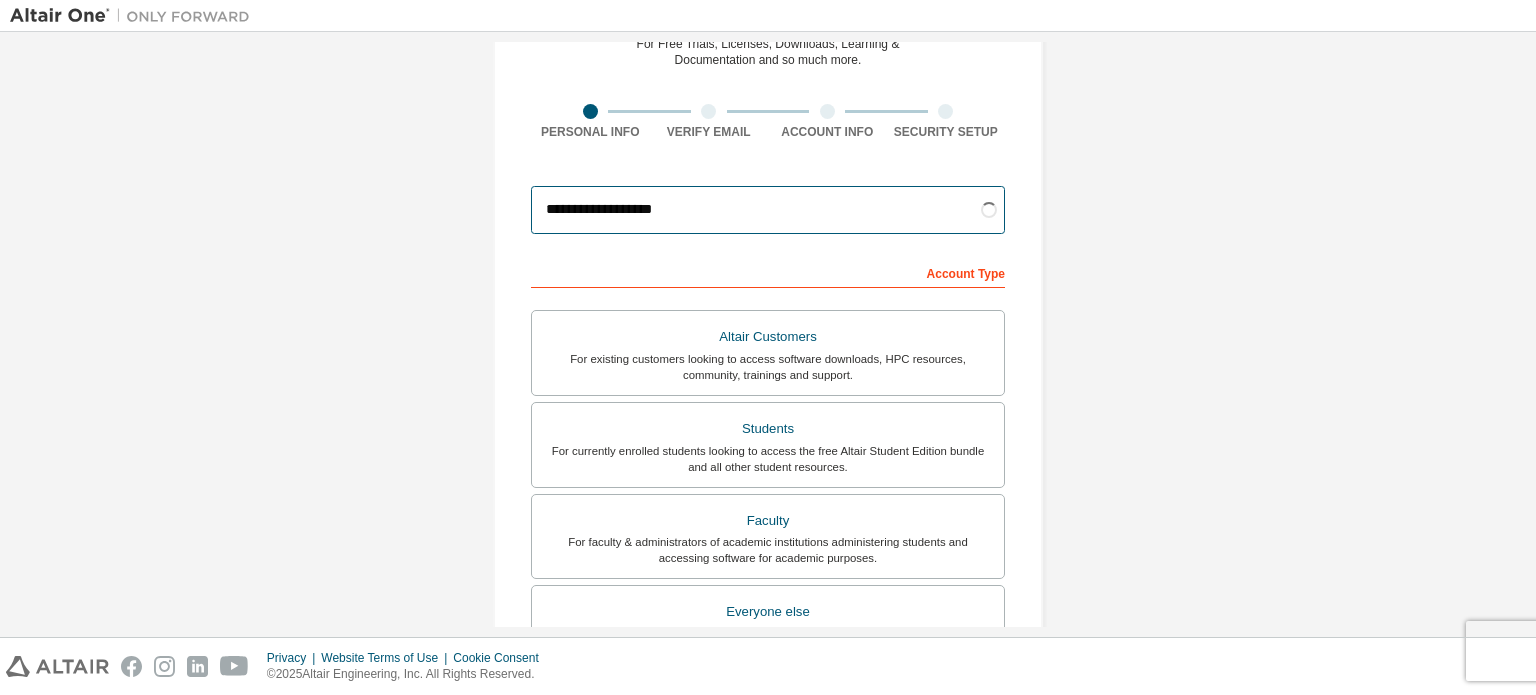 type on "**********" 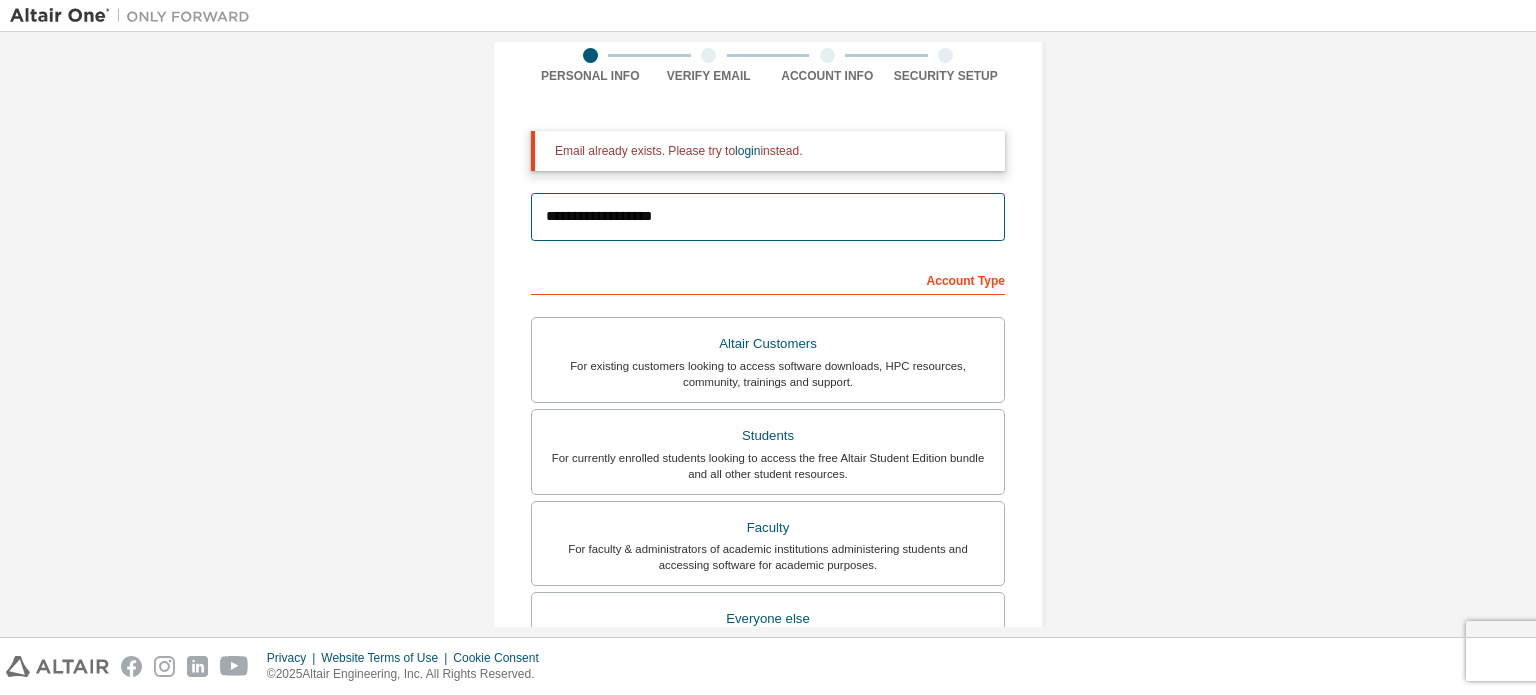 scroll, scrollTop: 162, scrollLeft: 0, axis: vertical 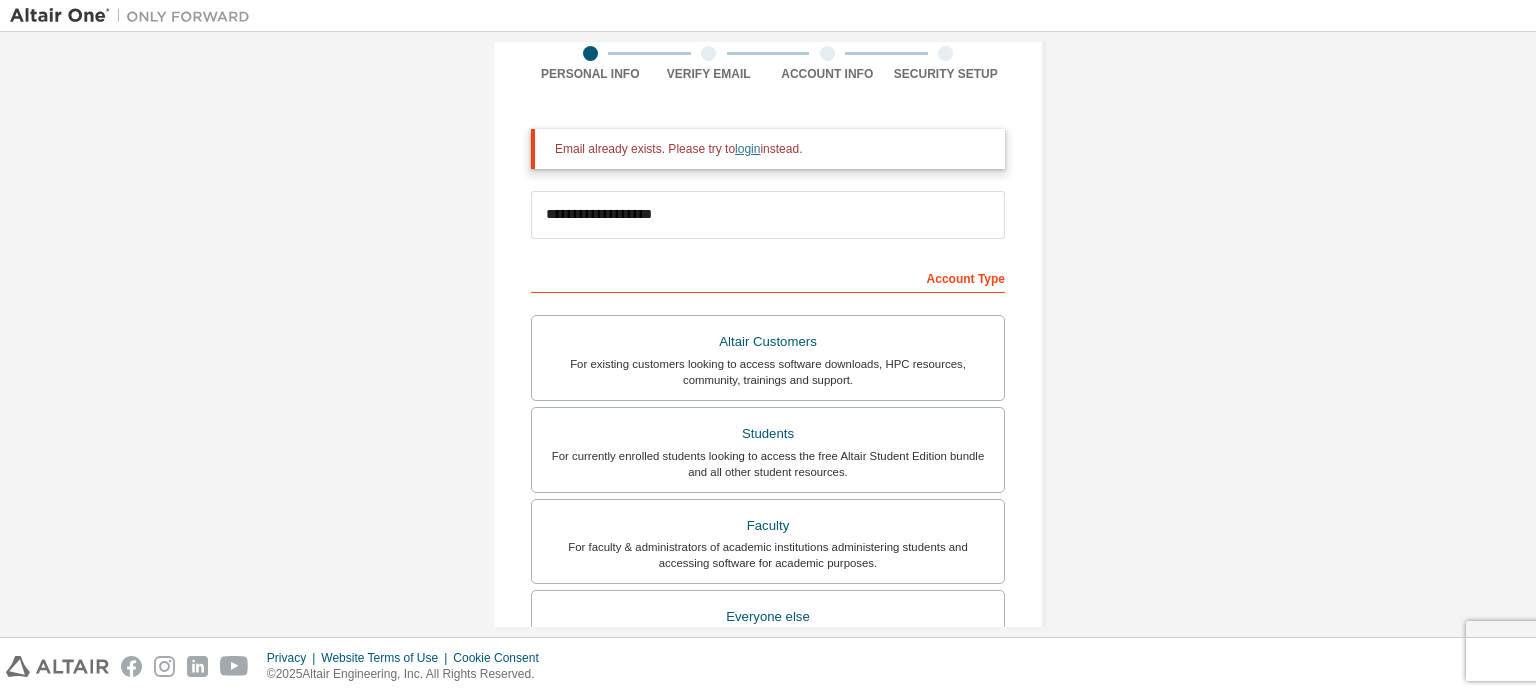 click on "login" at bounding box center (747, 149) 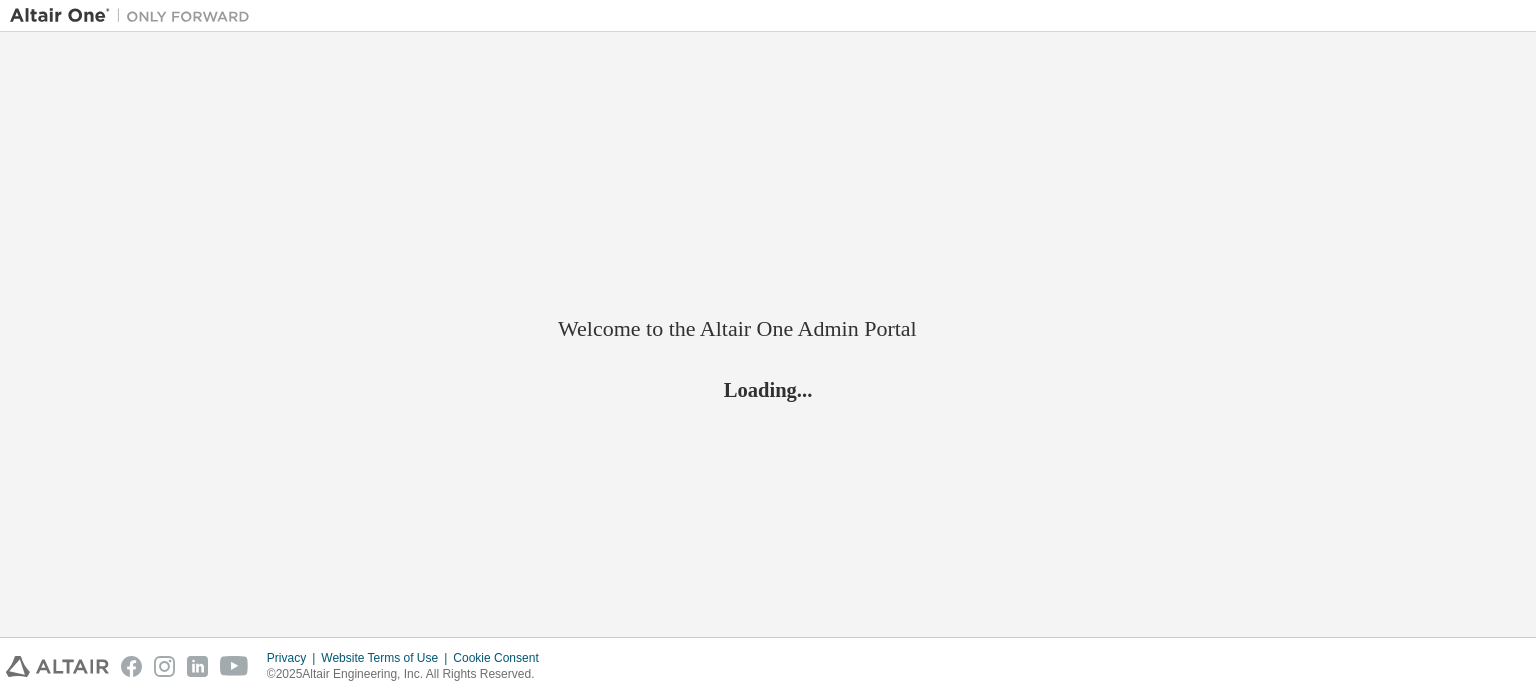 scroll, scrollTop: 0, scrollLeft: 0, axis: both 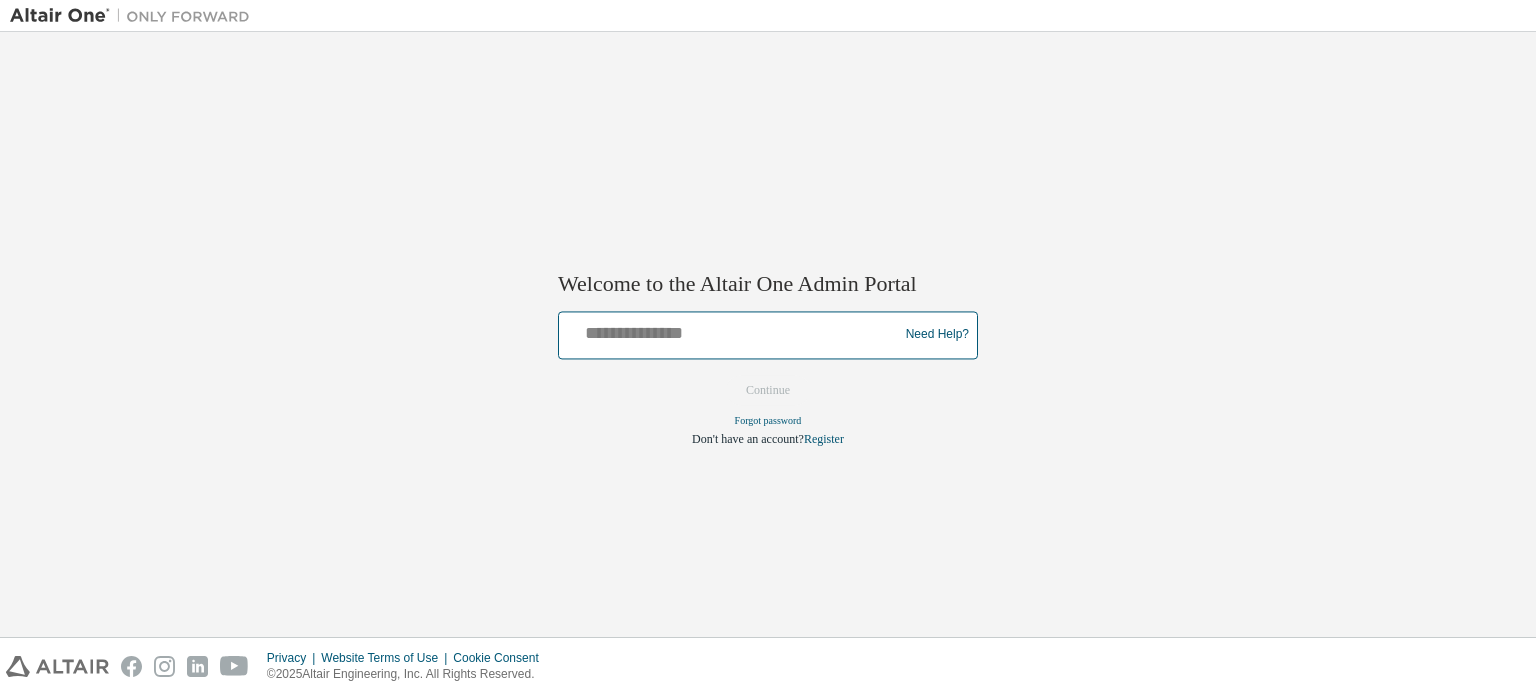 click at bounding box center (731, 330) 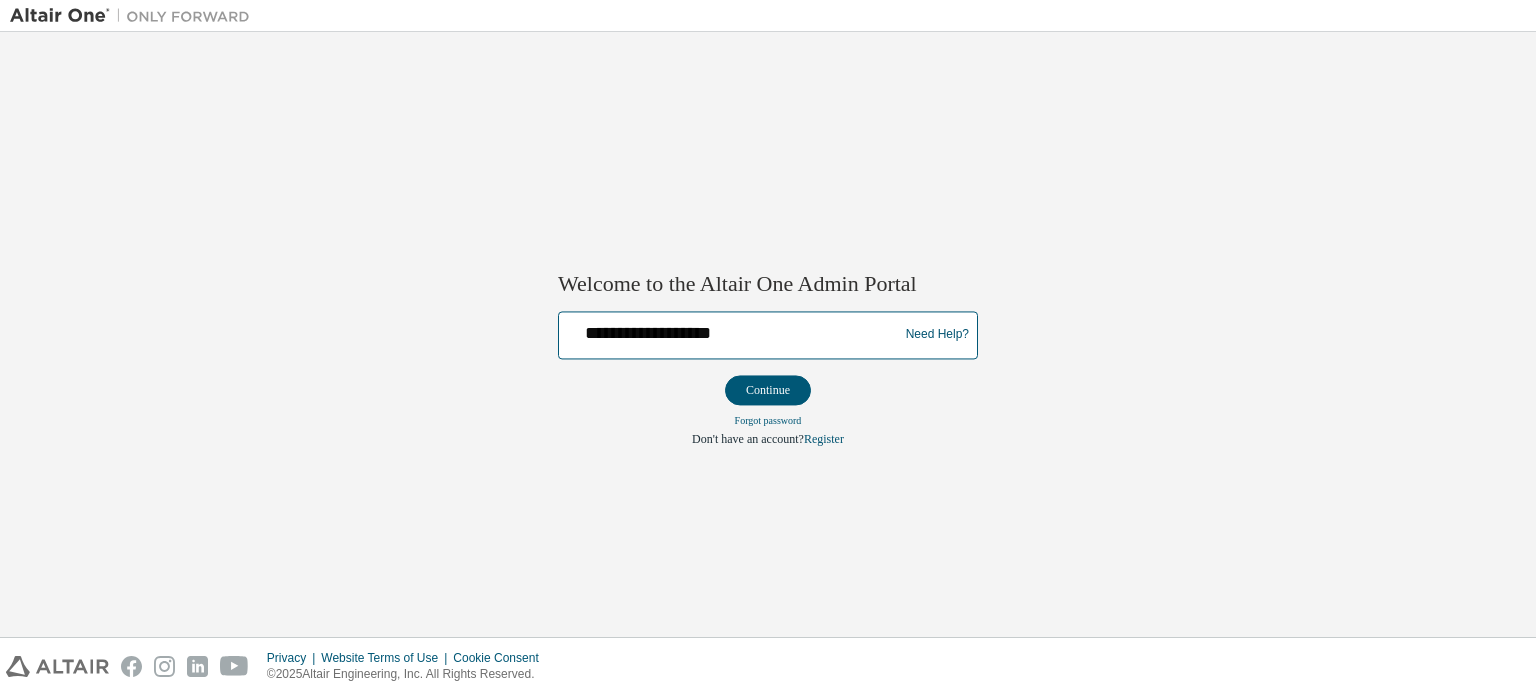 type on "**********" 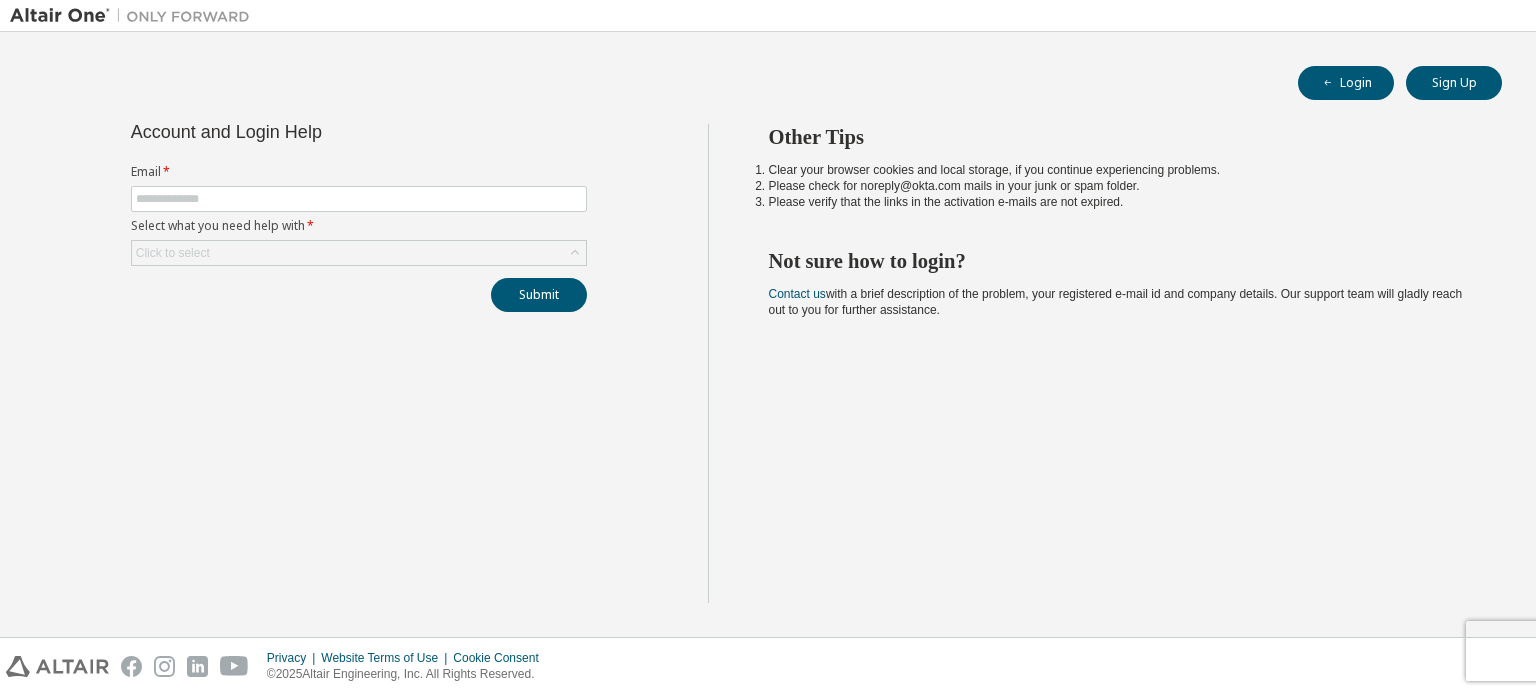 scroll, scrollTop: 0, scrollLeft: 0, axis: both 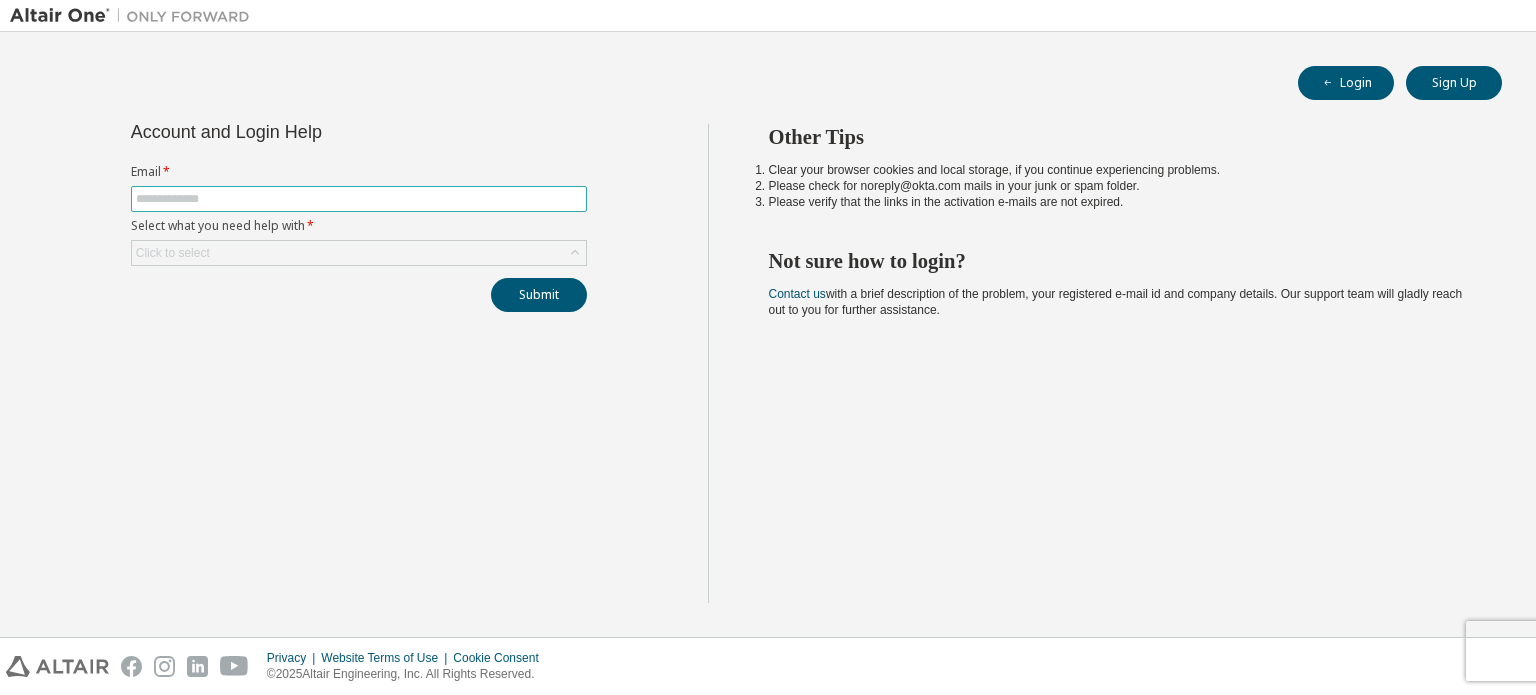 click at bounding box center (359, 199) 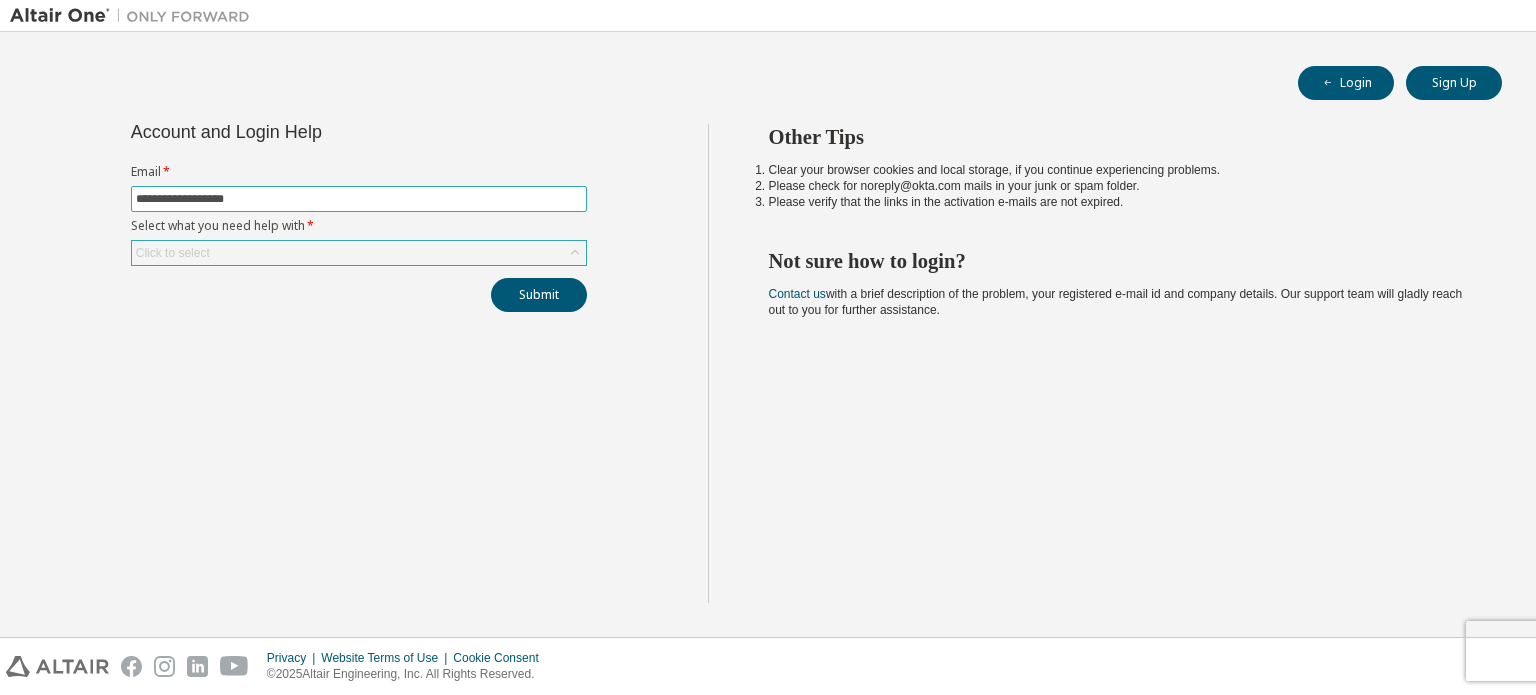 type on "**********" 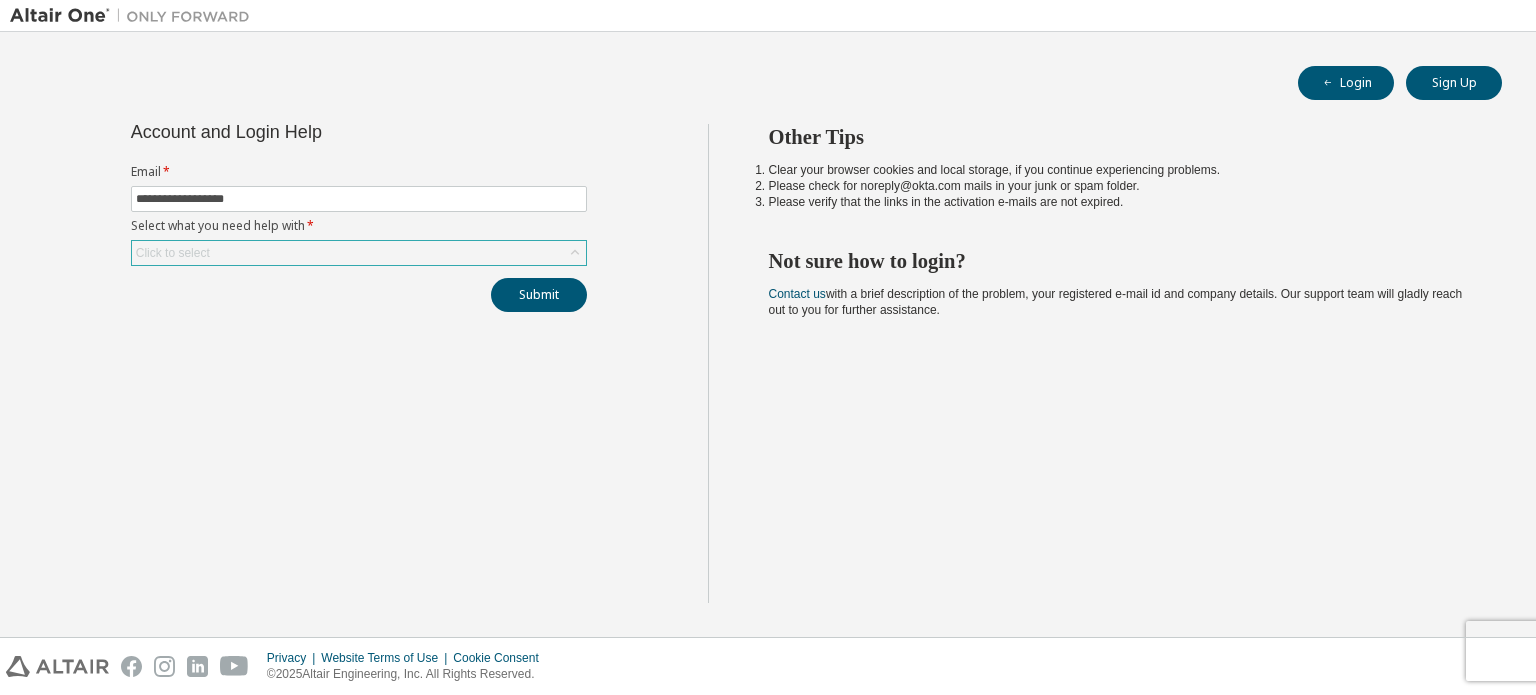 click on "Click to select" at bounding box center (173, 253) 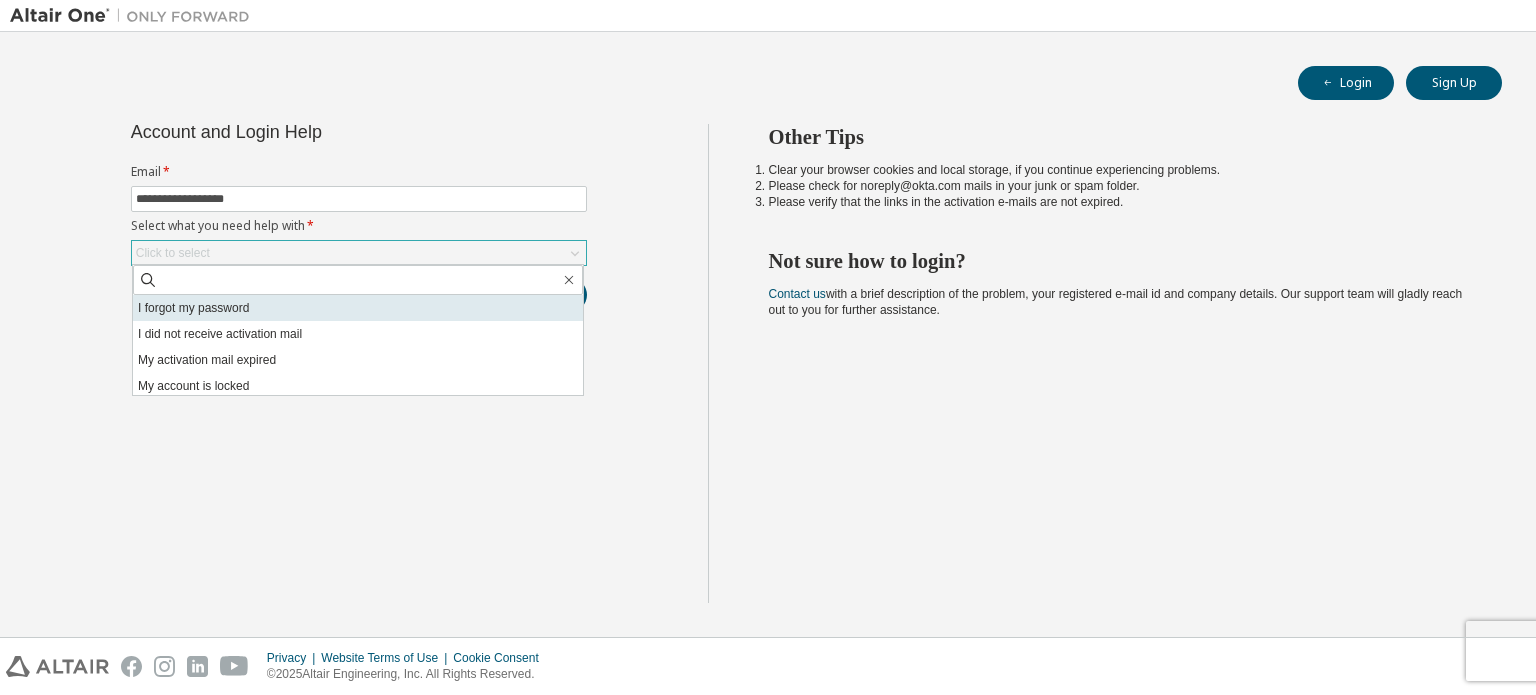 click on "I forgot my password" at bounding box center [358, 308] 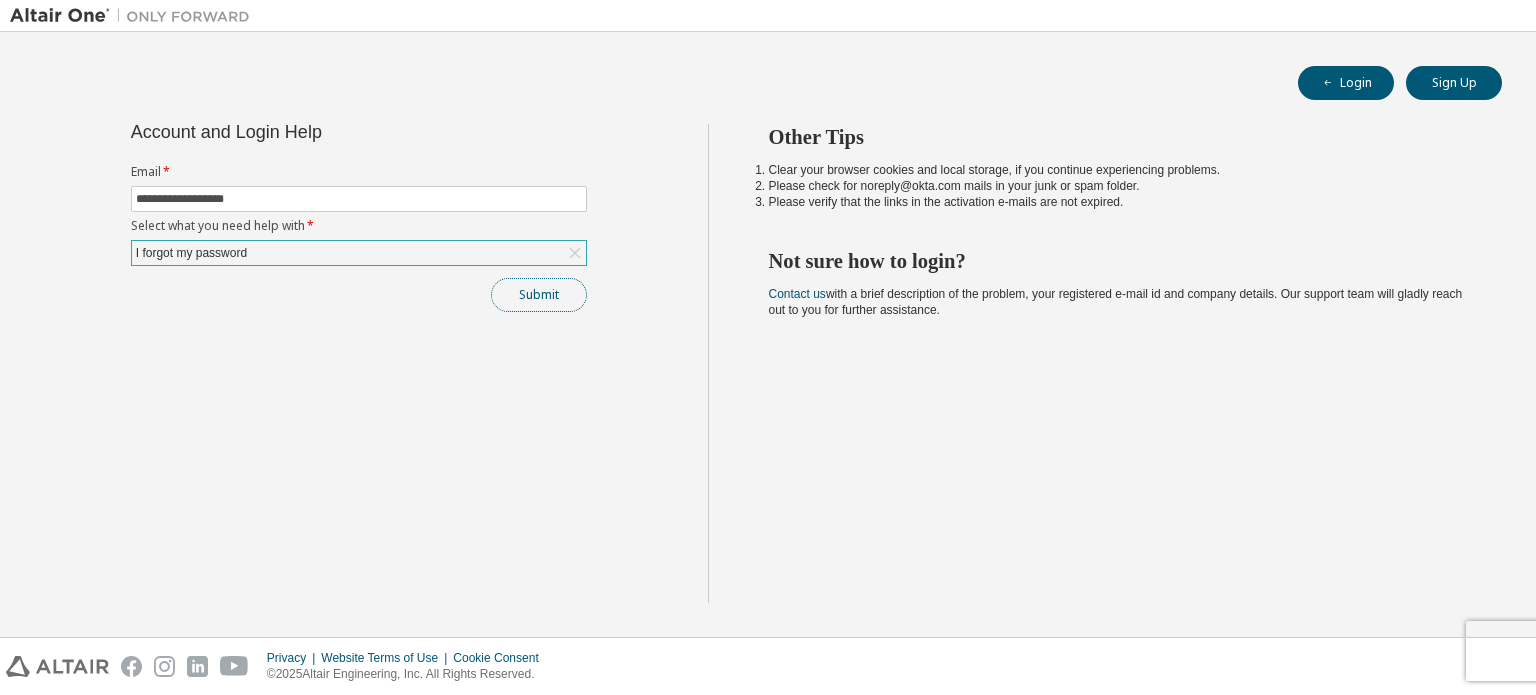 click on "Submit" at bounding box center (539, 295) 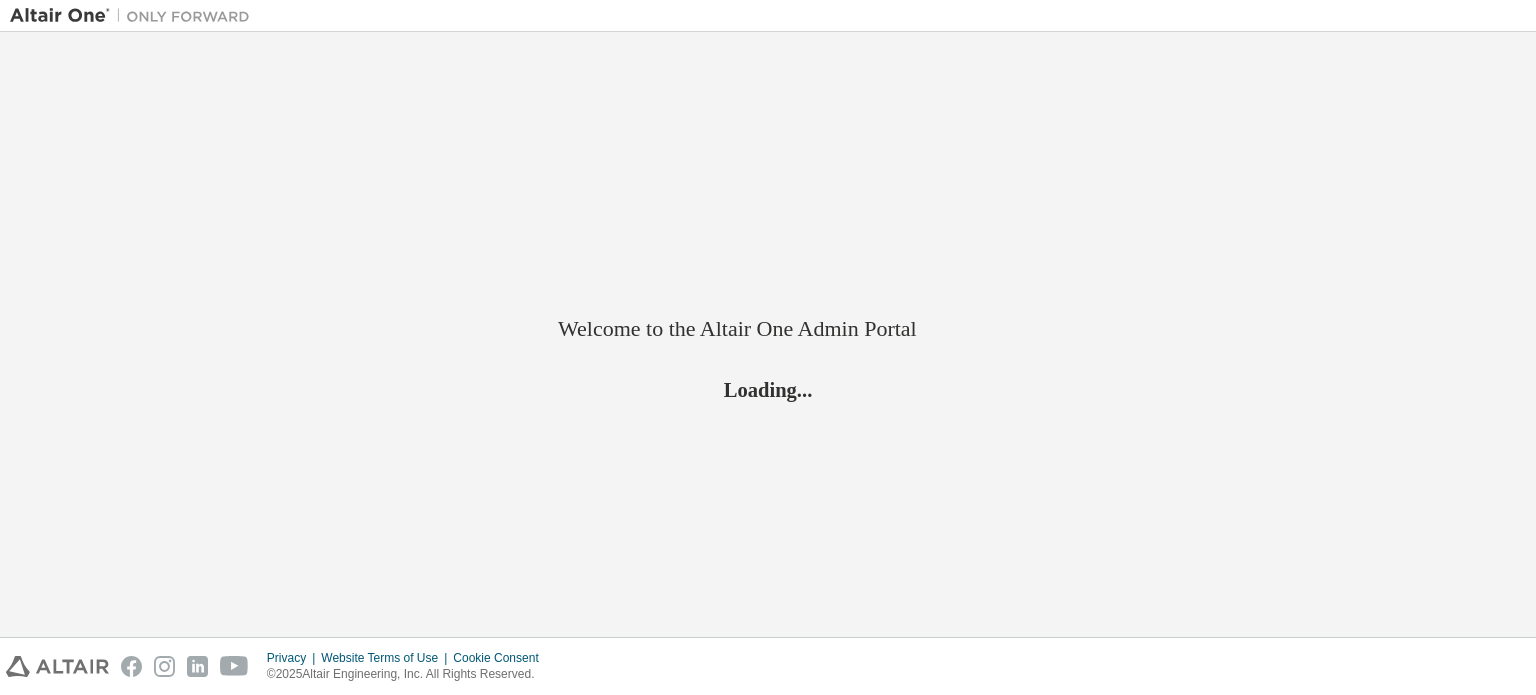 scroll, scrollTop: 0, scrollLeft: 0, axis: both 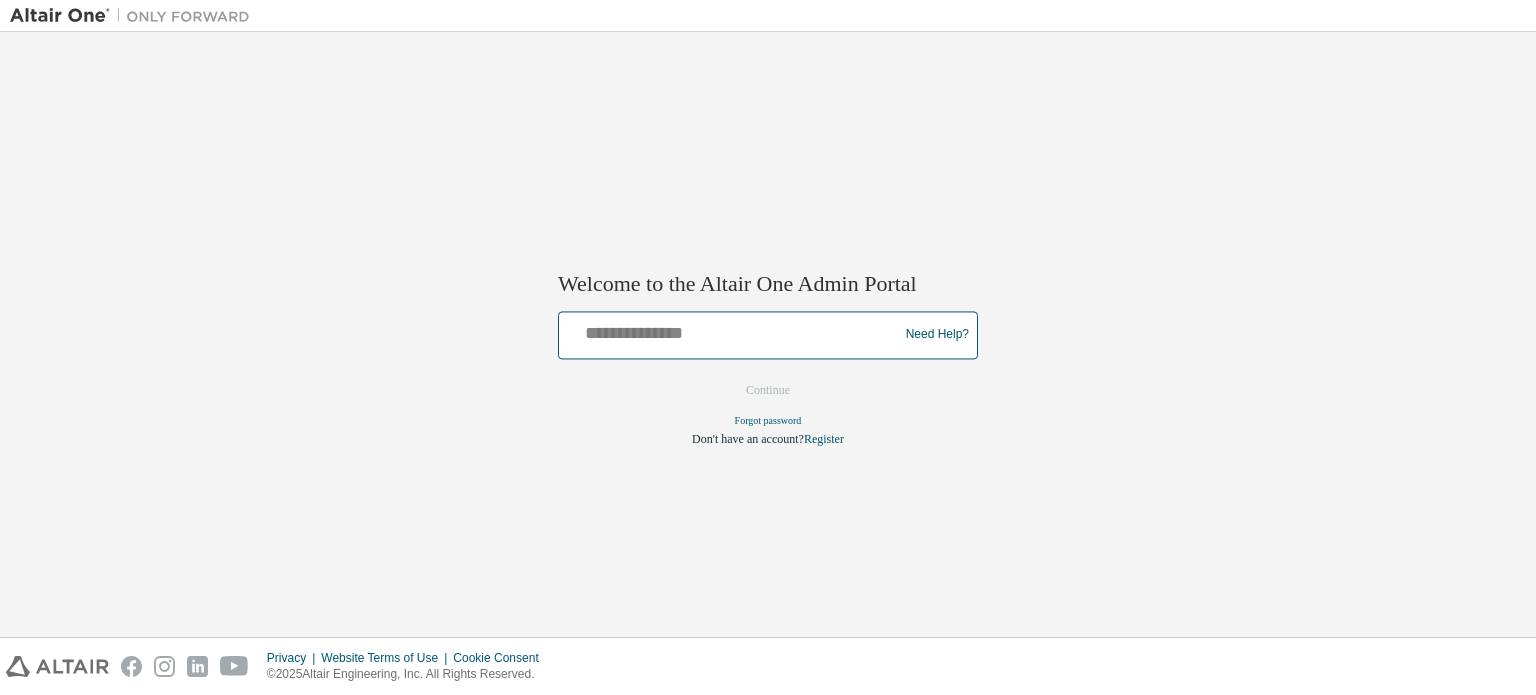 click at bounding box center (731, 330) 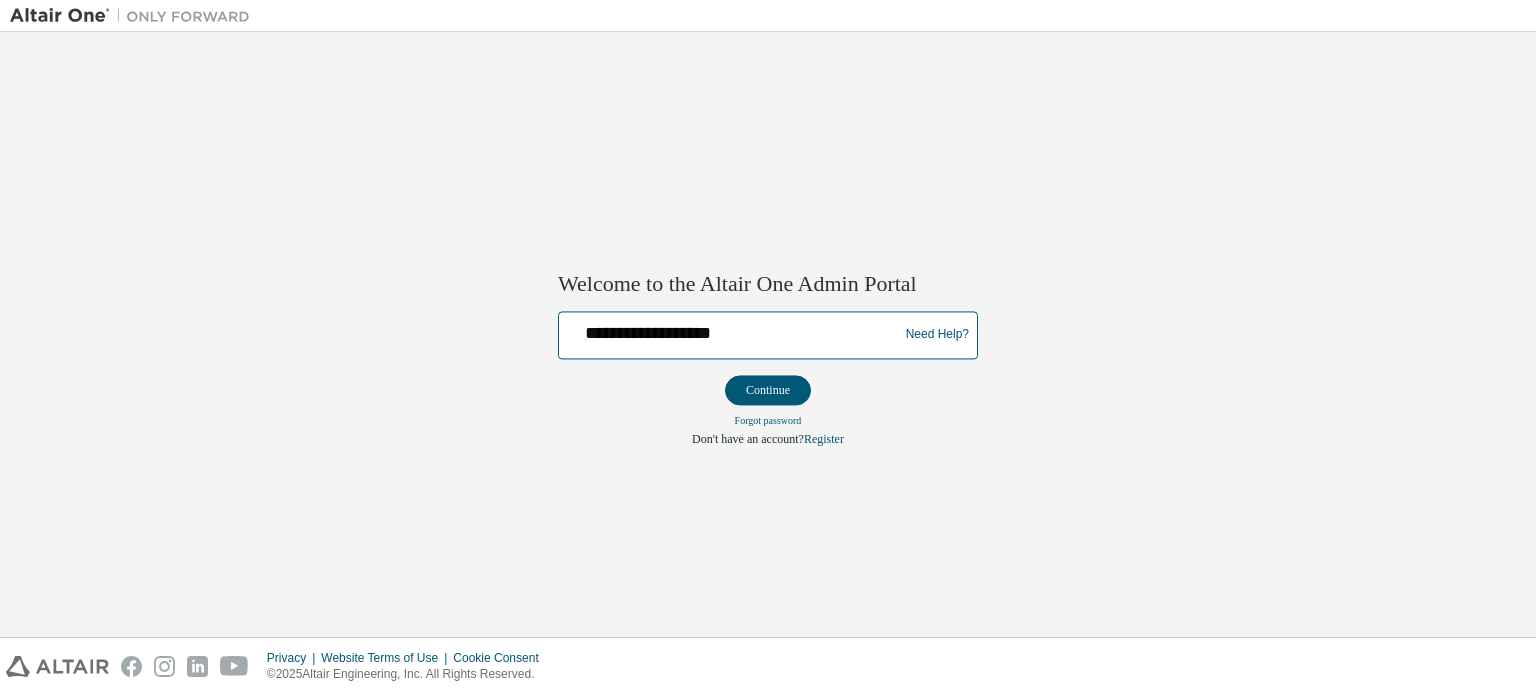 type on "**********" 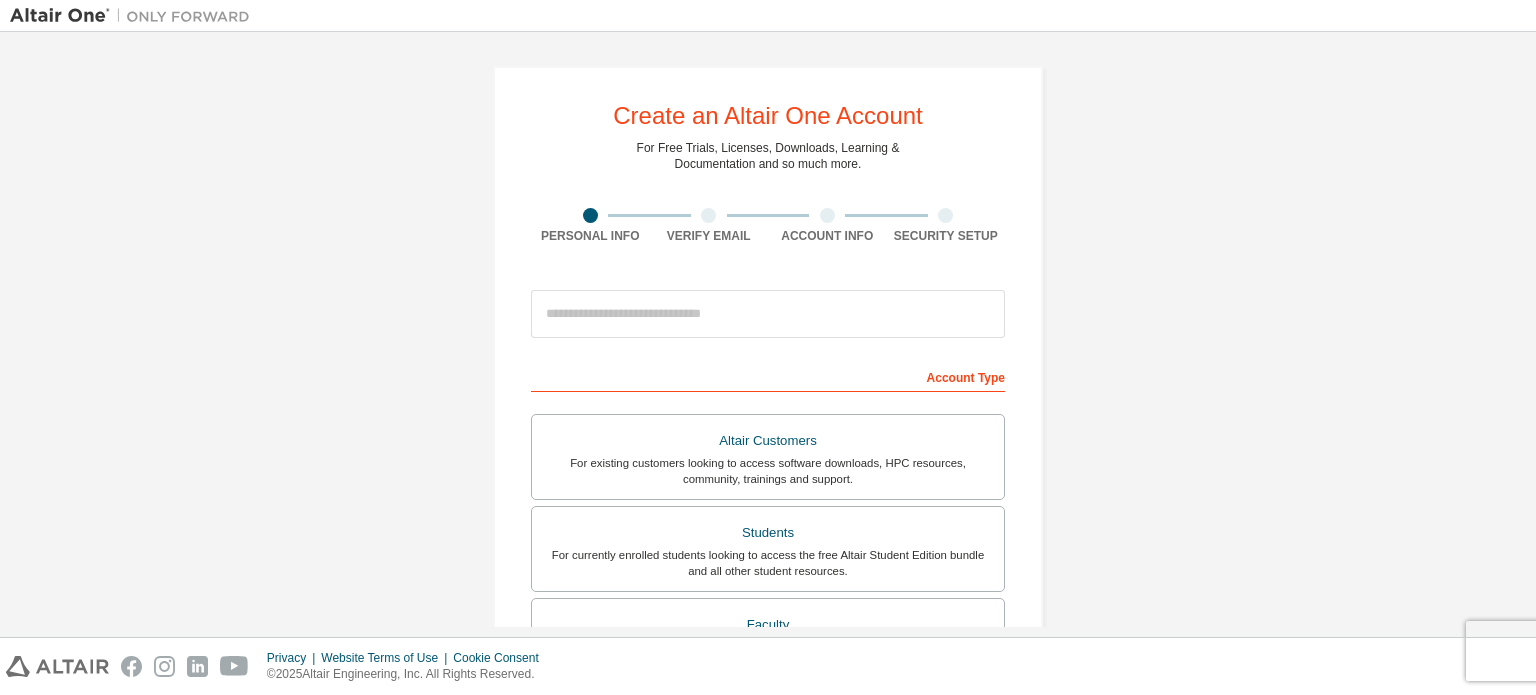 scroll, scrollTop: 0, scrollLeft: 0, axis: both 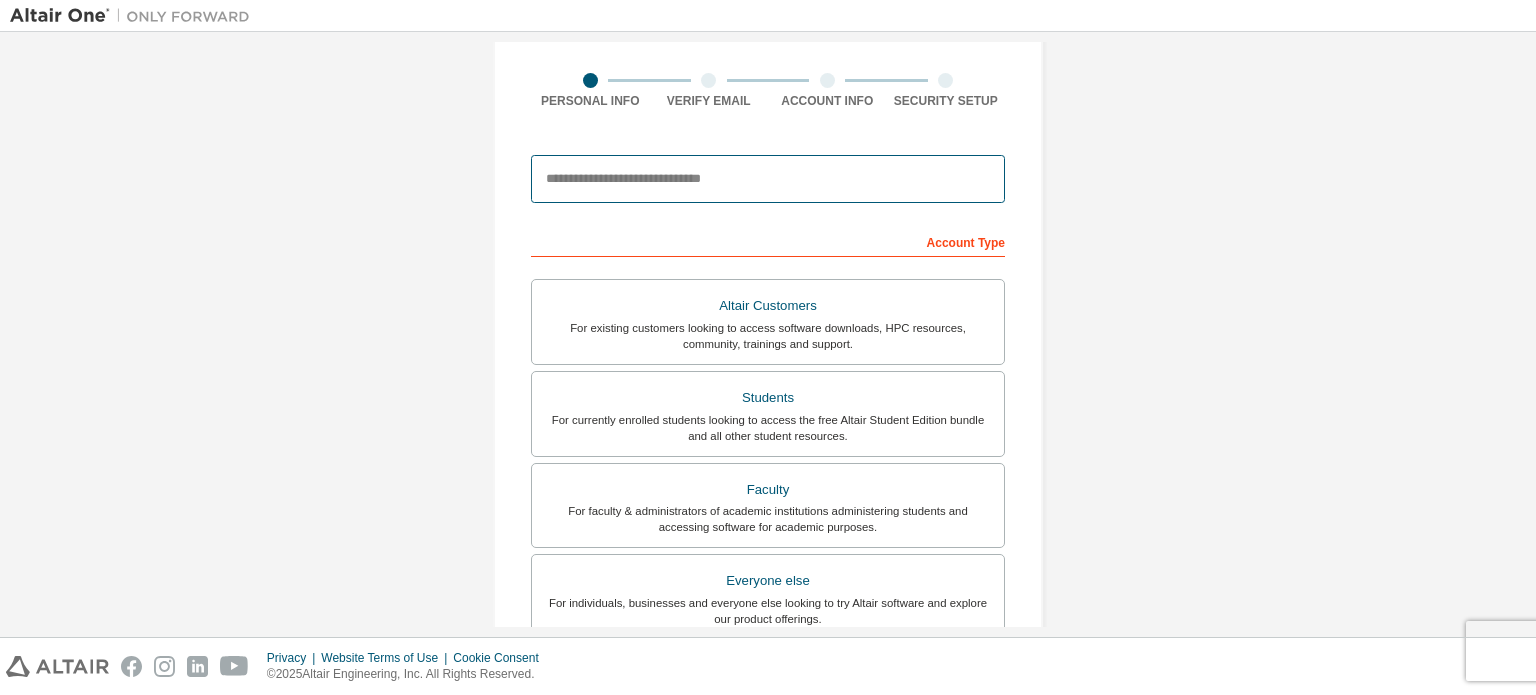 click at bounding box center (768, 179) 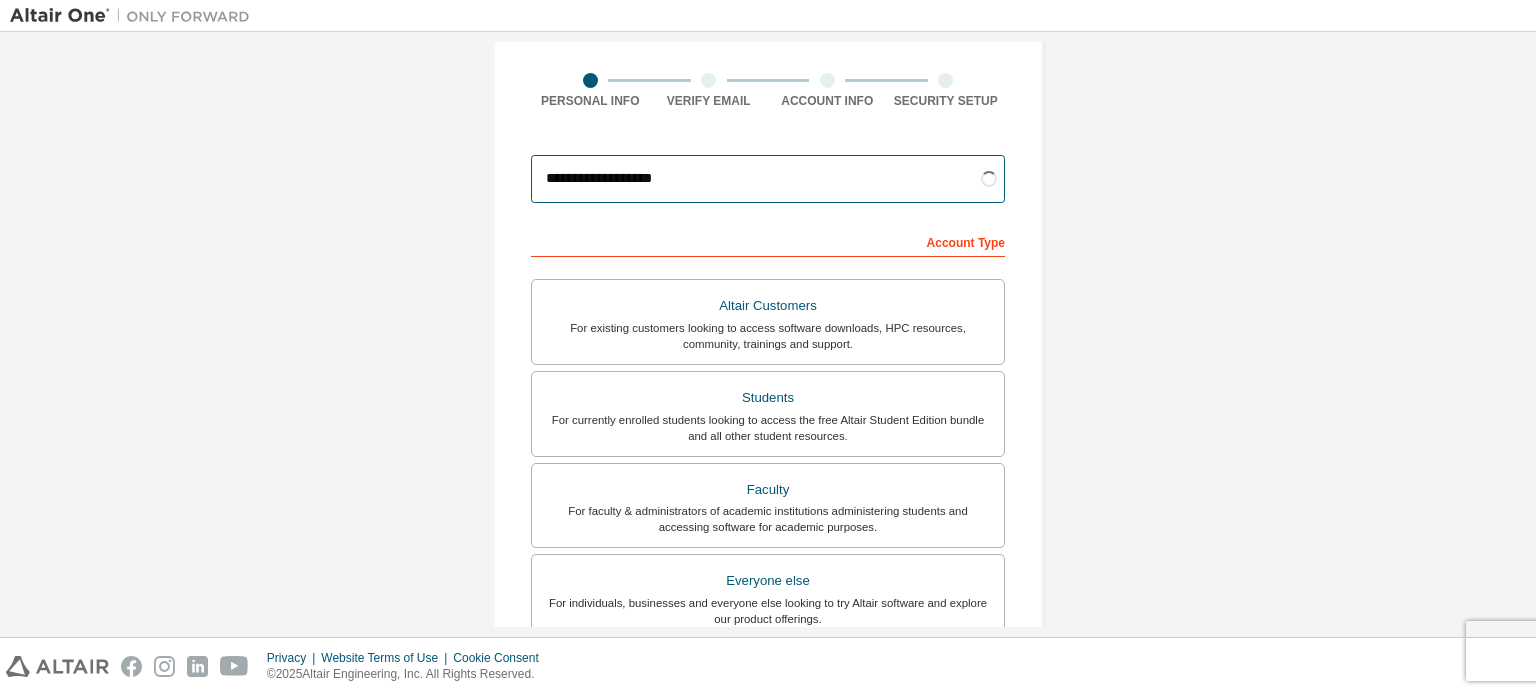 type on "**********" 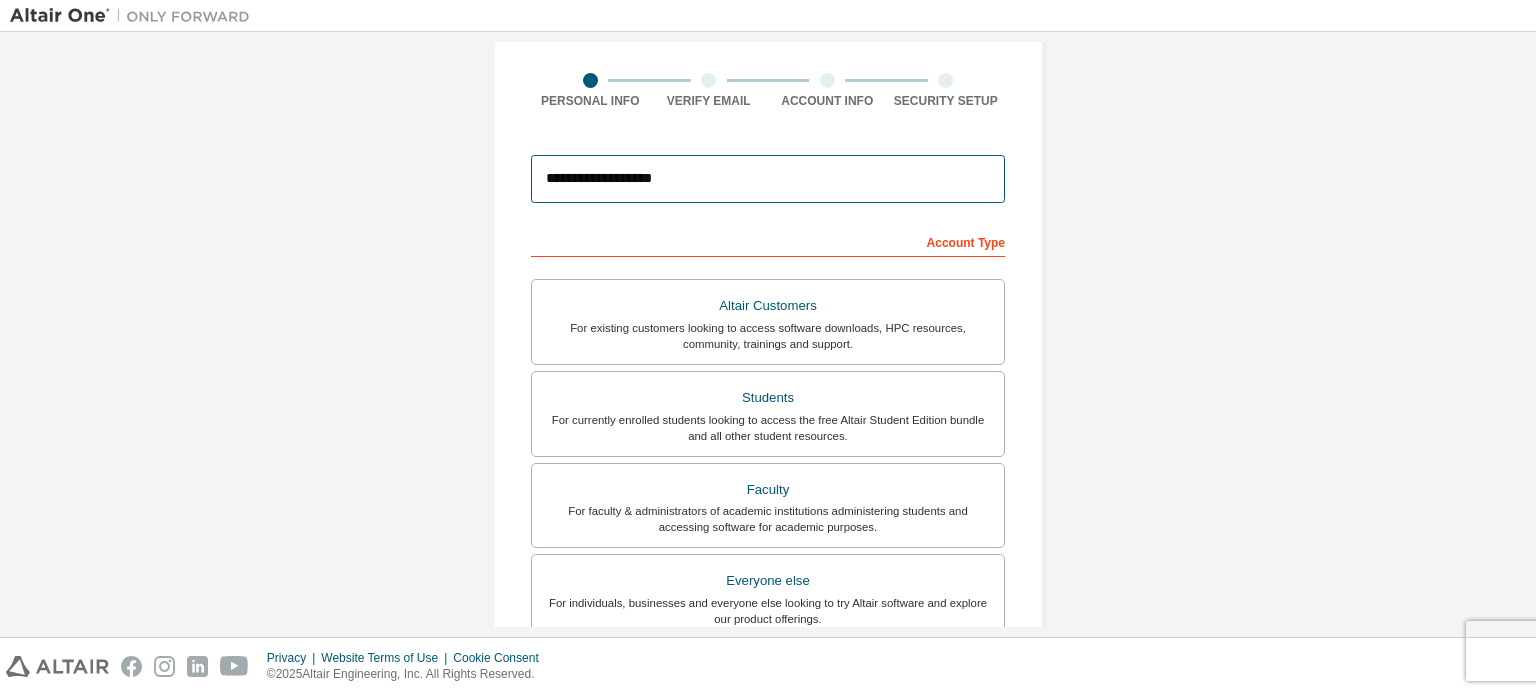 click on "**********" at bounding box center [768, 179] 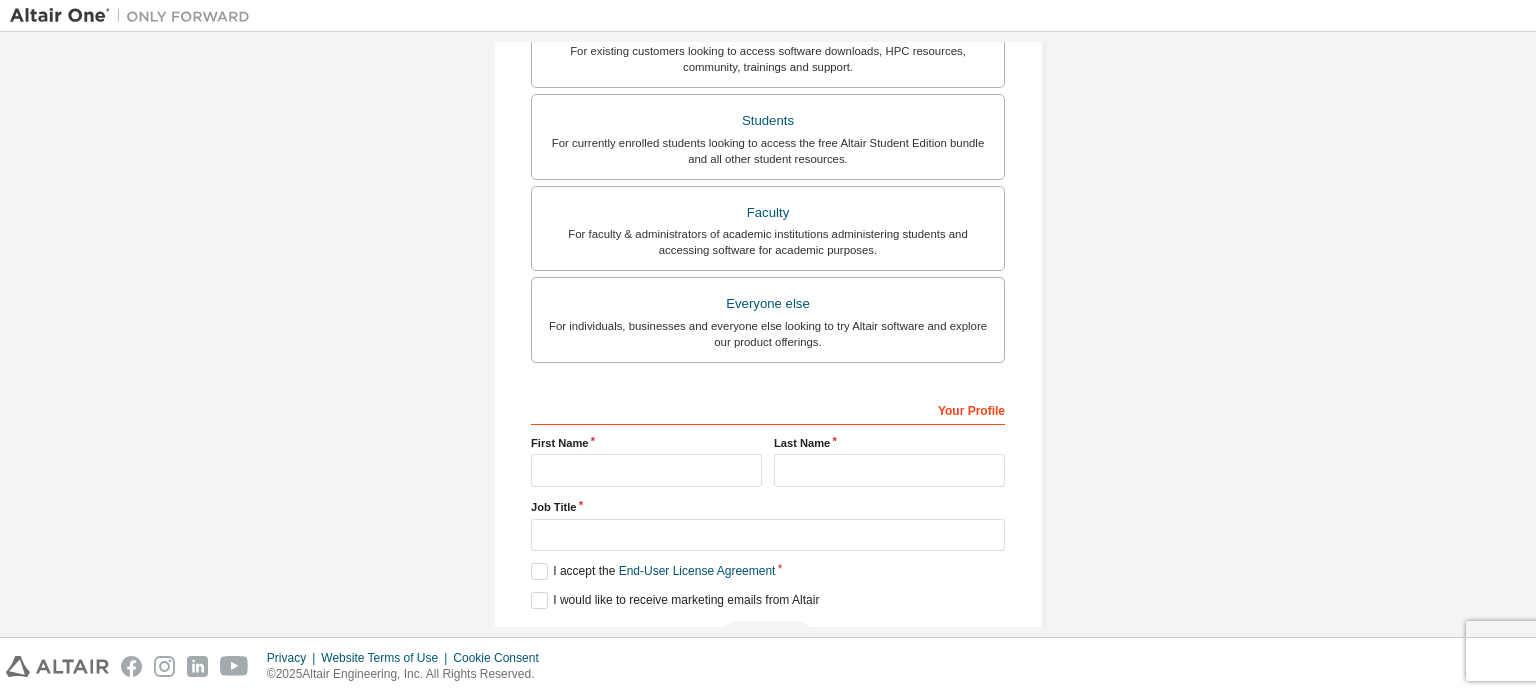 scroll, scrollTop: 415, scrollLeft: 0, axis: vertical 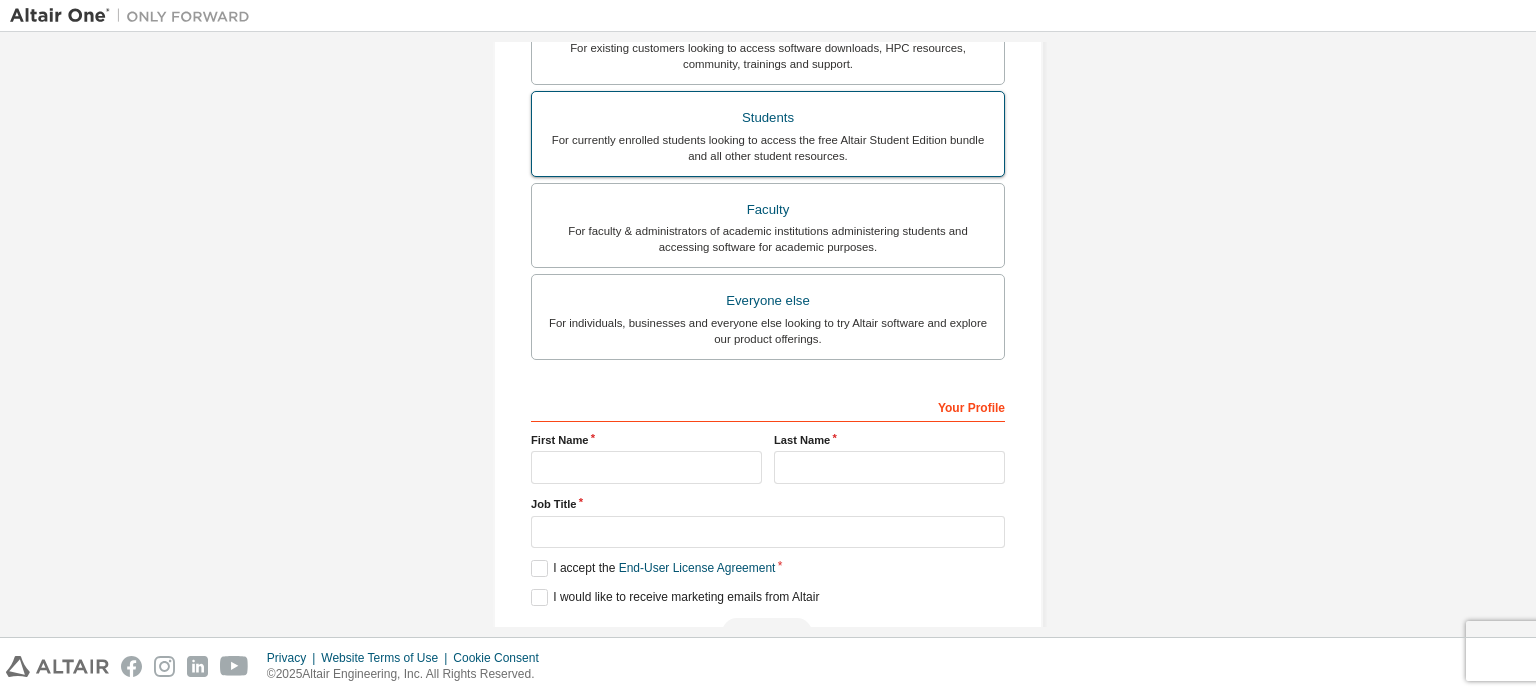 click on "Students" at bounding box center [768, 118] 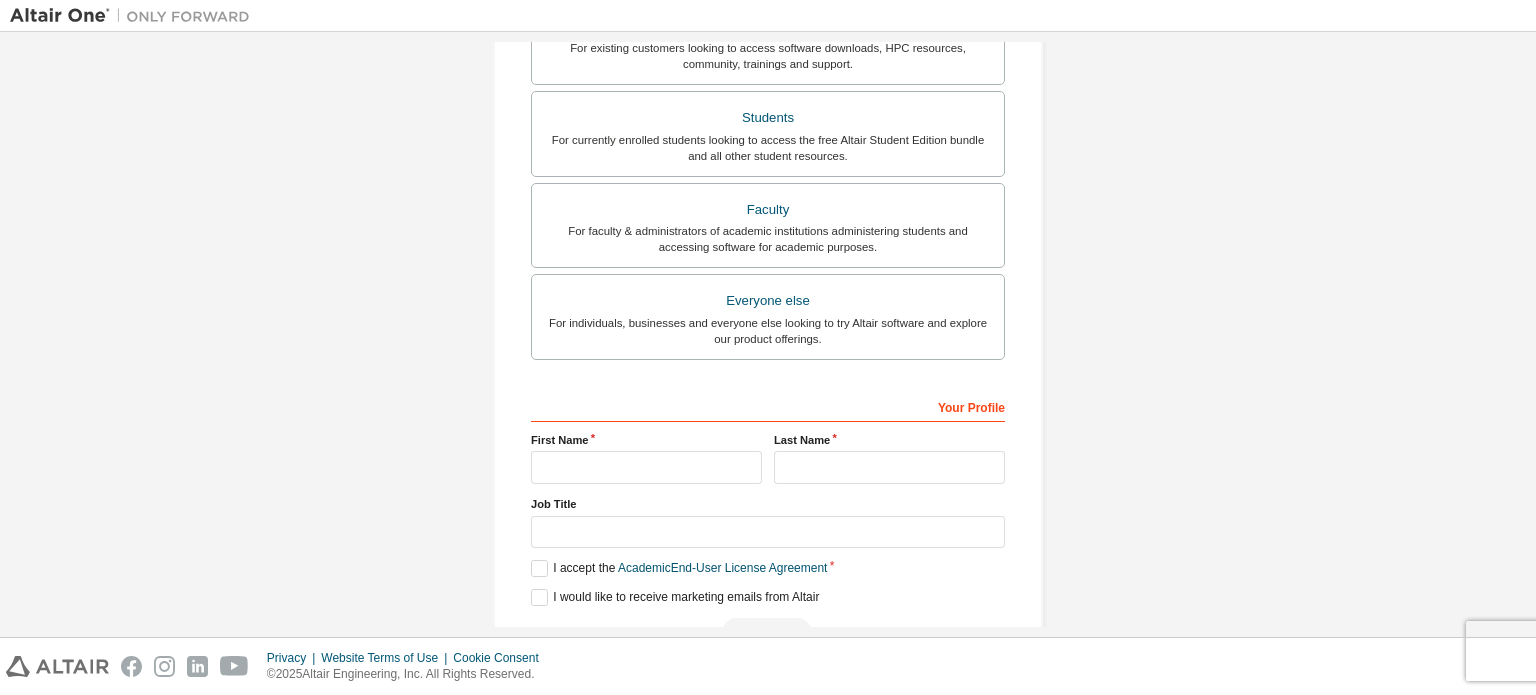 scroll, scrollTop: 469, scrollLeft: 0, axis: vertical 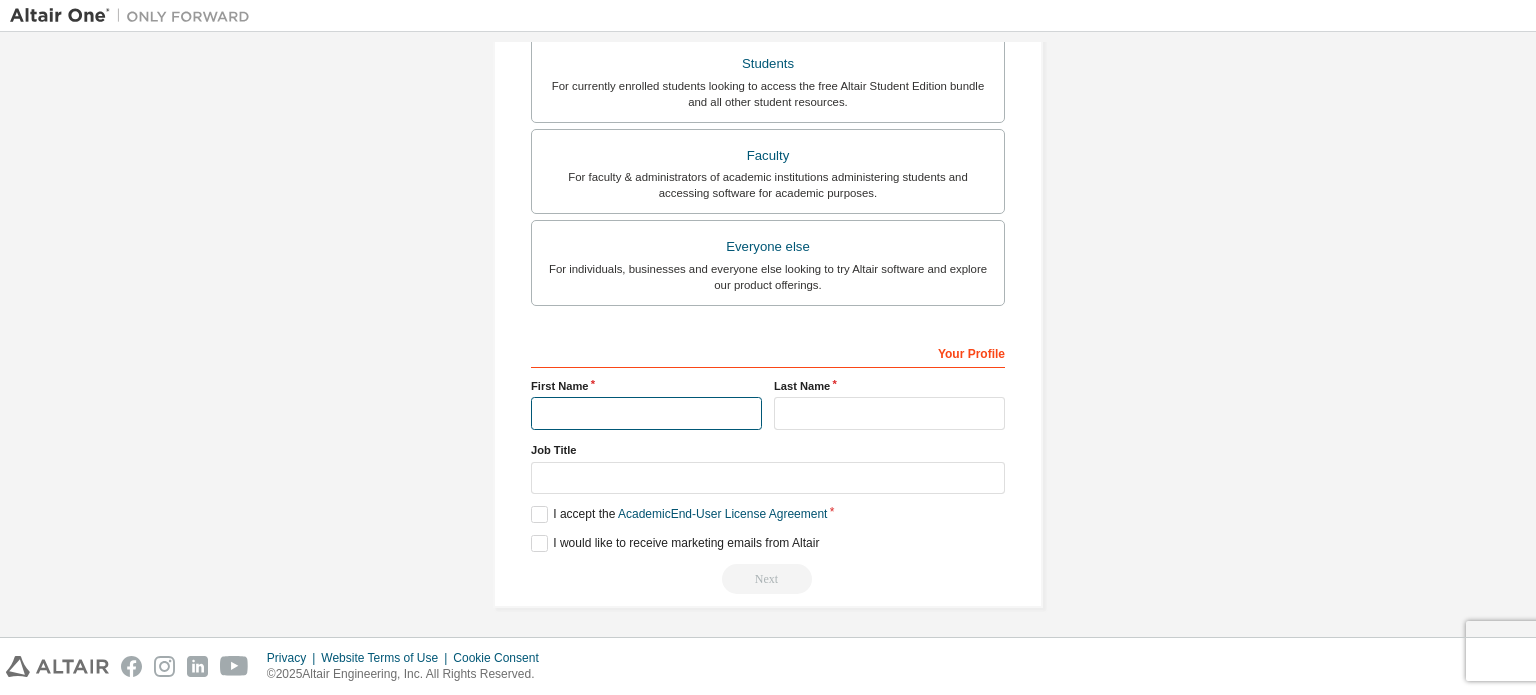 click at bounding box center [646, 413] 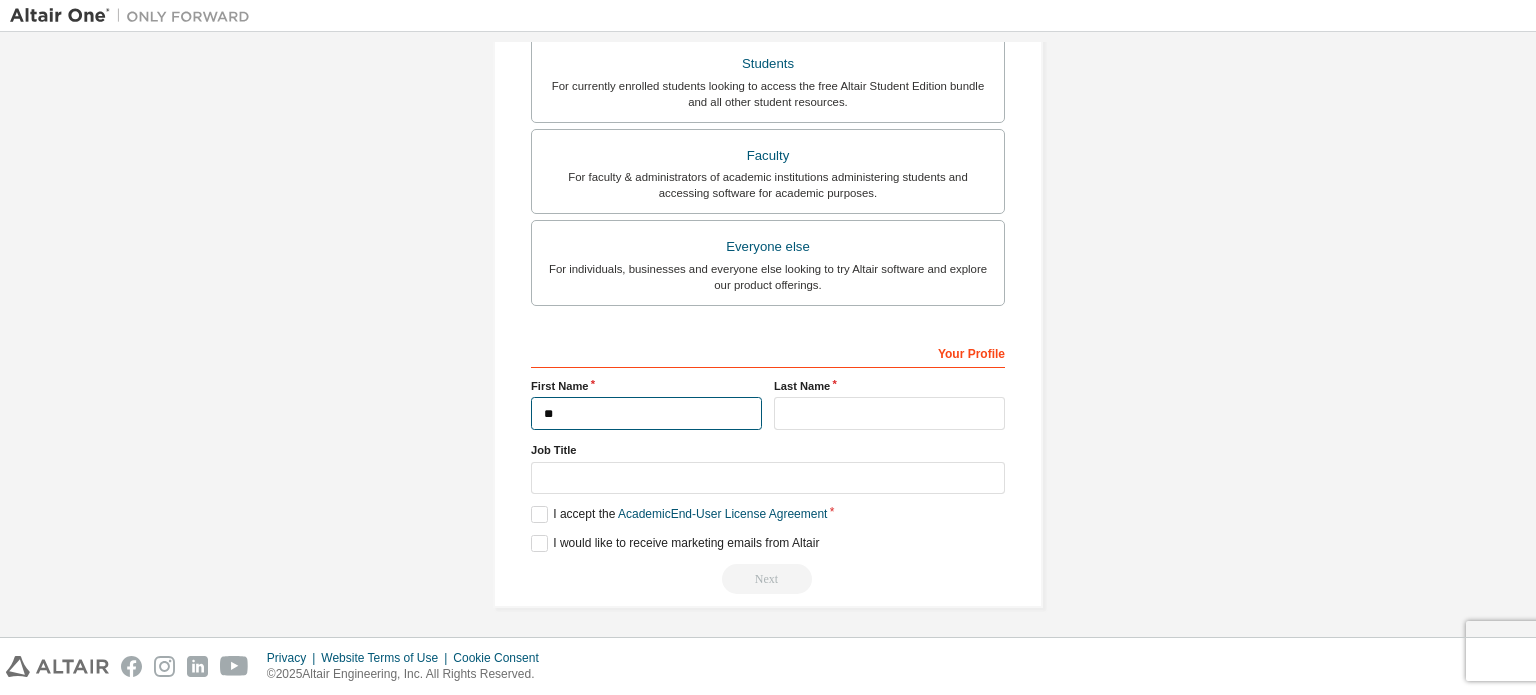 type on "*" 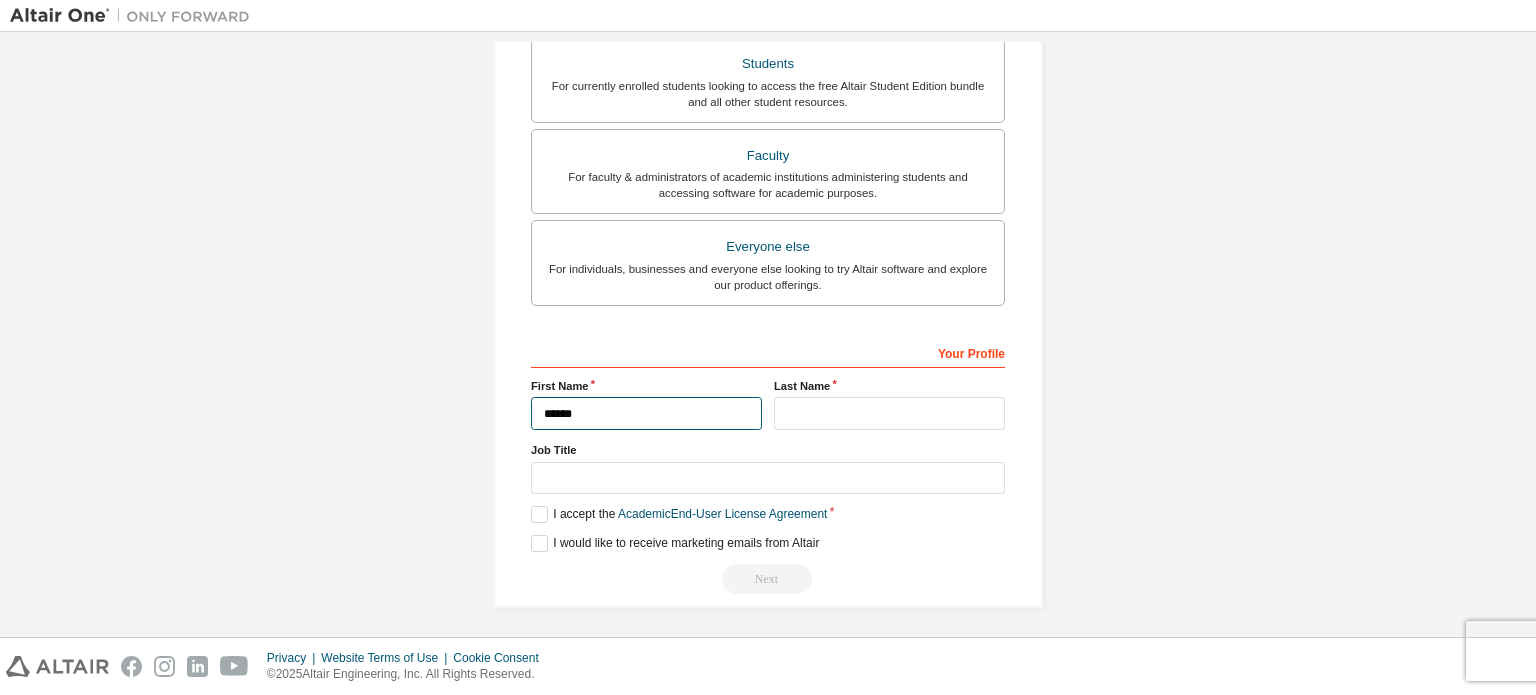 type on "*****" 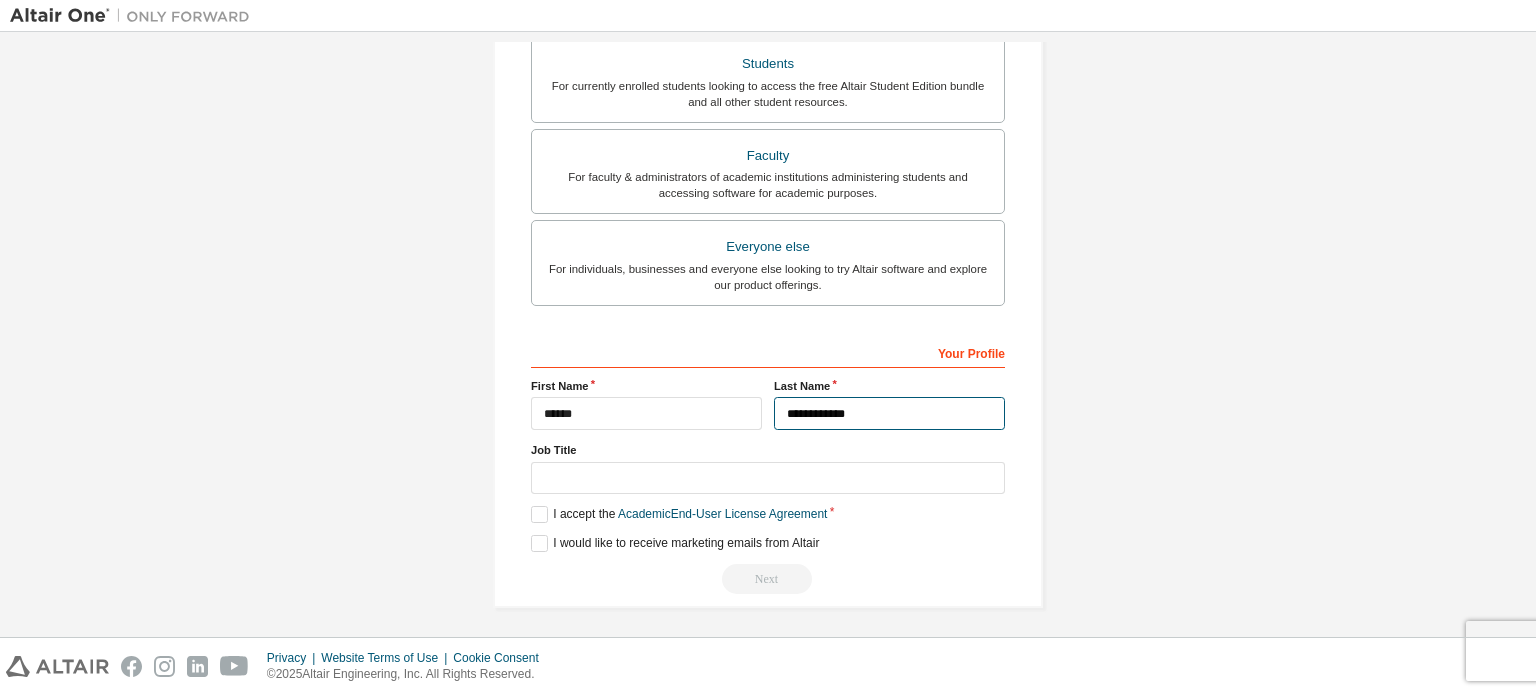 type on "**********" 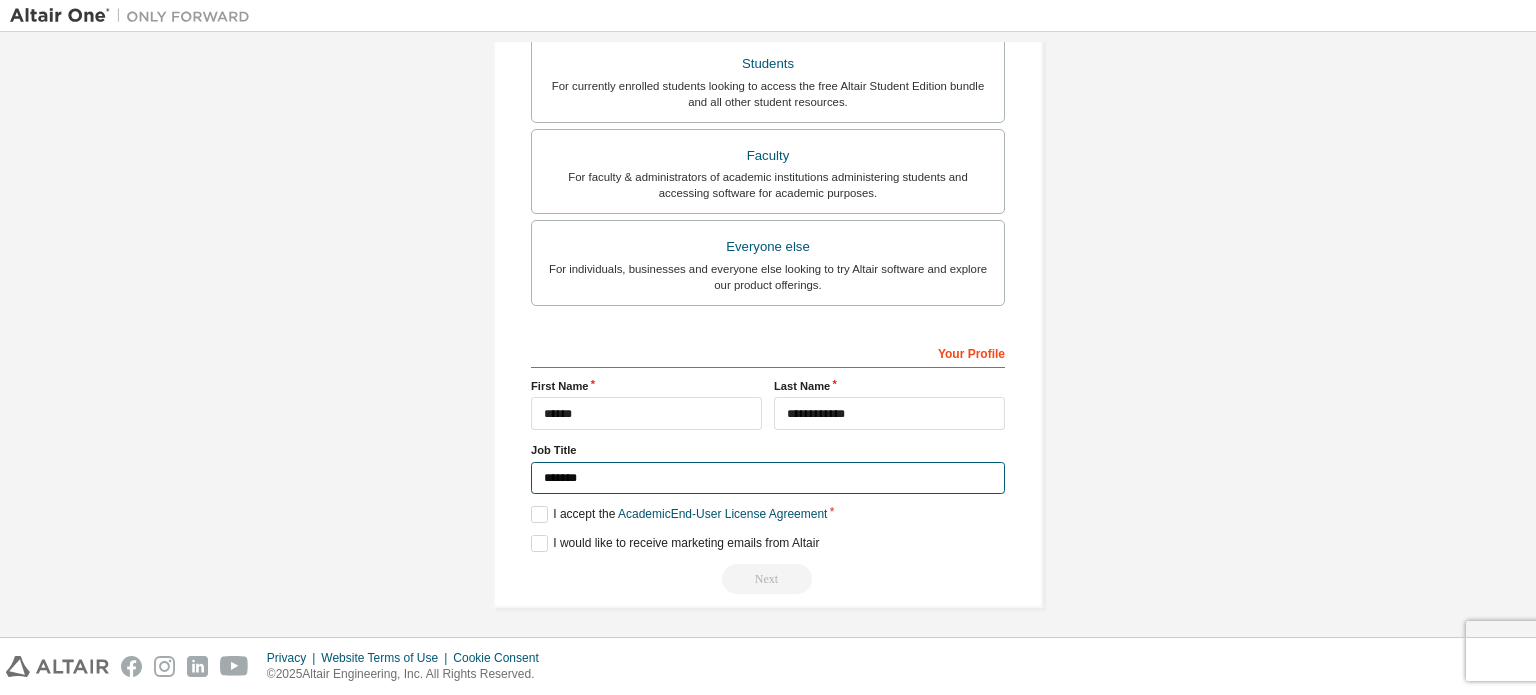type on "*******" 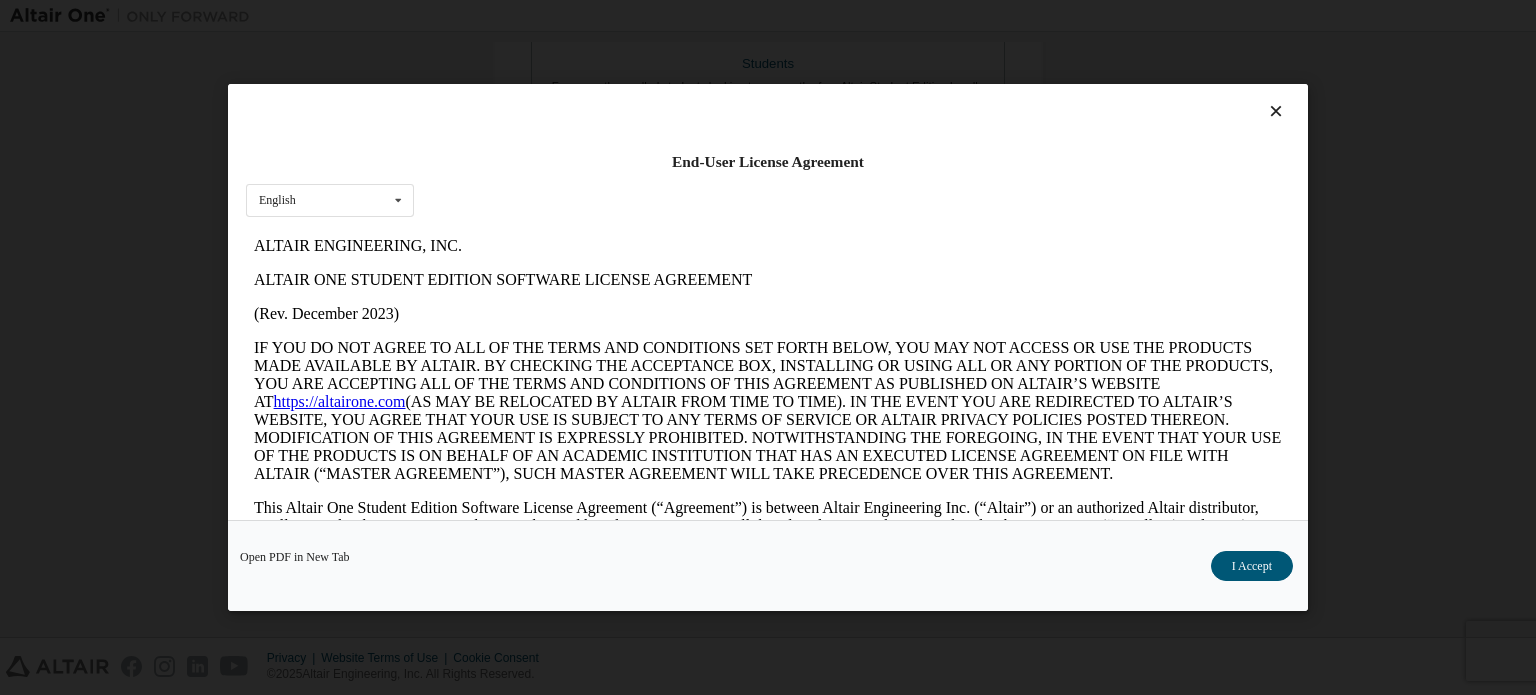 scroll, scrollTop: 0, scrollLeft: 0, axis: both 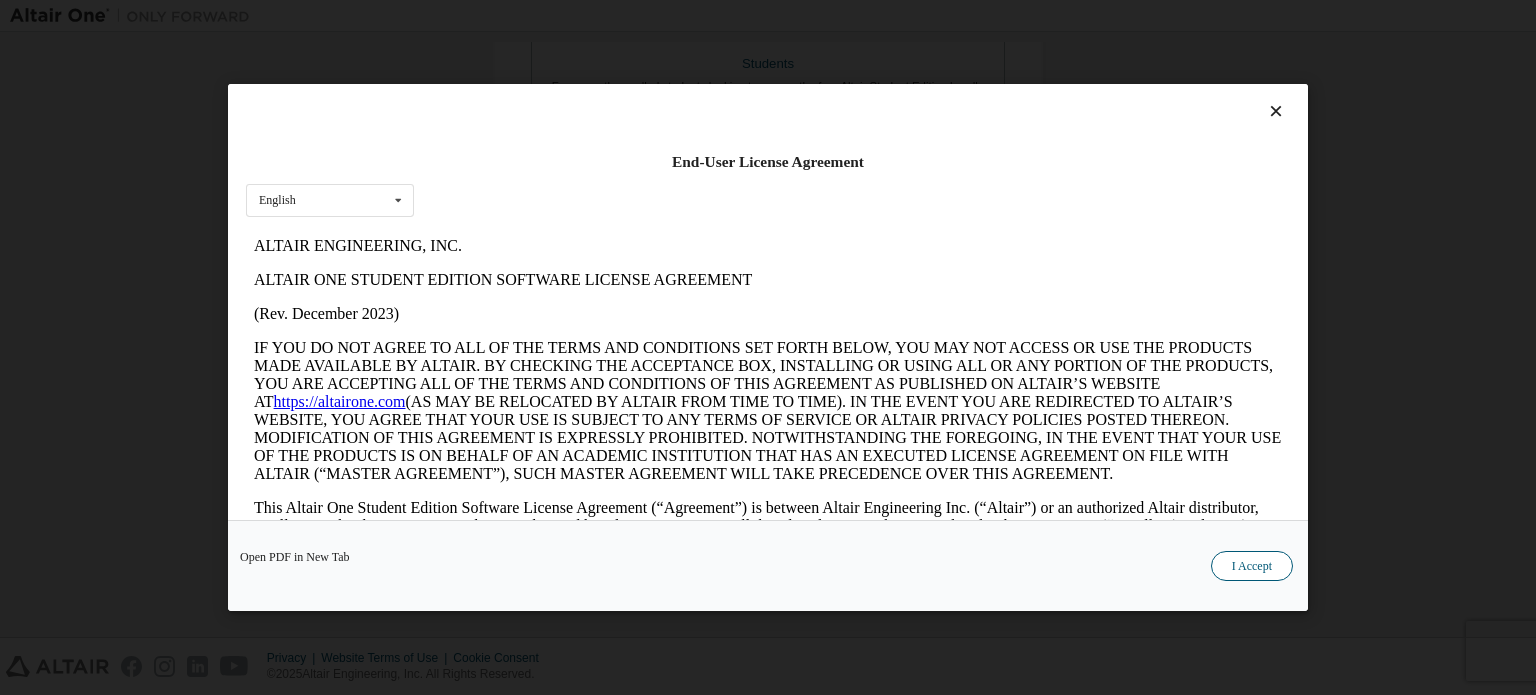 click on "I Accept" at bounding box center (1252, 566) 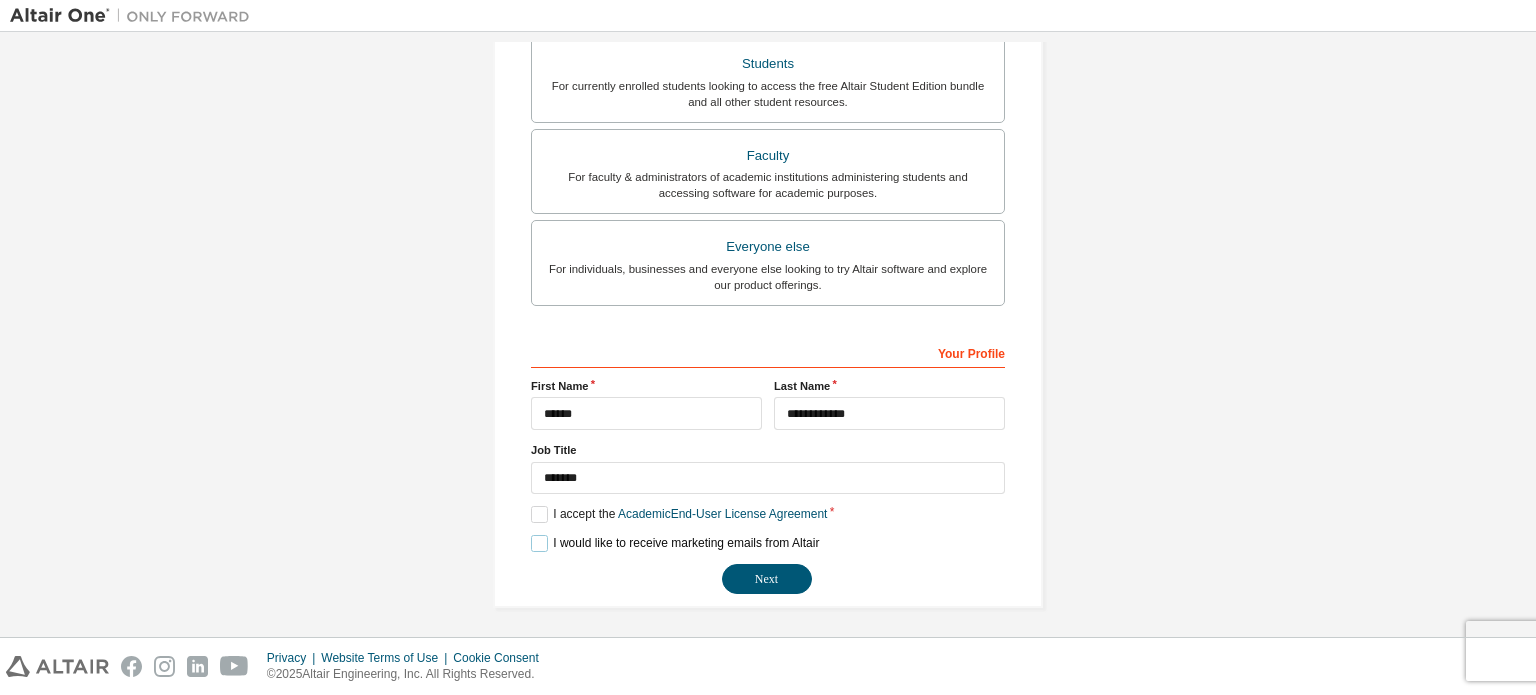 click on "I would like to receive marketing emails from Altair" at bounding box center [675, 543] 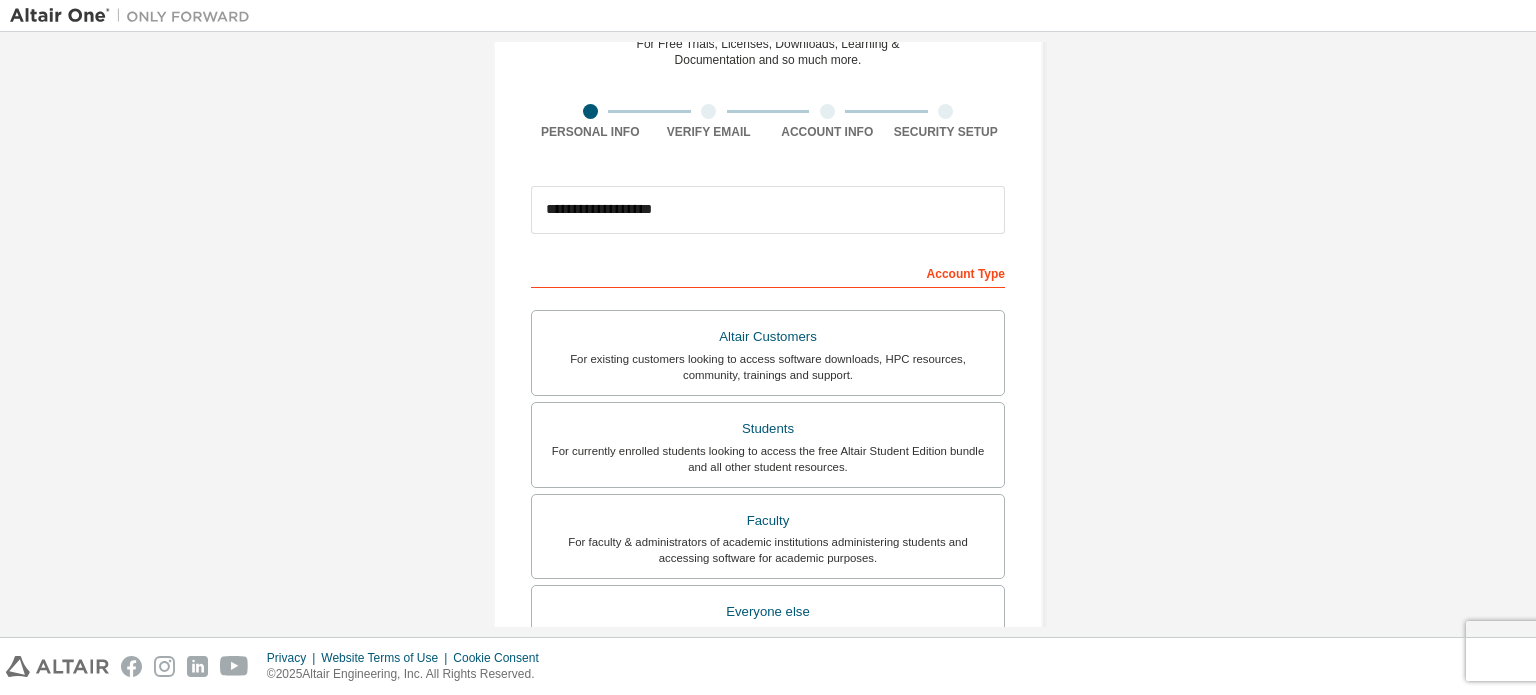 scroll, scrollTop: 107, scrollLeft: 0, axis: vertical 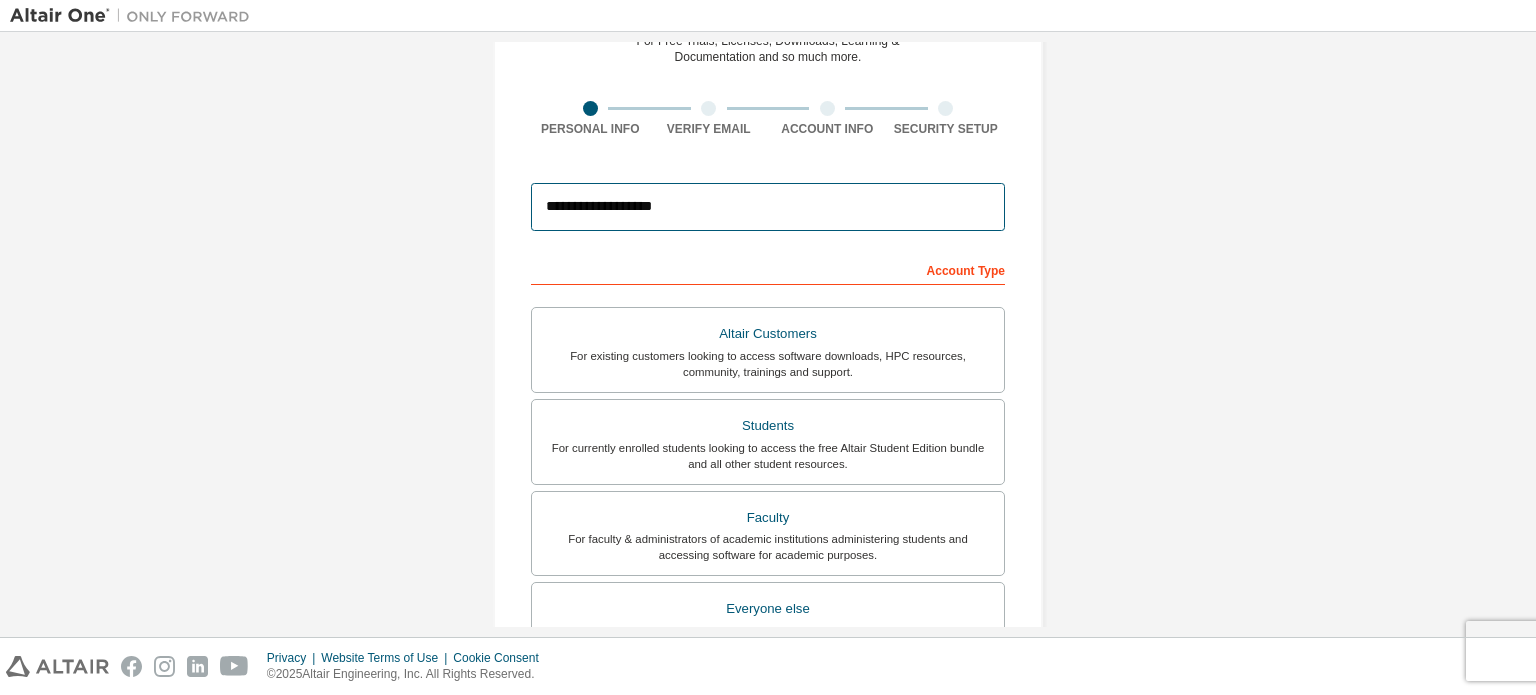 click on "**********" at bounding box center (768, 207) 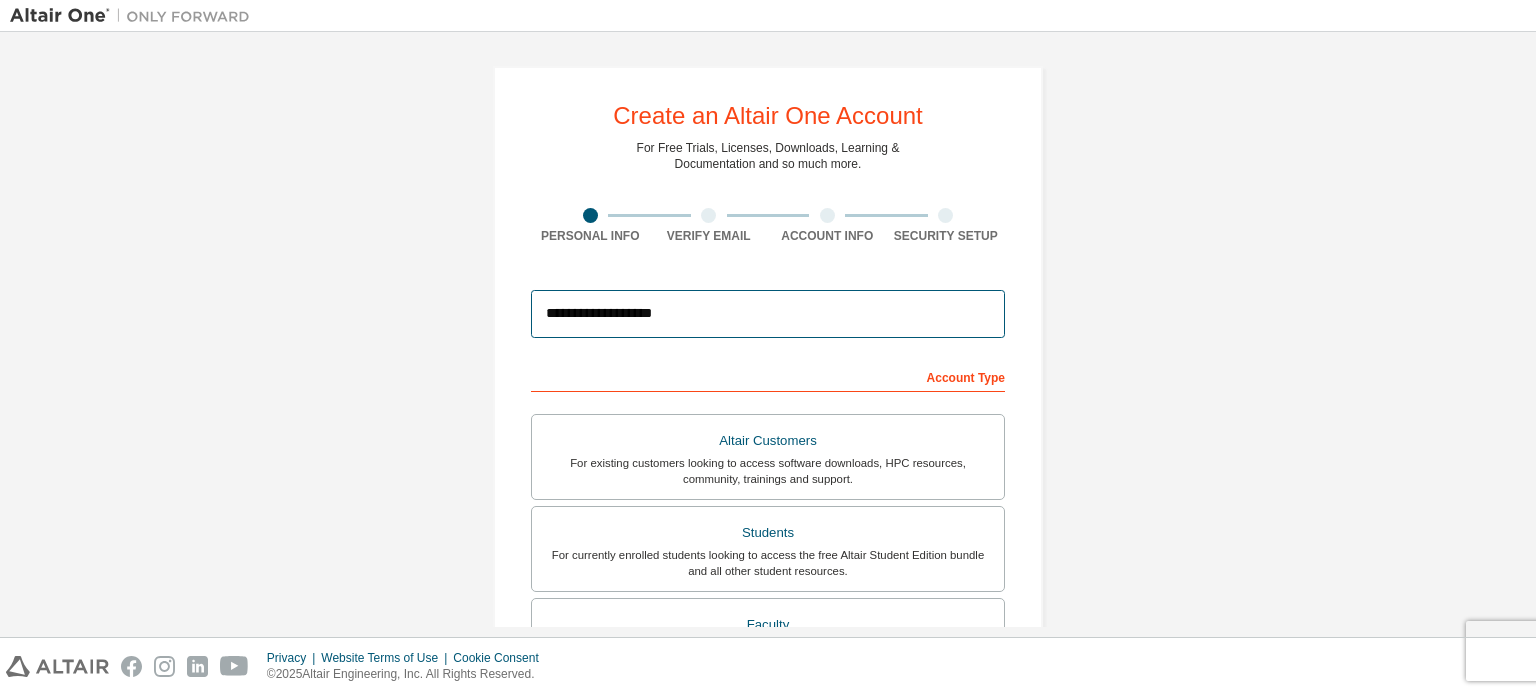 scroll, scrollTop: 0, scrollLeft: 0, axis: both 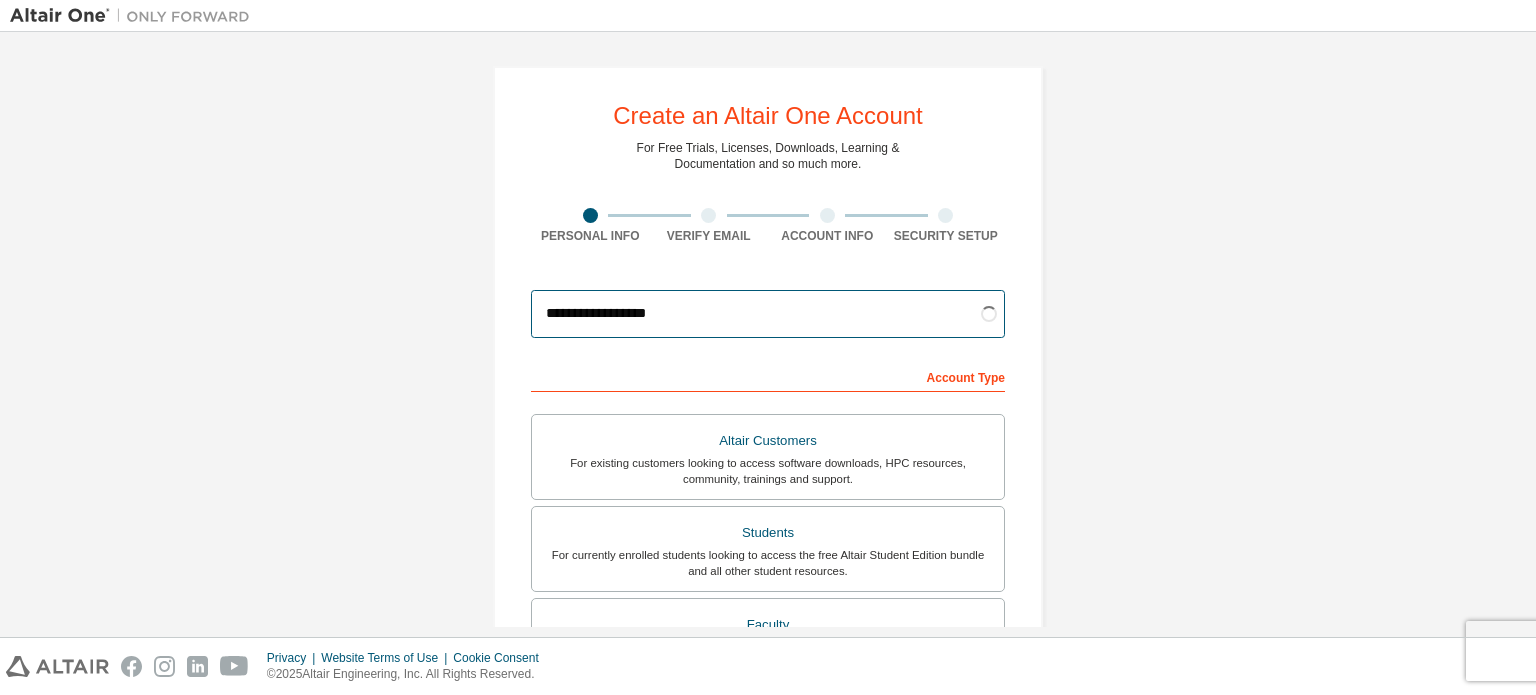 type on "**********" 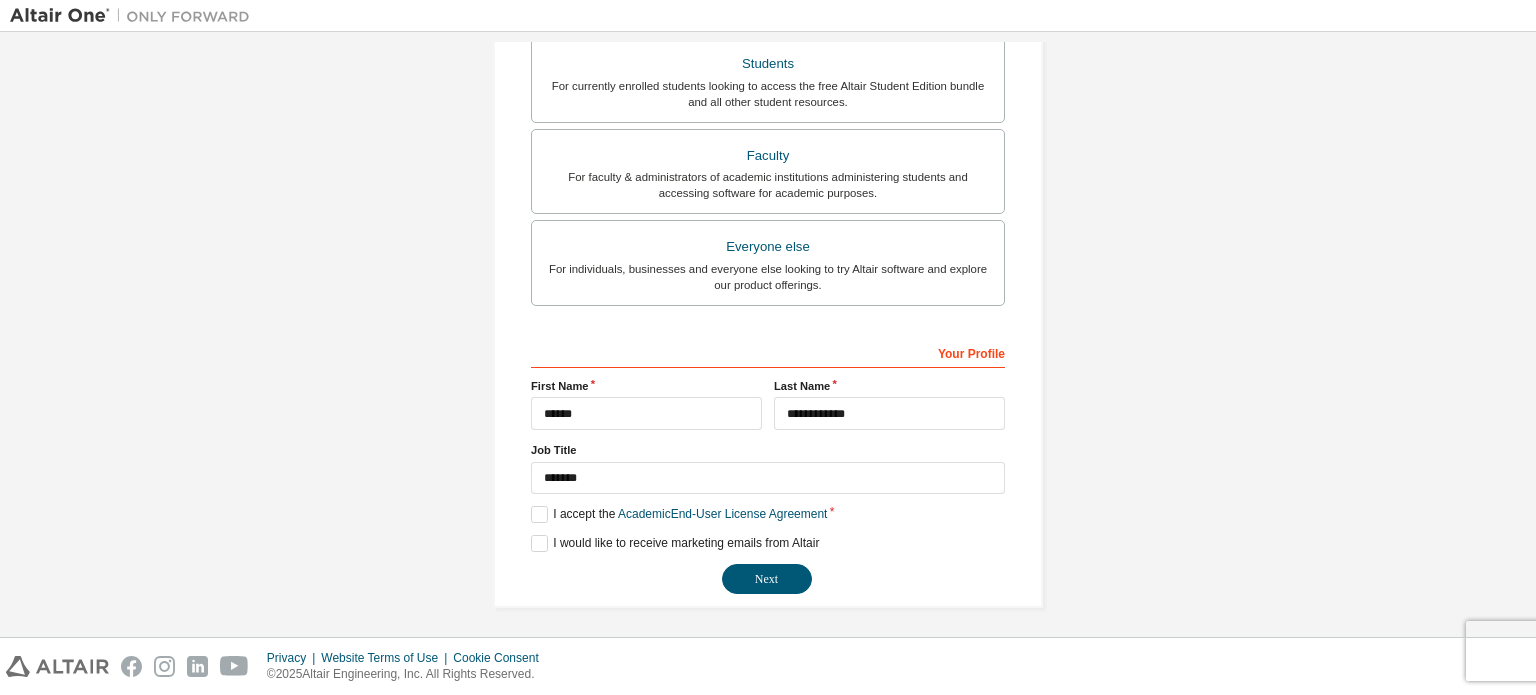 scroll, scrollTop: 0, scrollLeft: 0, axis: both 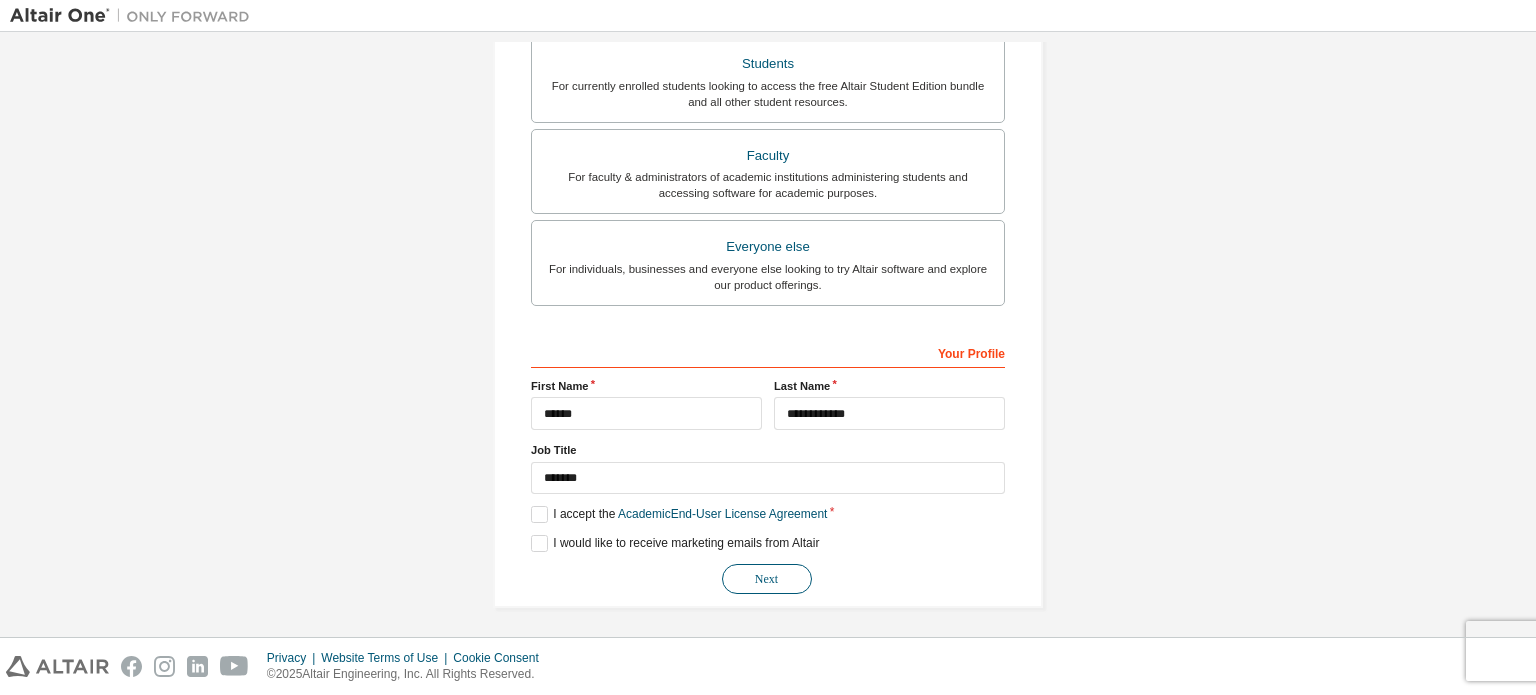 click on "Next" at bounding box center (767, 579) 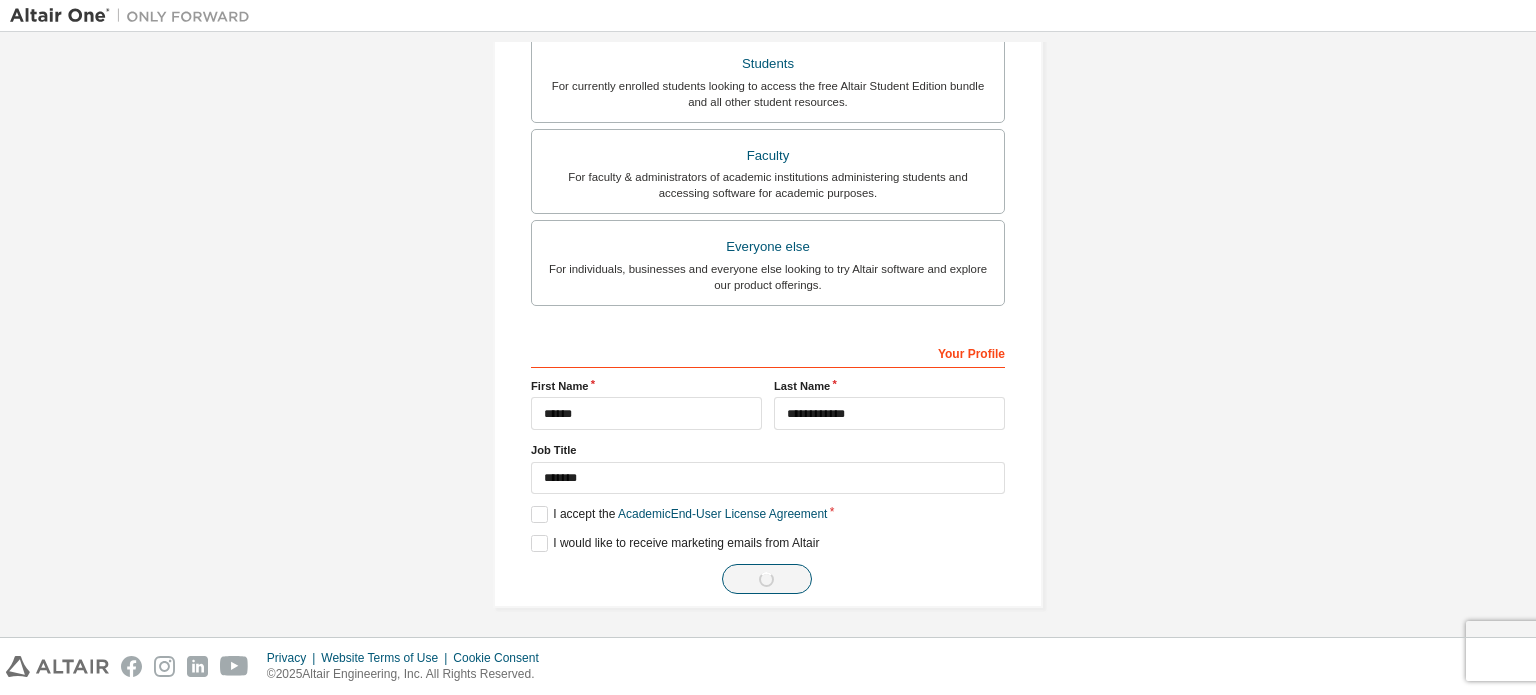 scroll, scrollTop: 0, scrollLeft: 0, axis: both 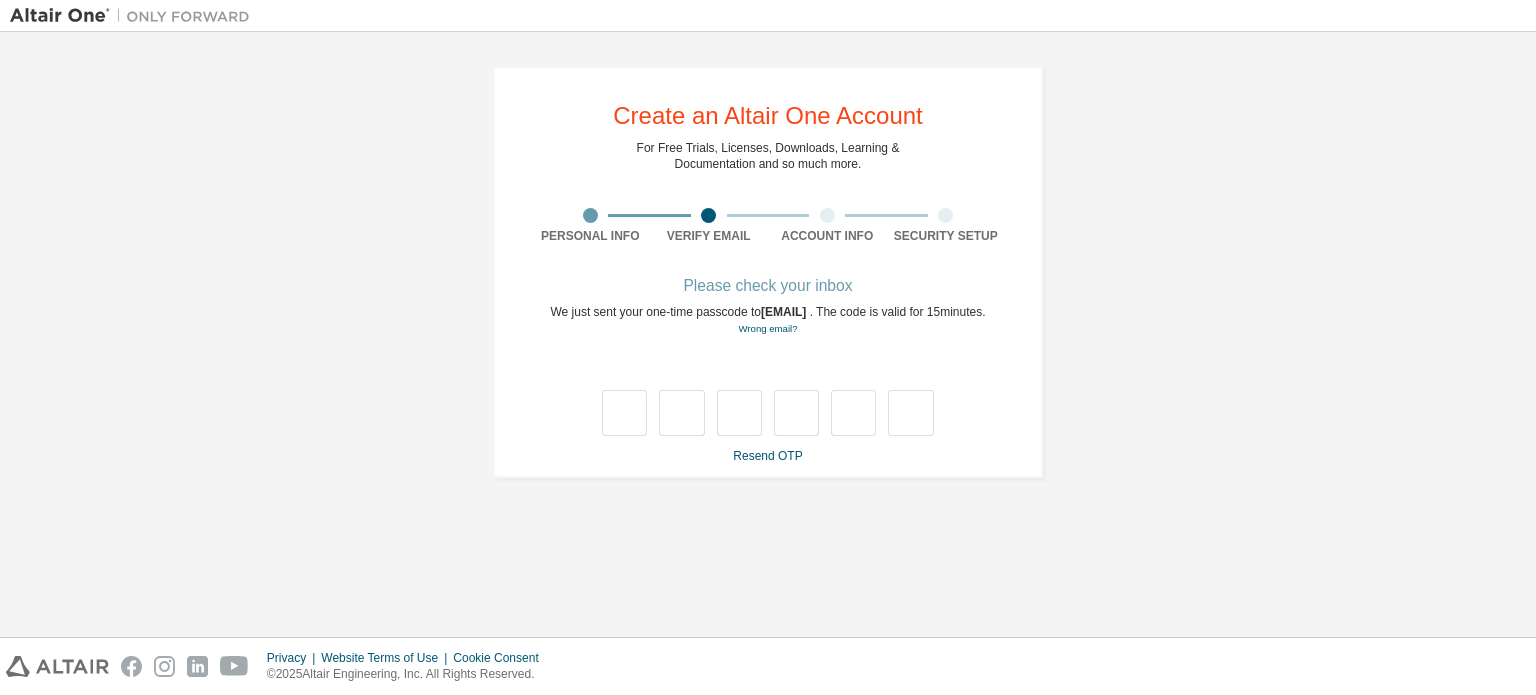 drag, startPoint x: 1164, startPoint y: 322, endPoint x: 1156, endPoint y: 303, distance: 20.615528 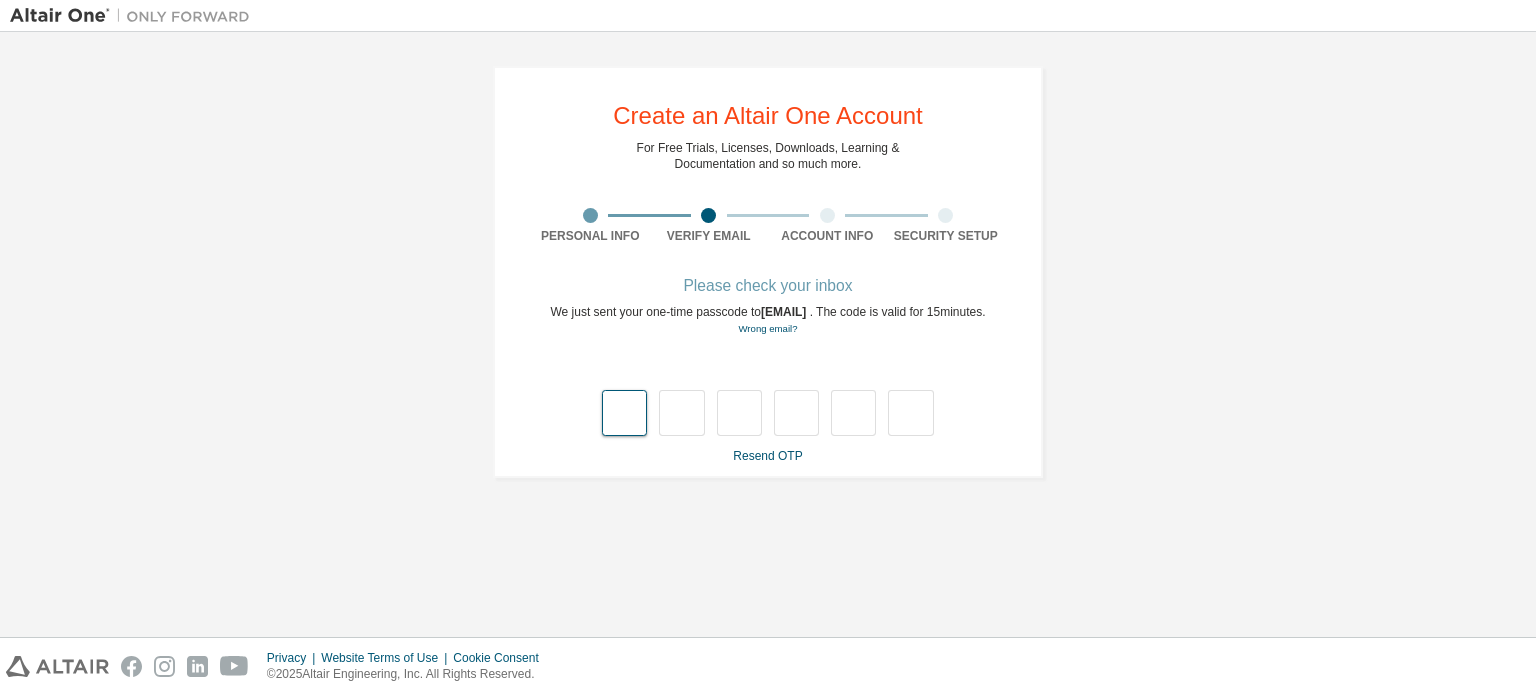 click at bounding box center [624, 413] 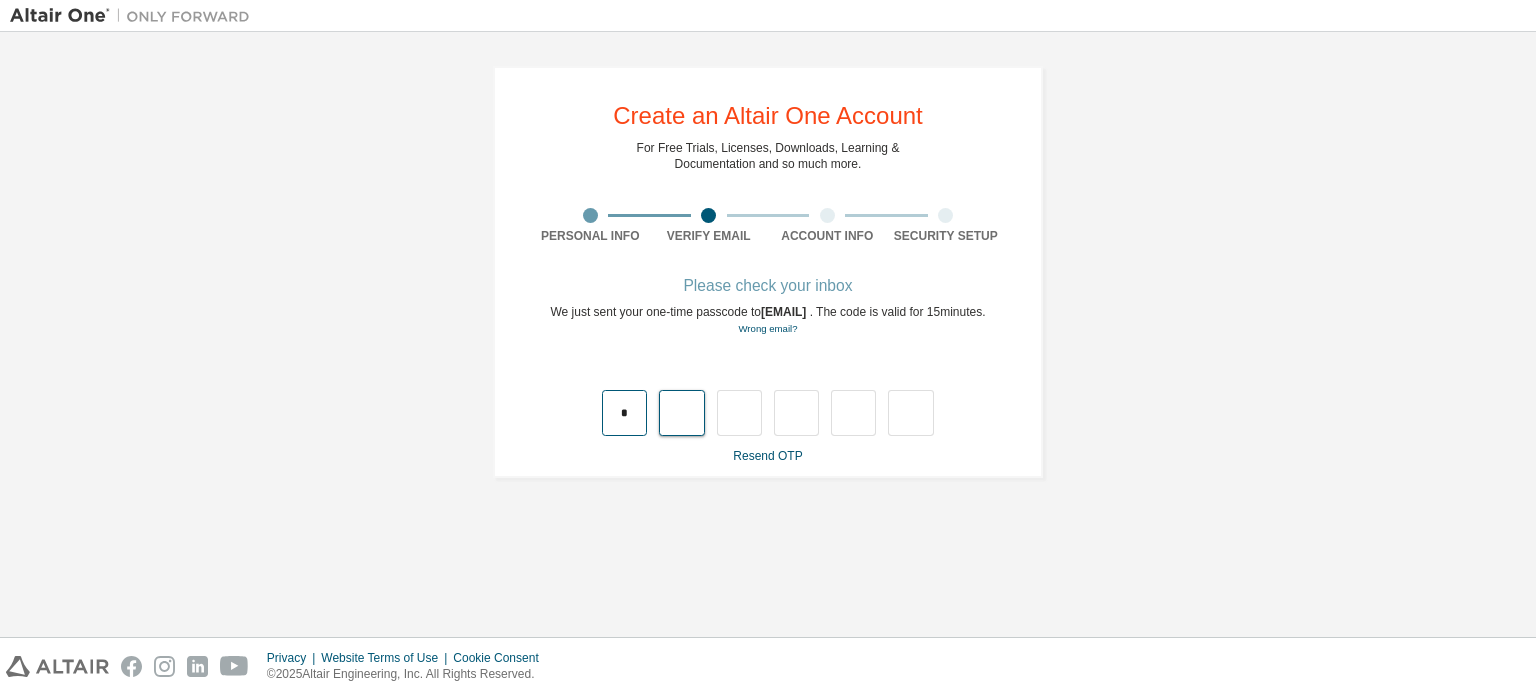 type on "*" 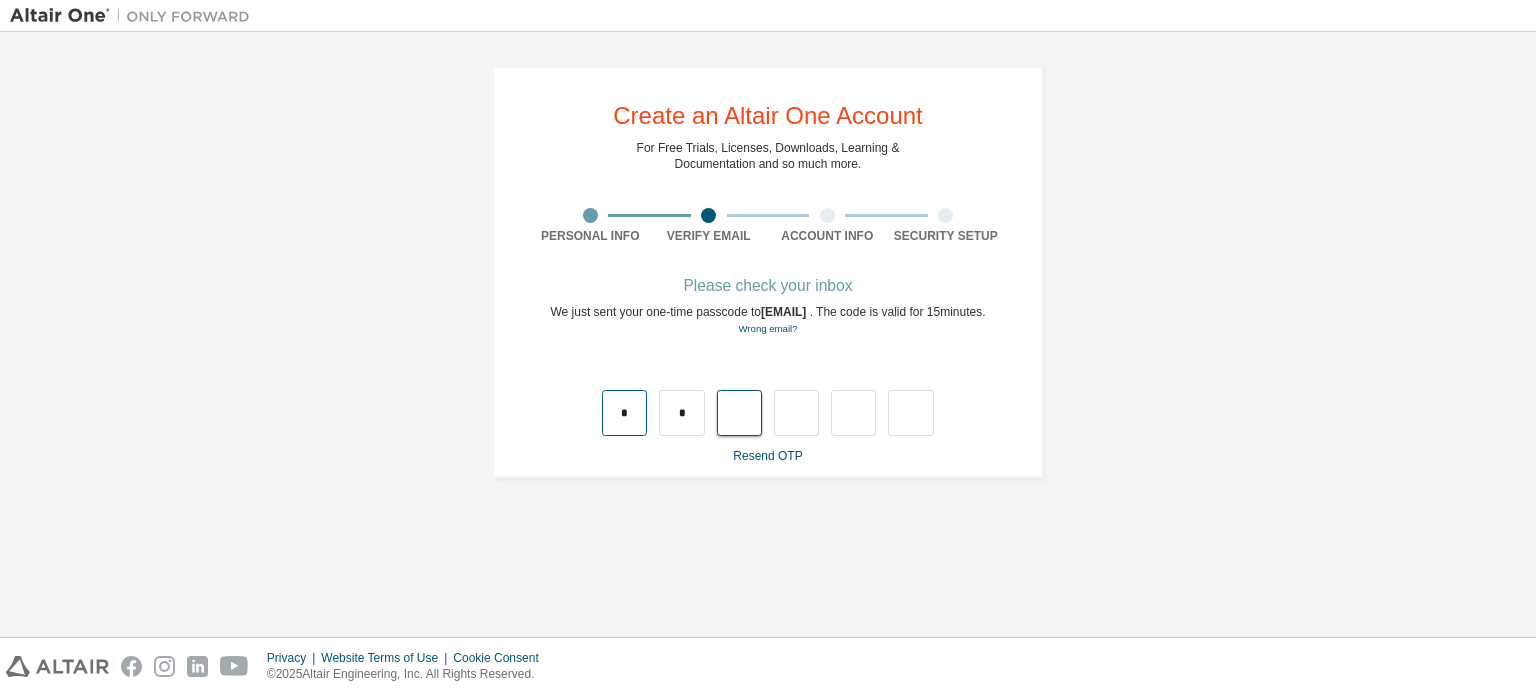 type on "*" 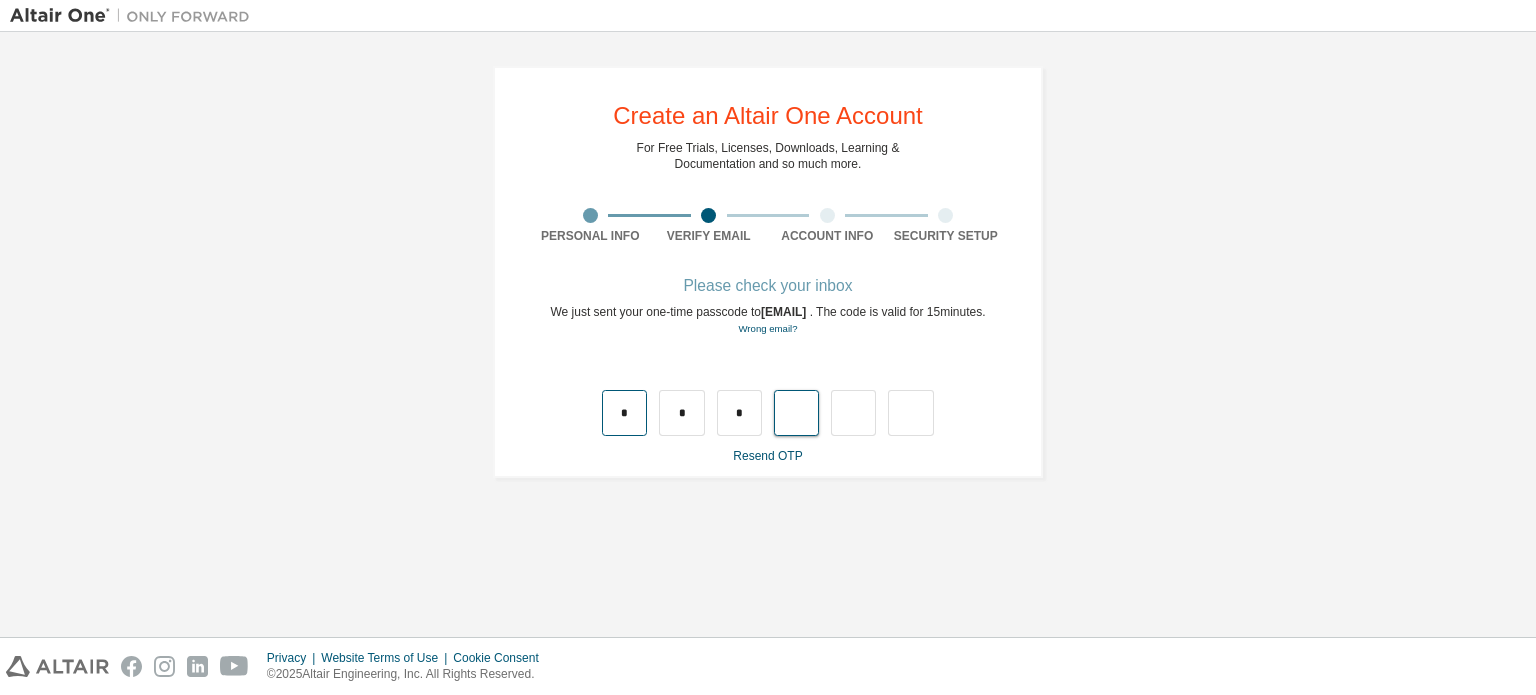 type on "*" 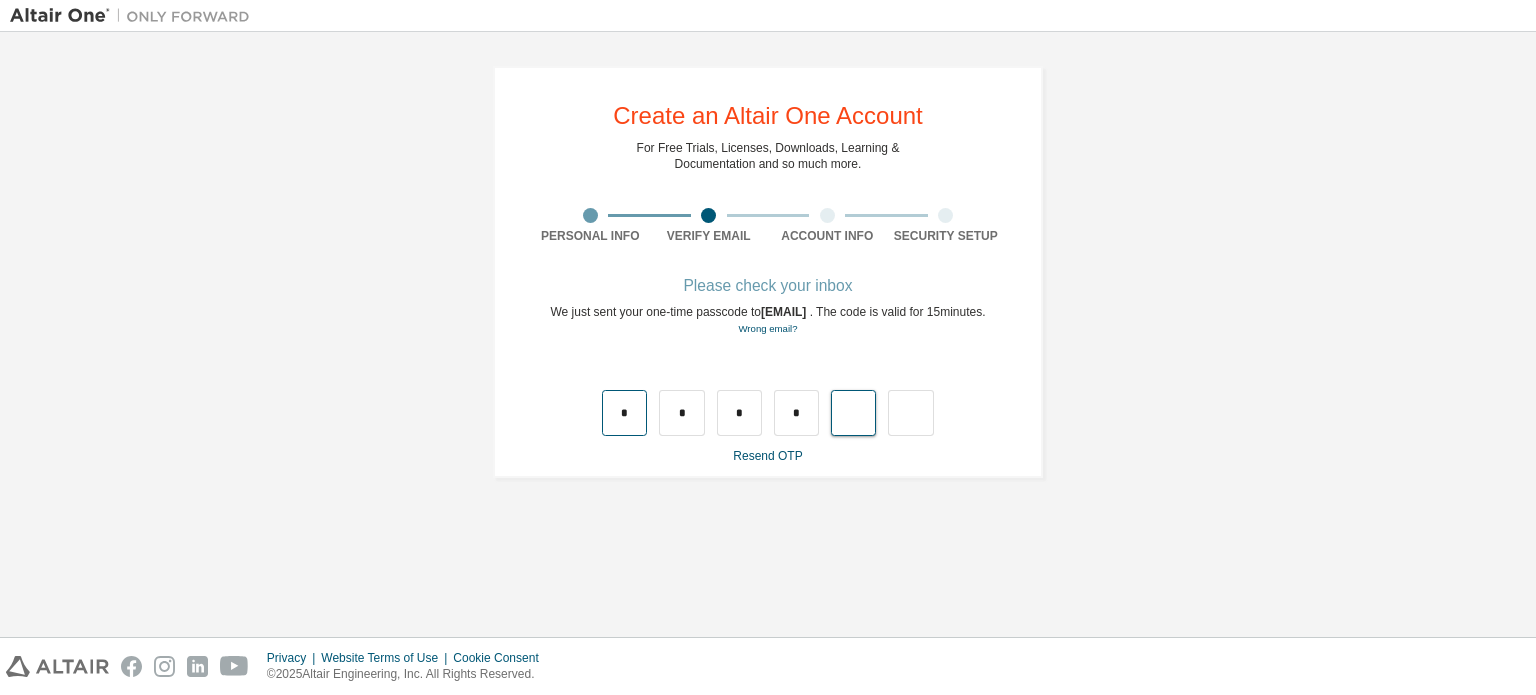 type on "*" 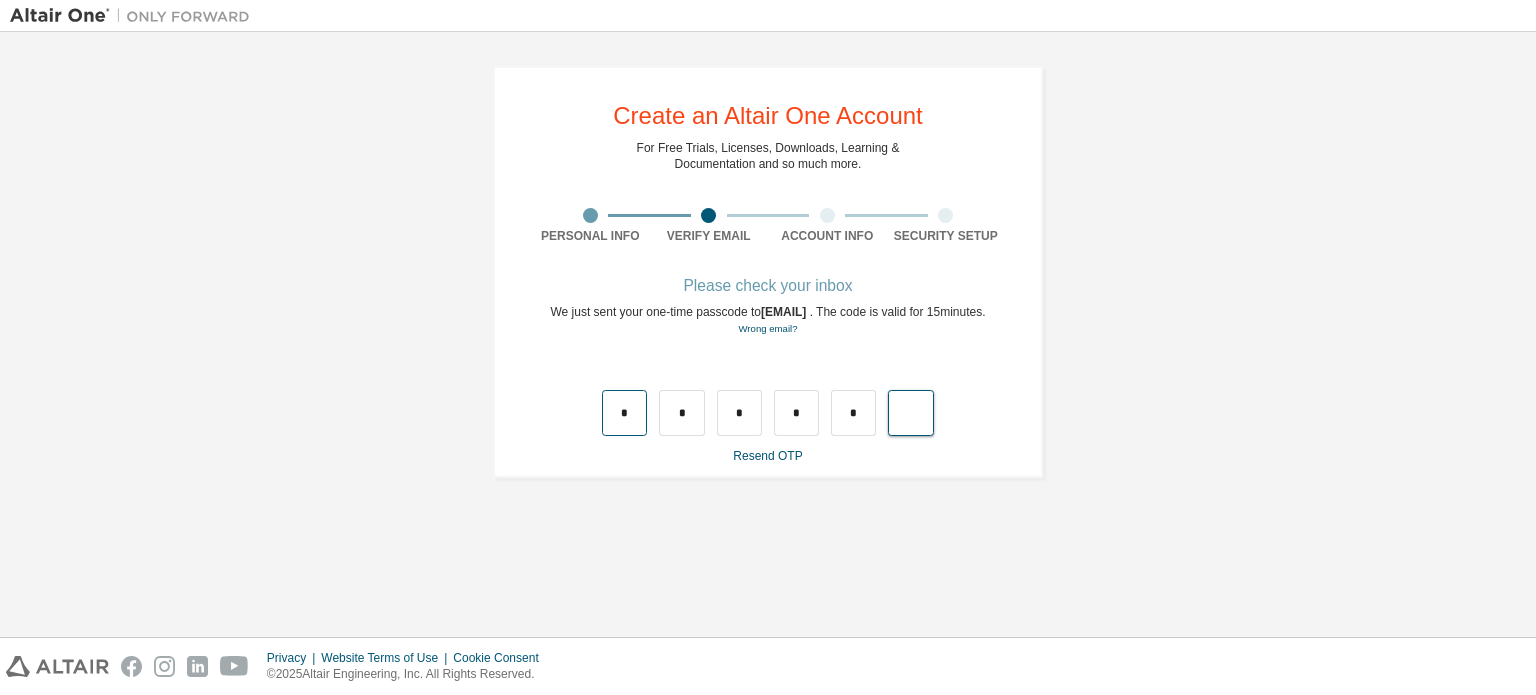 type on "*" 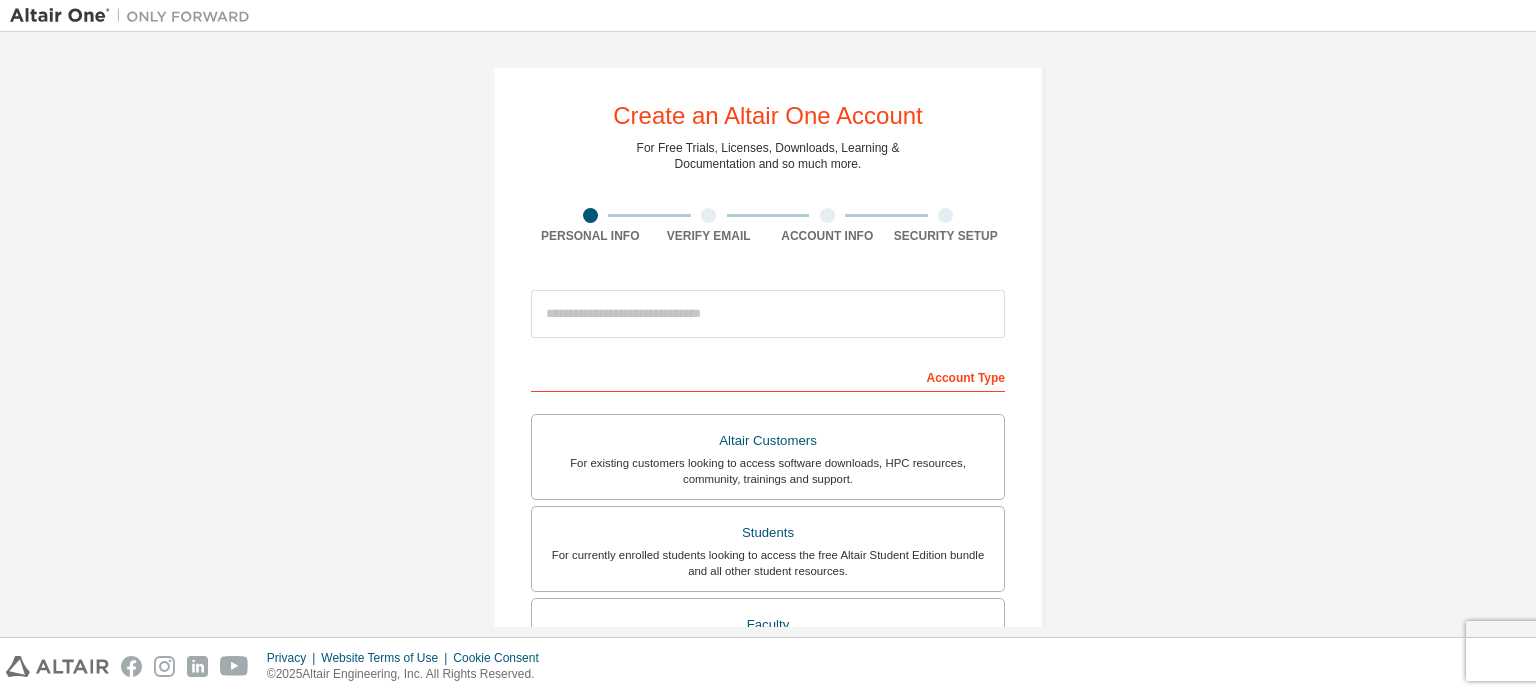 scroll, scrollTop: 0, scrollLeft: 0, axis: both 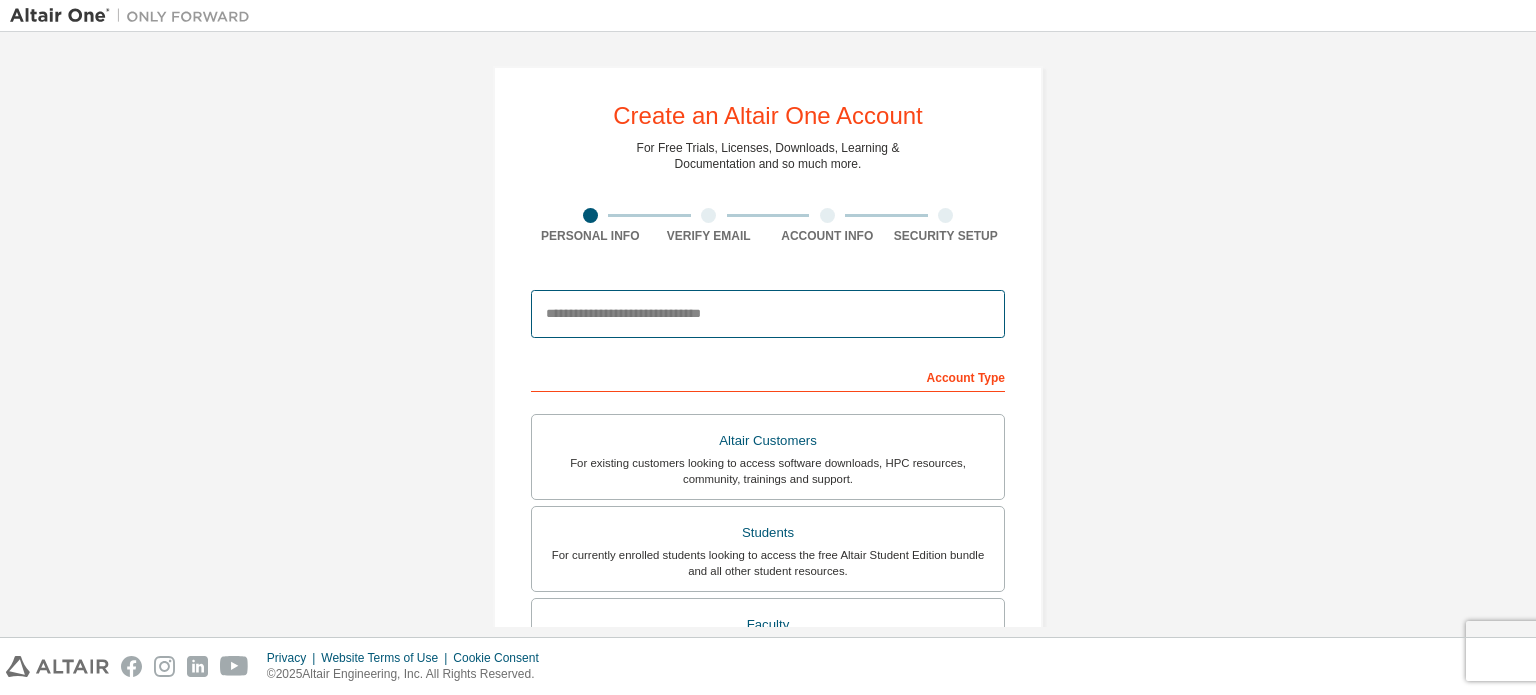 click at bounding box center [768, 314] 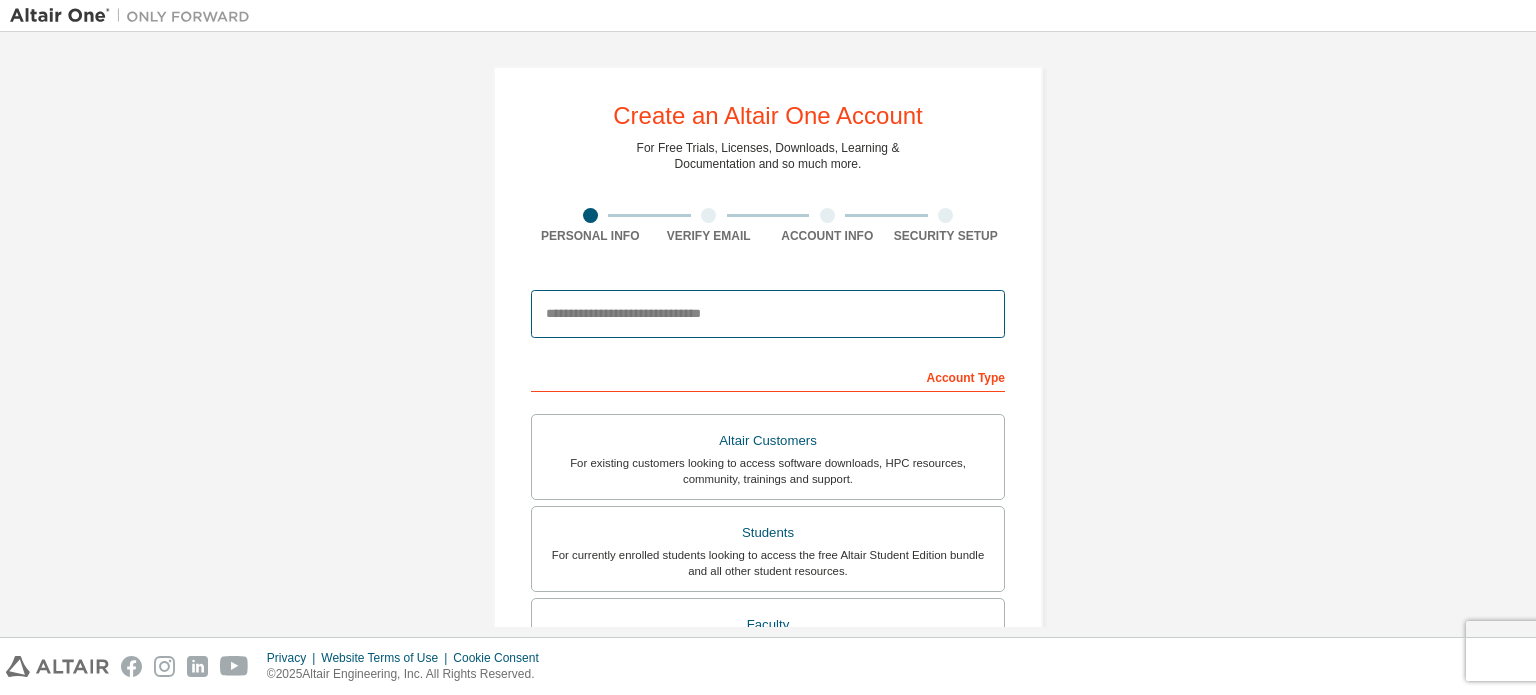 click at bounding box center (768, 314) 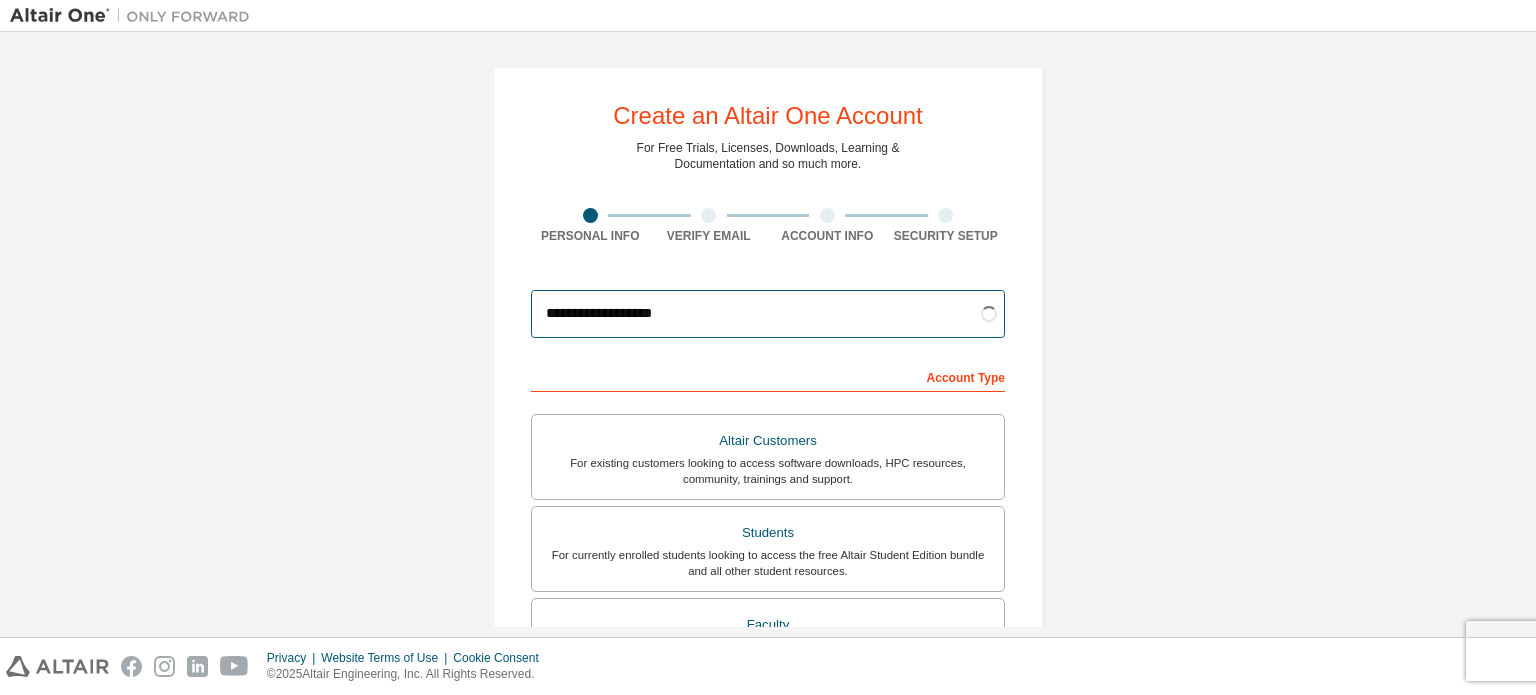 type on "**********" 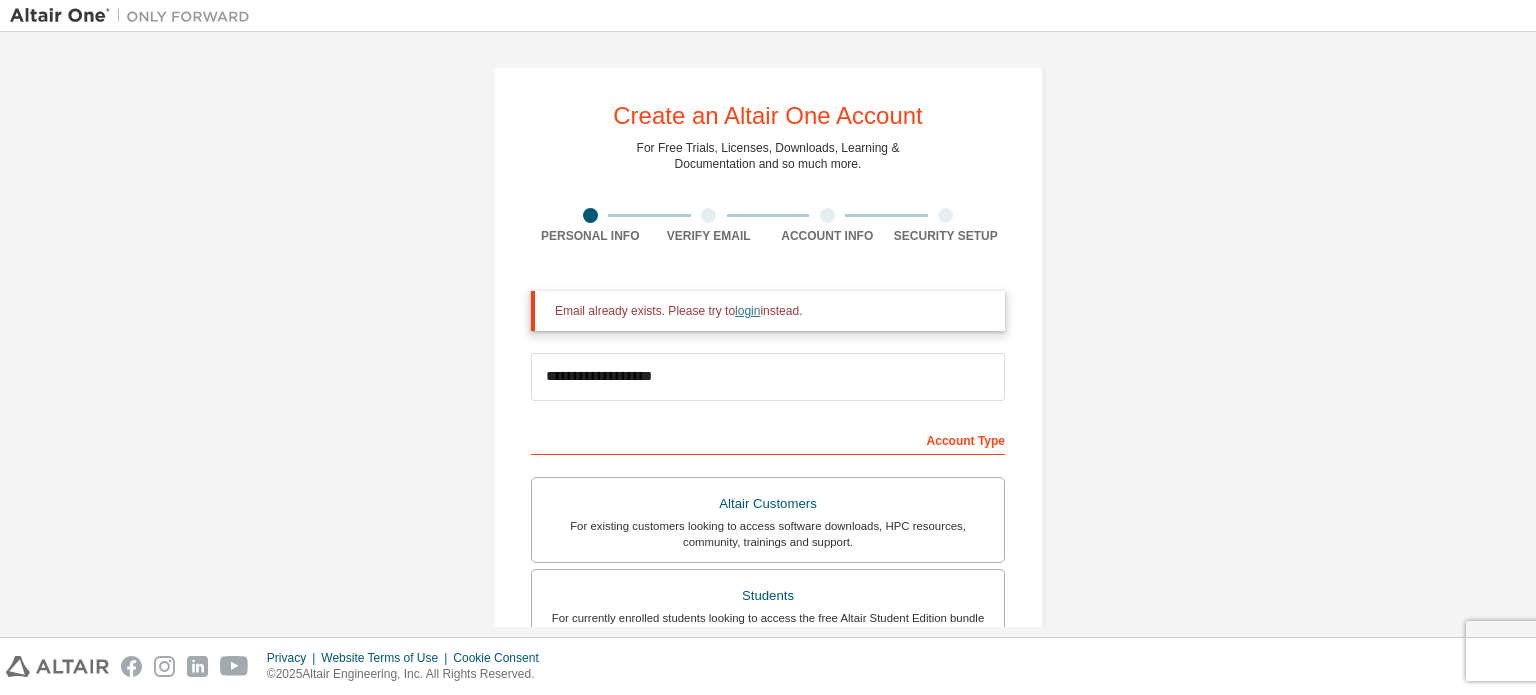 click on "login" at bounding box center [747, 311] 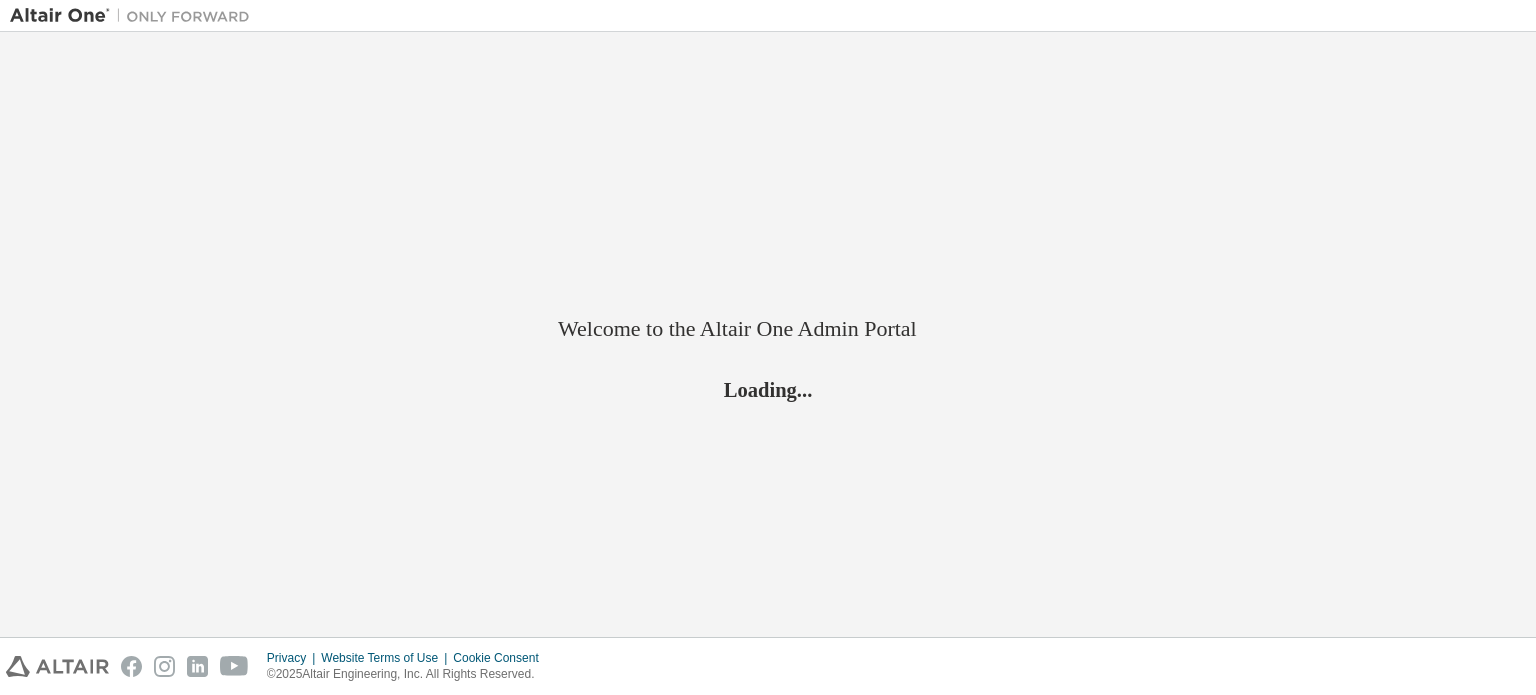 scroll, scrollTop: 0, scrollLeft: 0, axis: both 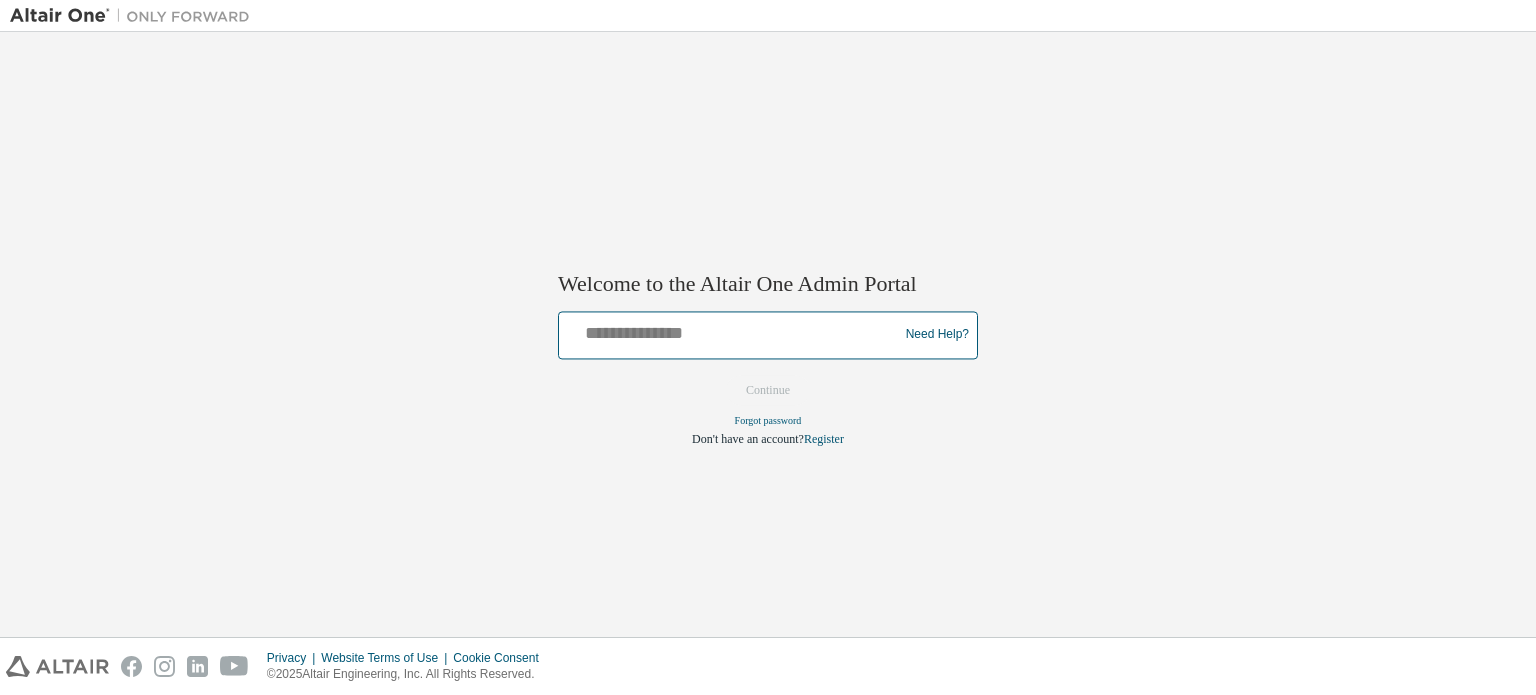 click at bounding box center [731, 330] 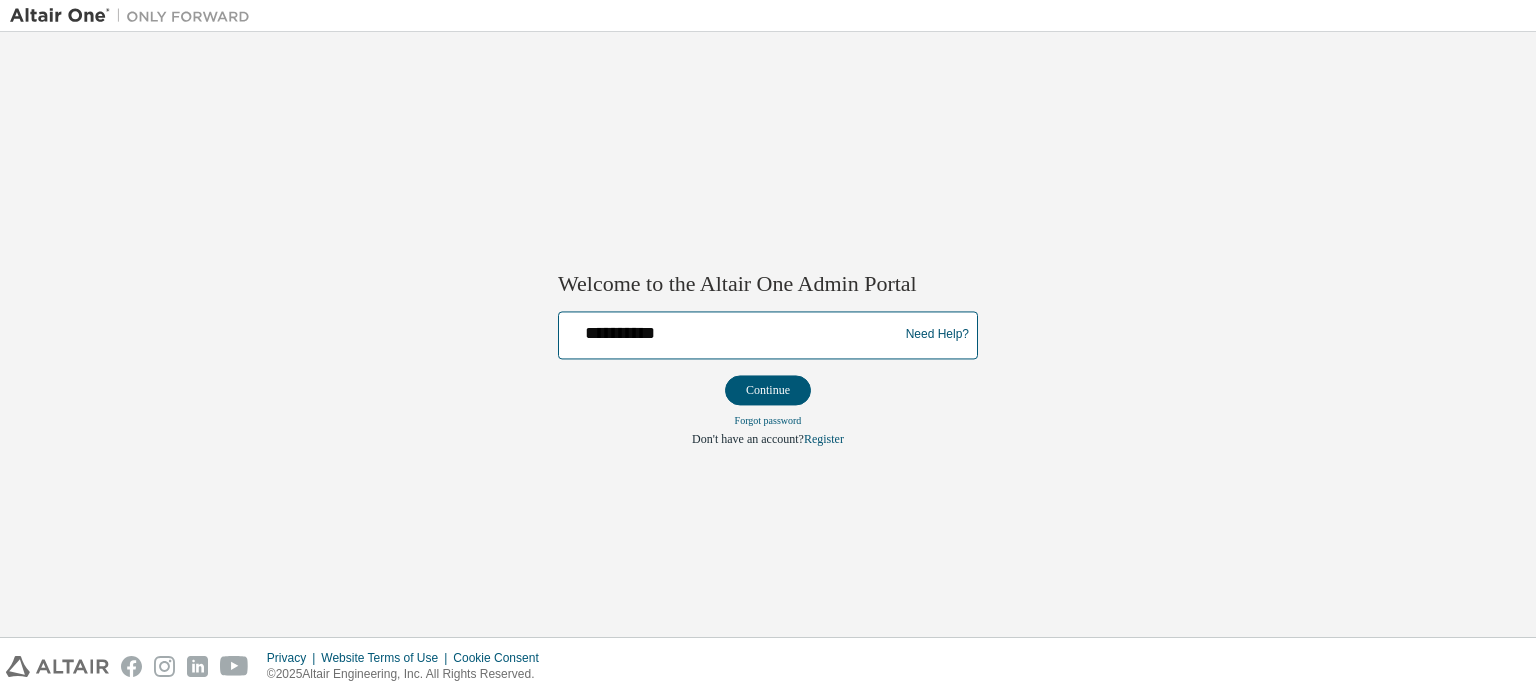 type on "**********" 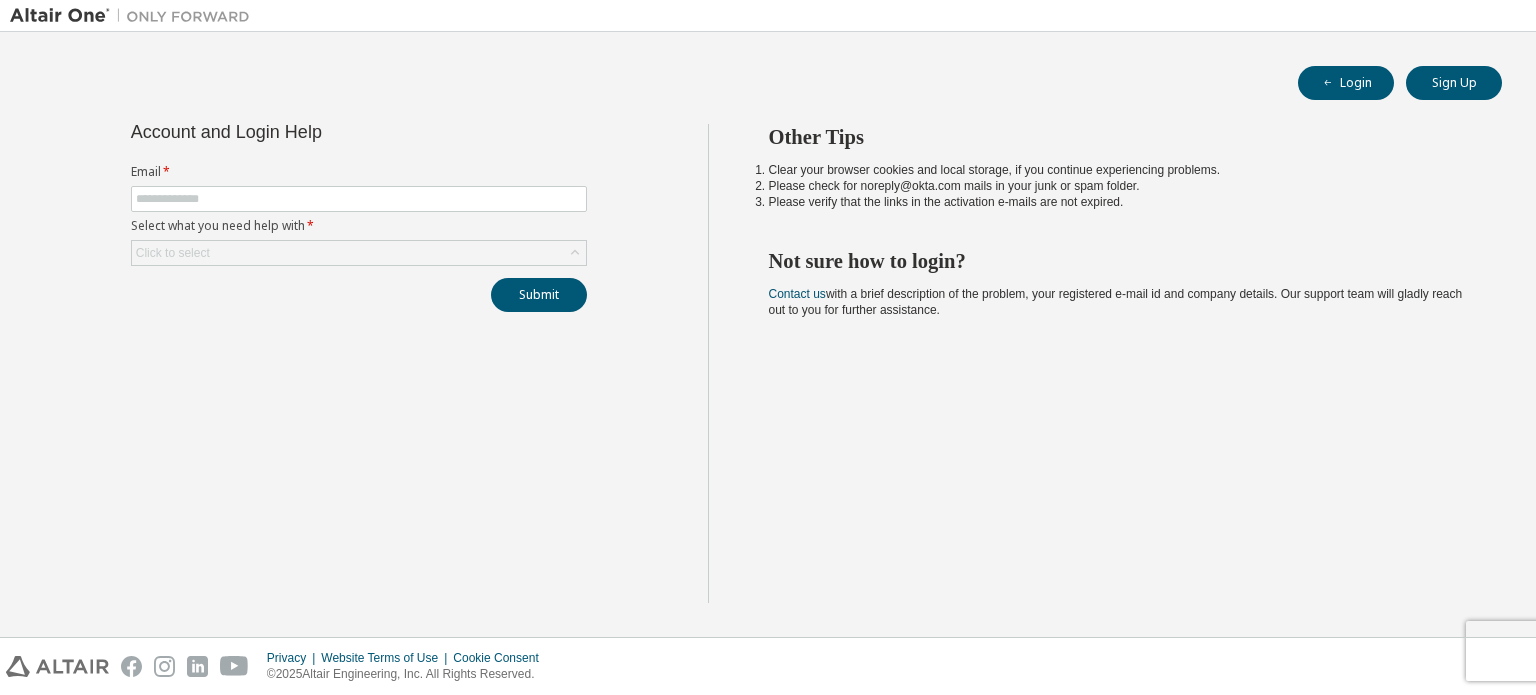 scroll, scrollTop: 0, scrollLeft: 0, axis: both 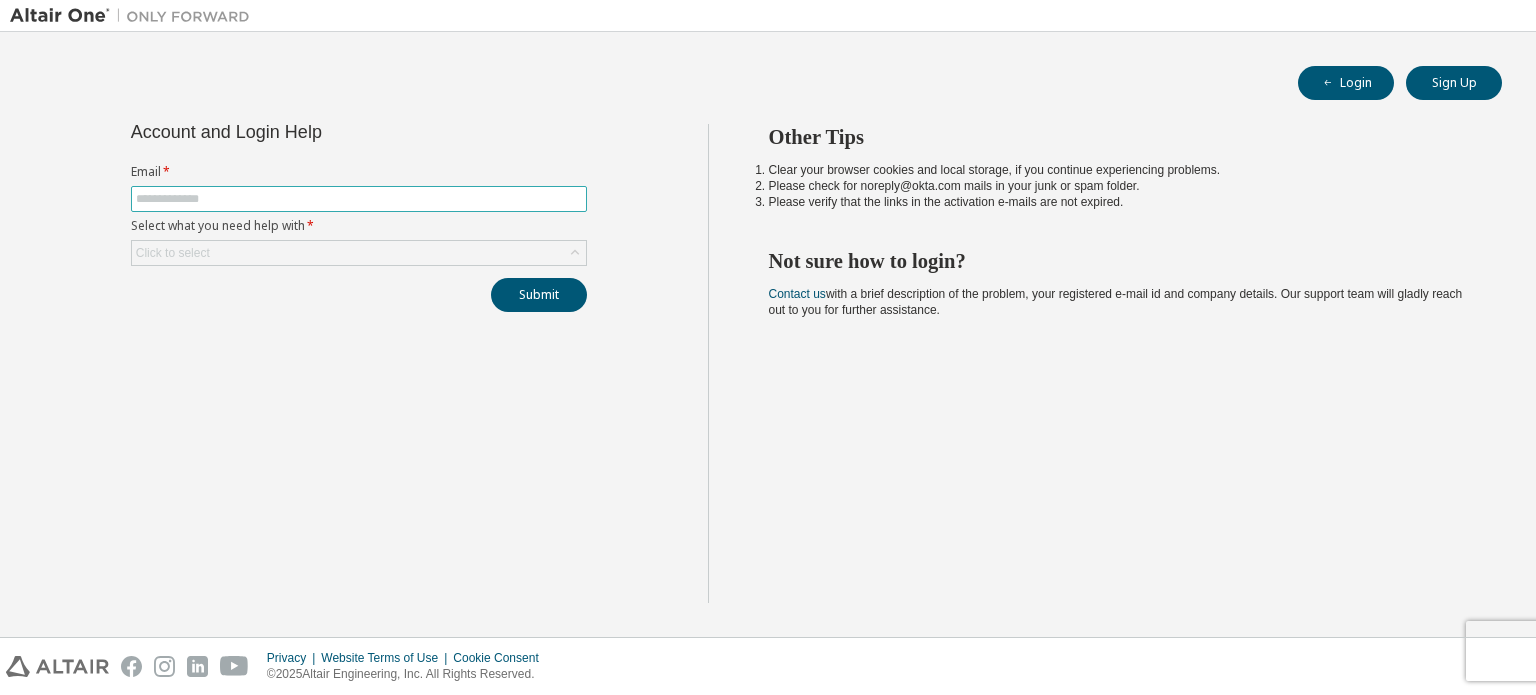 click at bounding box center [359, 199] 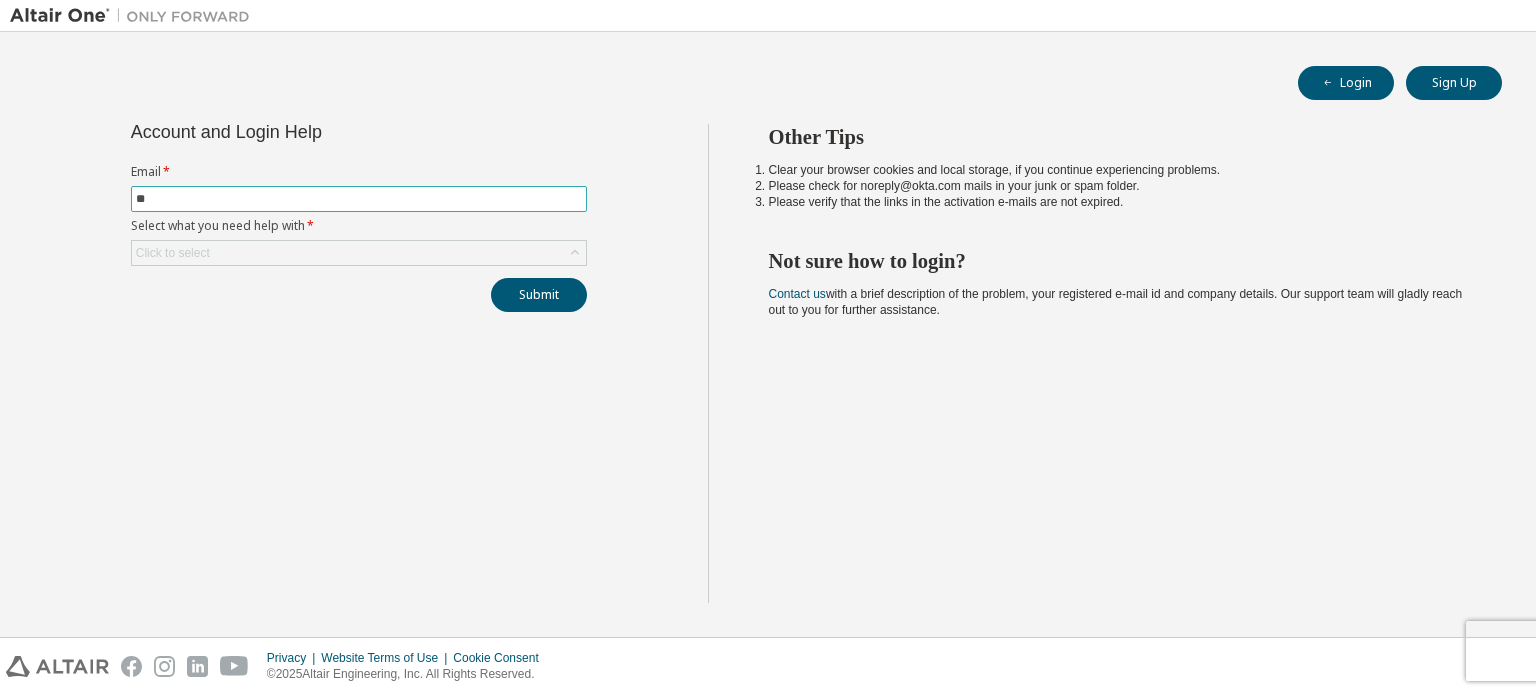 type on "*" 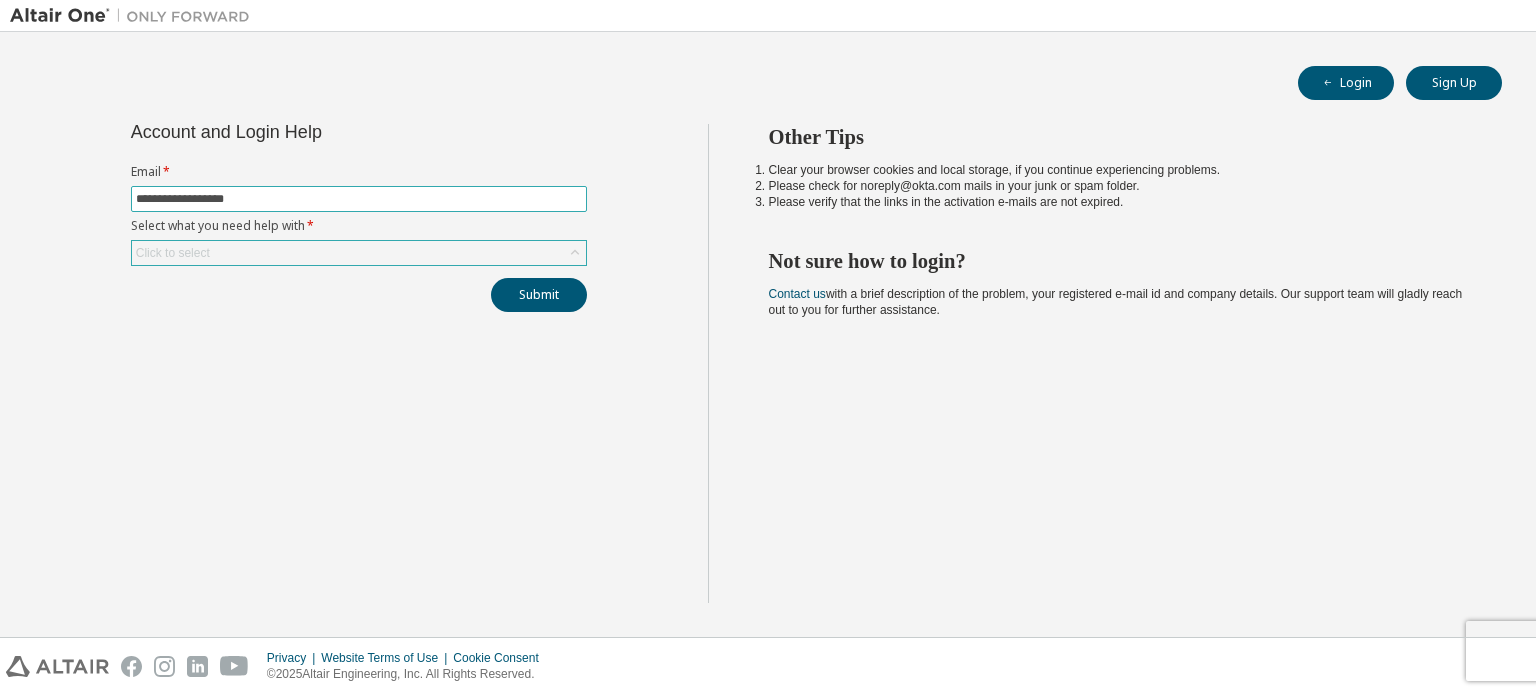 type on "**********" 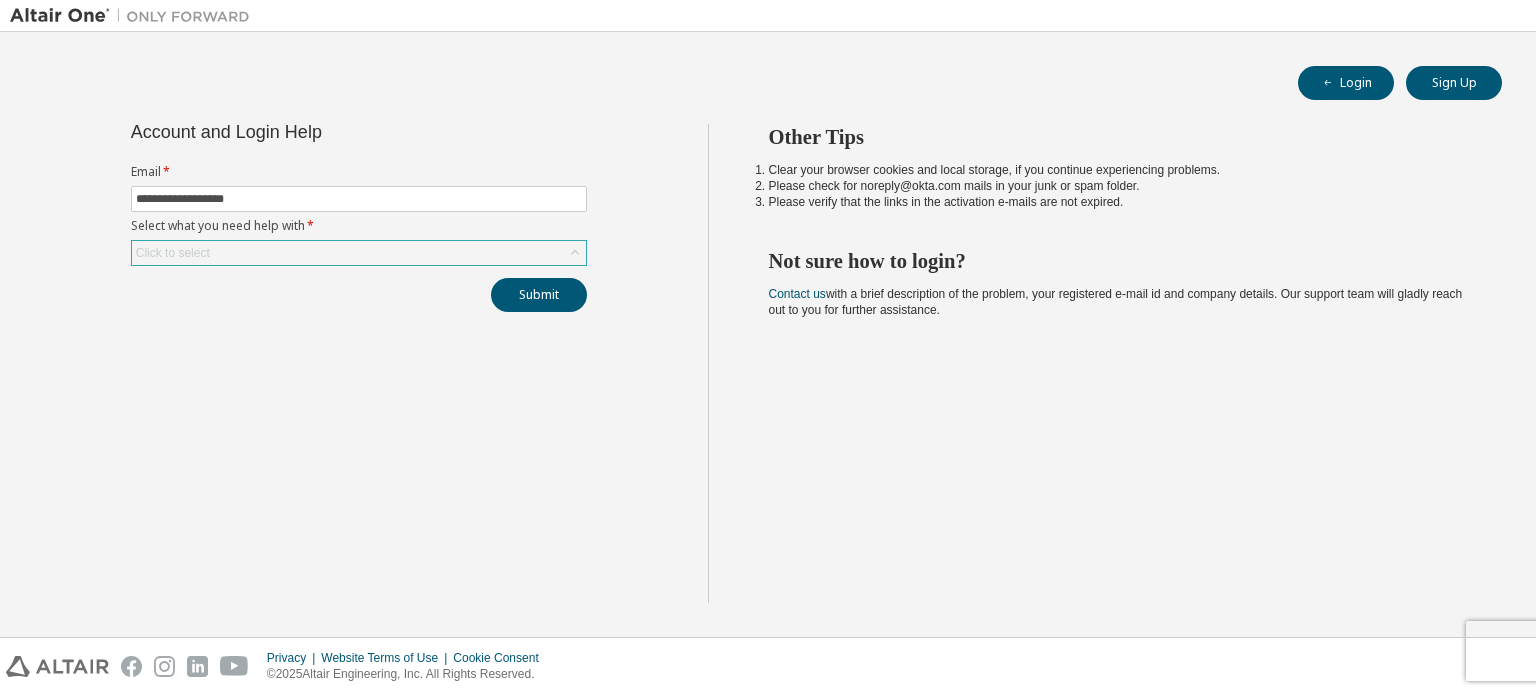 click on "Click to select" at bounding box center [359, 253] 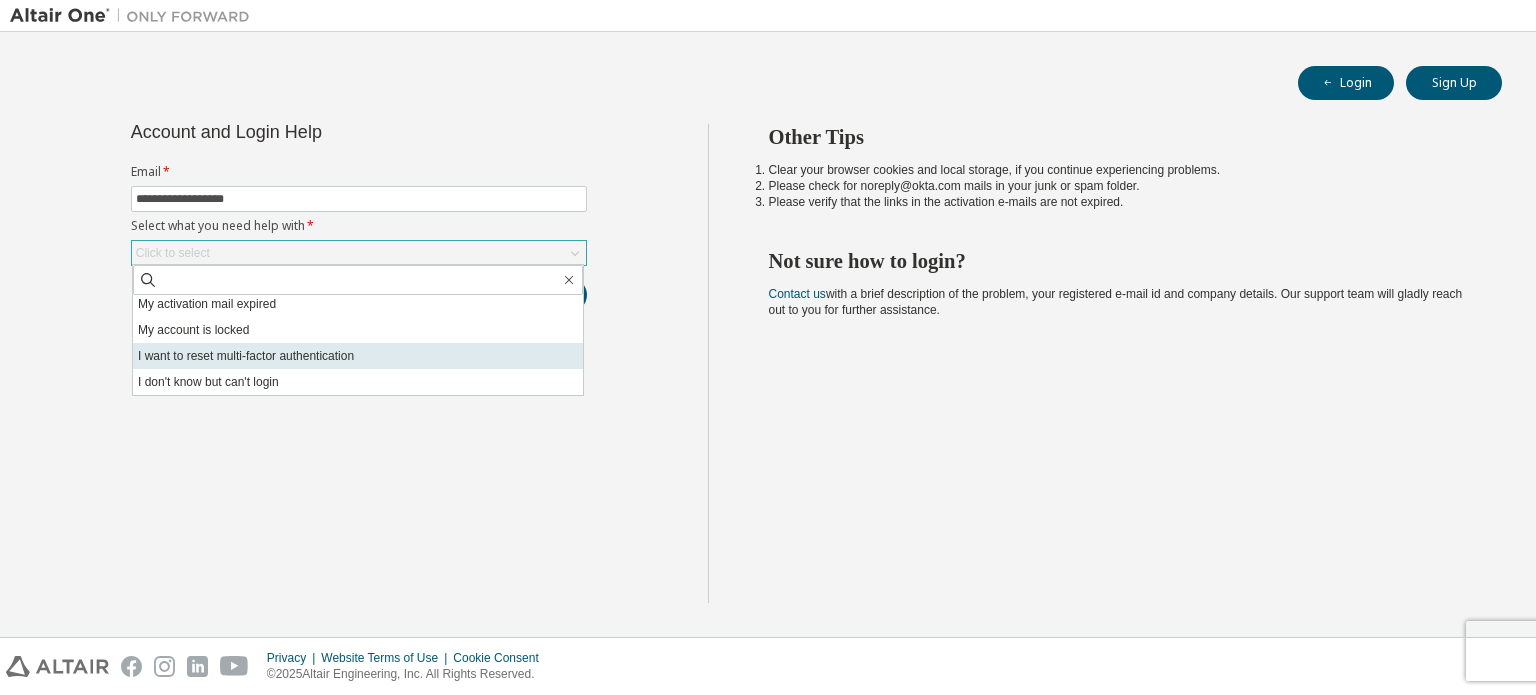scroll, scrollTop: 0, scrollLeft: 0, axis: both 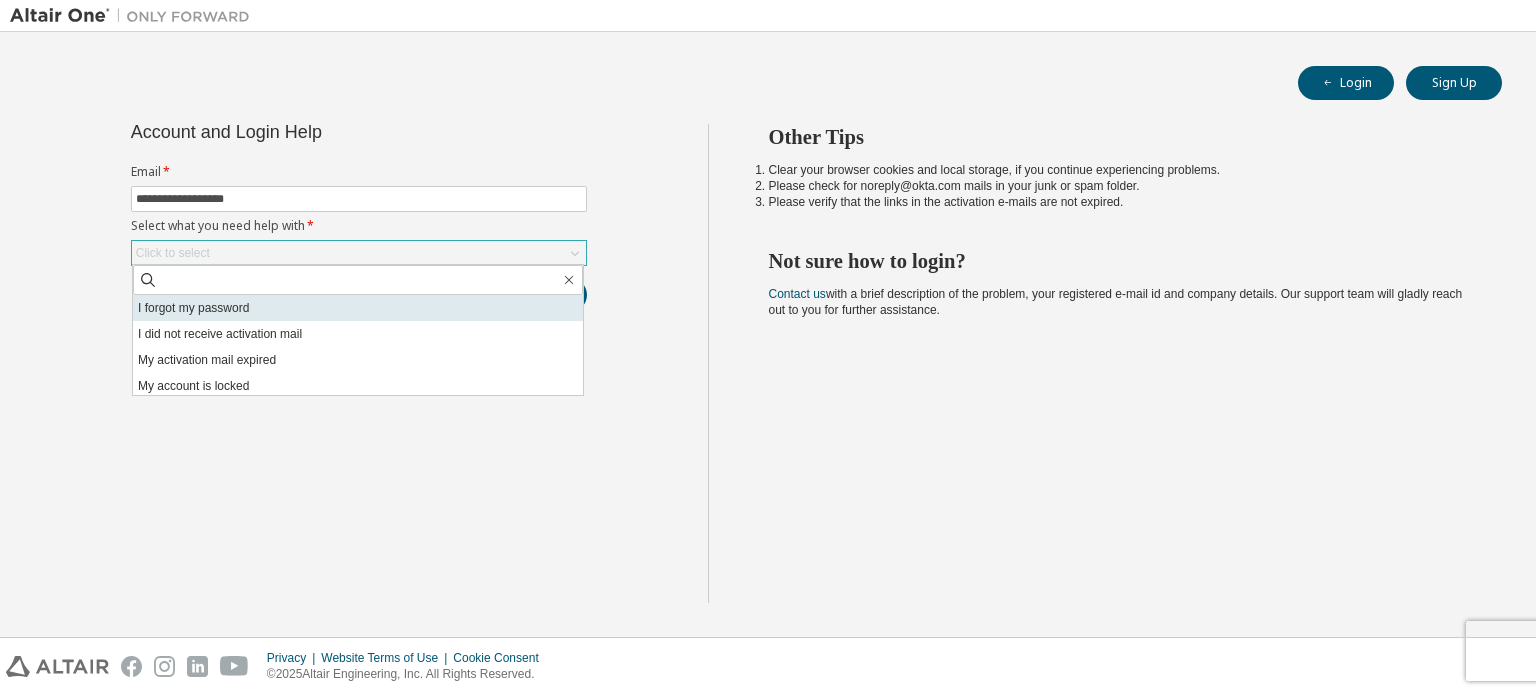 click on "I forgot my password" at bounding box center (358, 308) 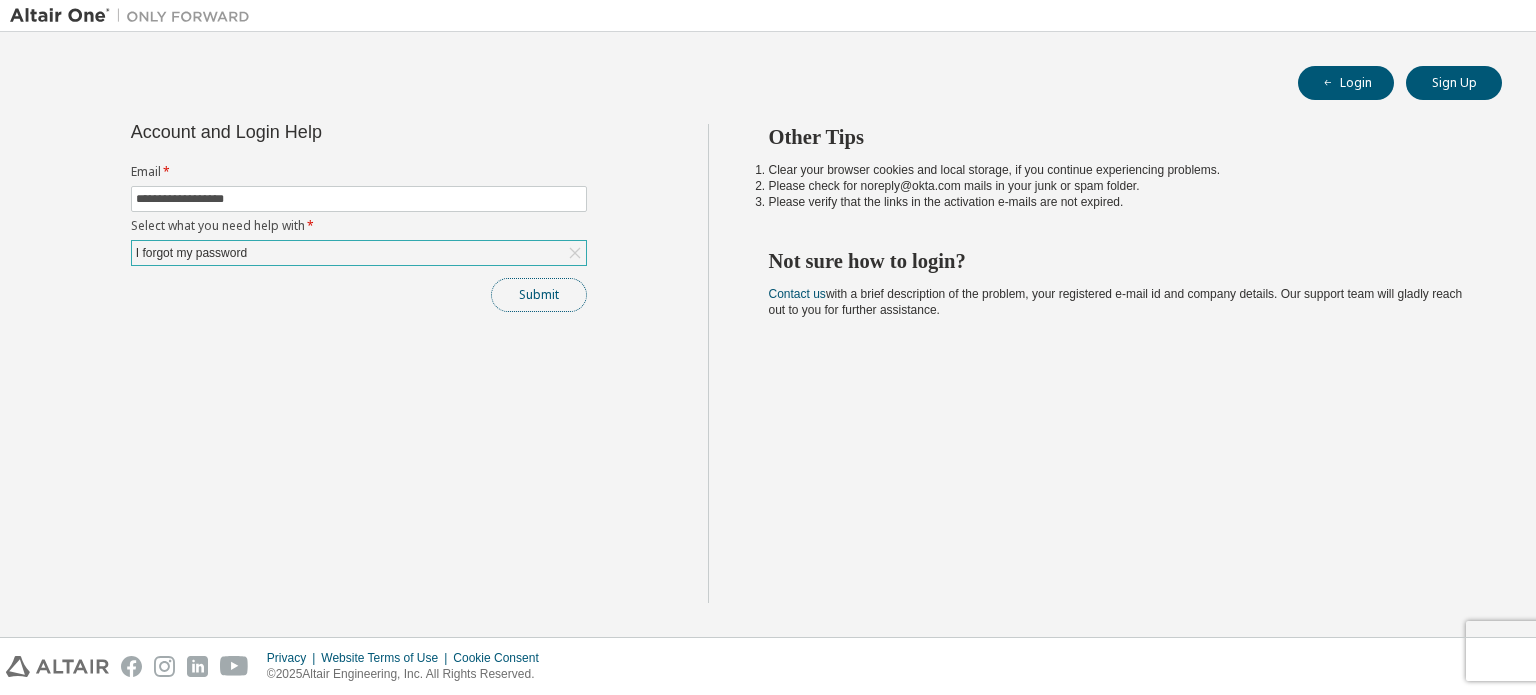 click on "Submit" at bounding box center (539, 295) 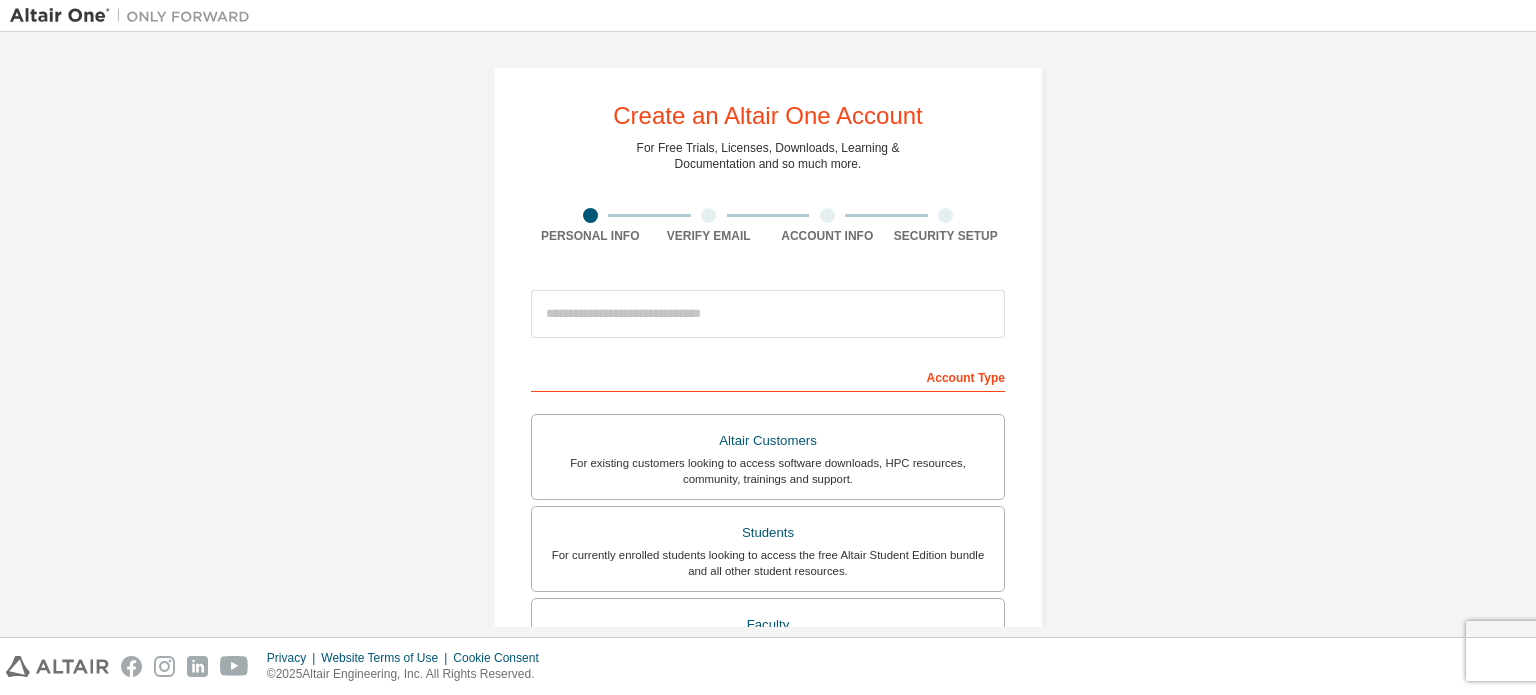 scroll, scrollTop: 0, scrollLeft: 0, axis: both 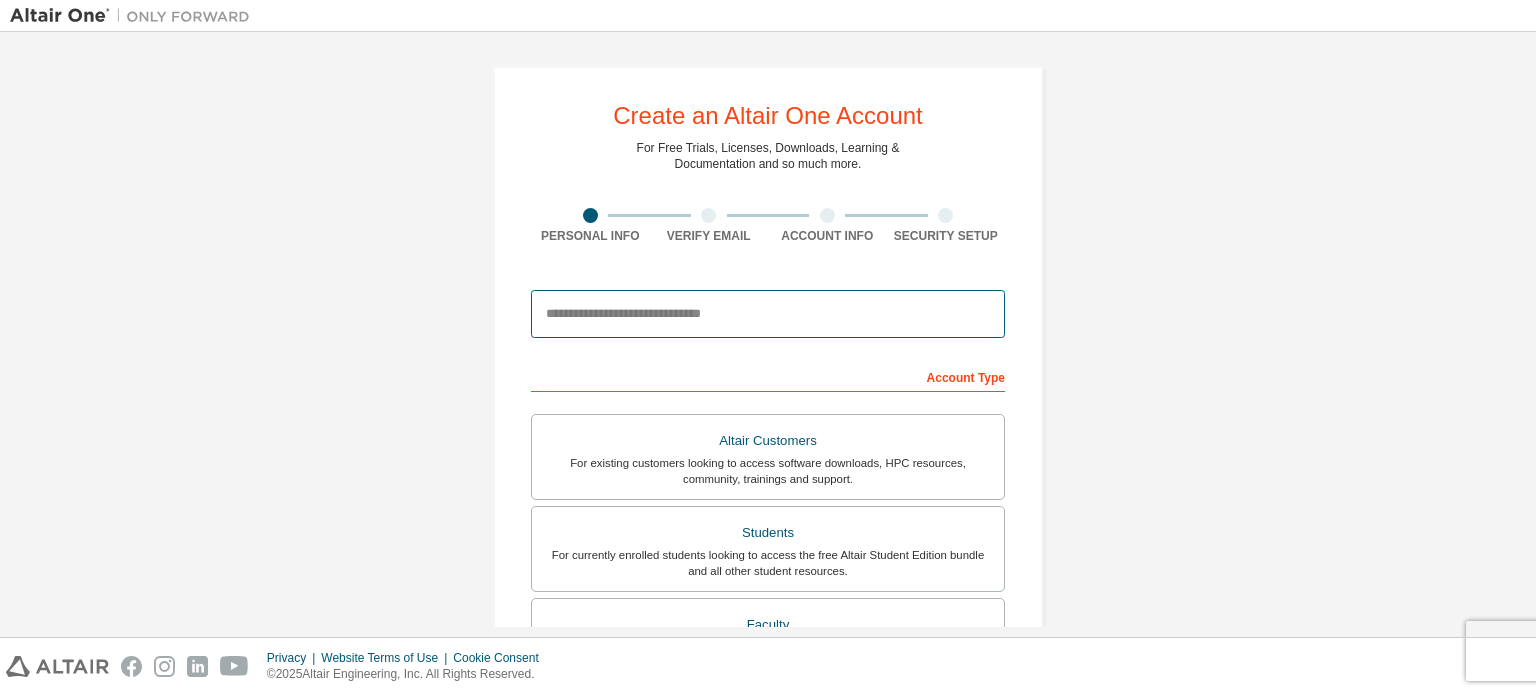 click at bounding box center (768, 314) 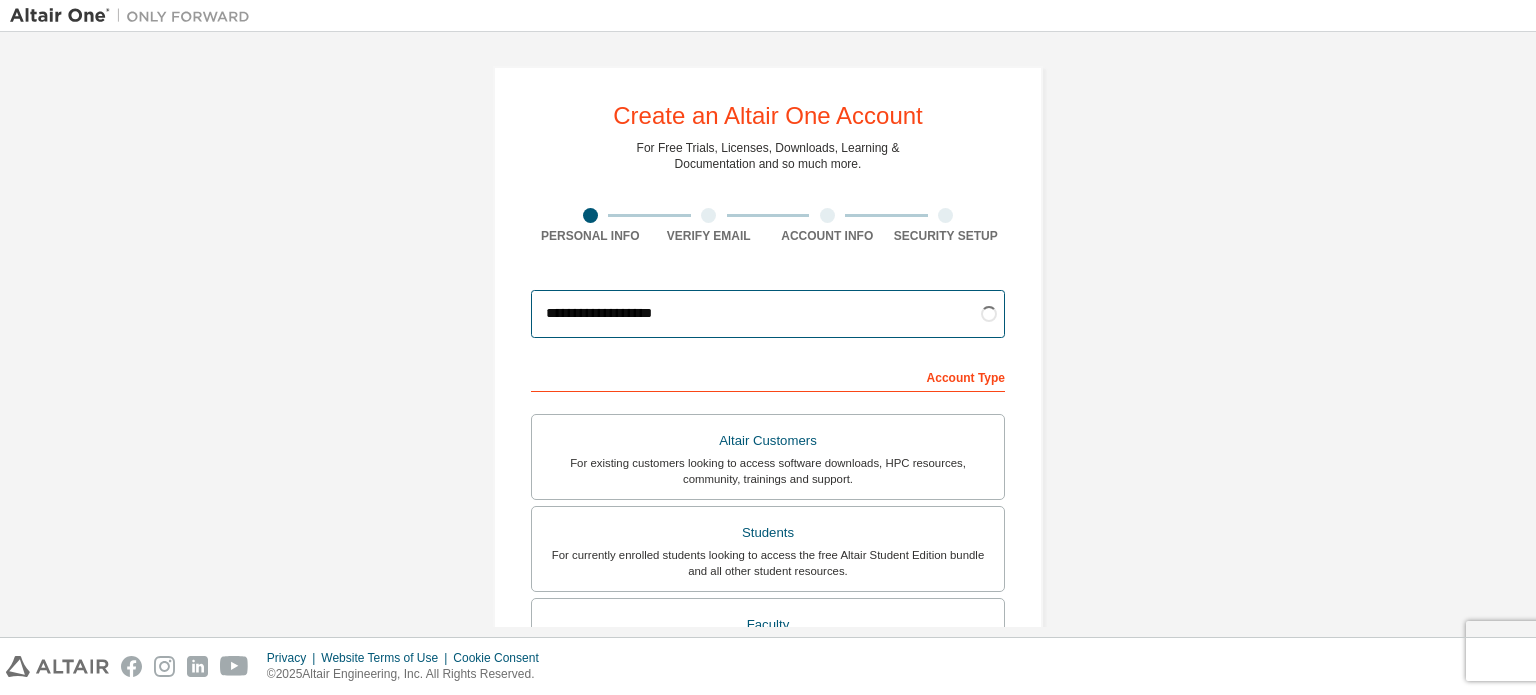 type on "**********" 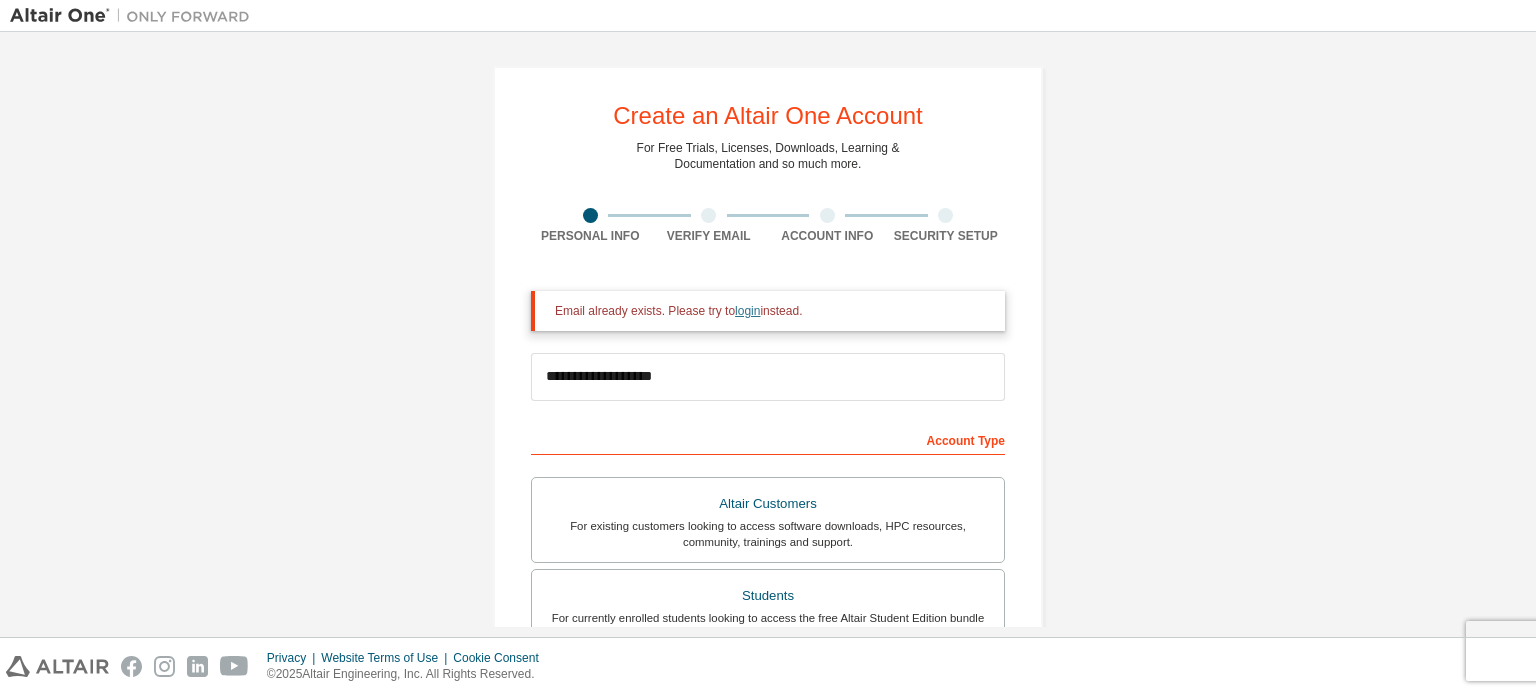 click on "login" at bounding box center (747, 311) 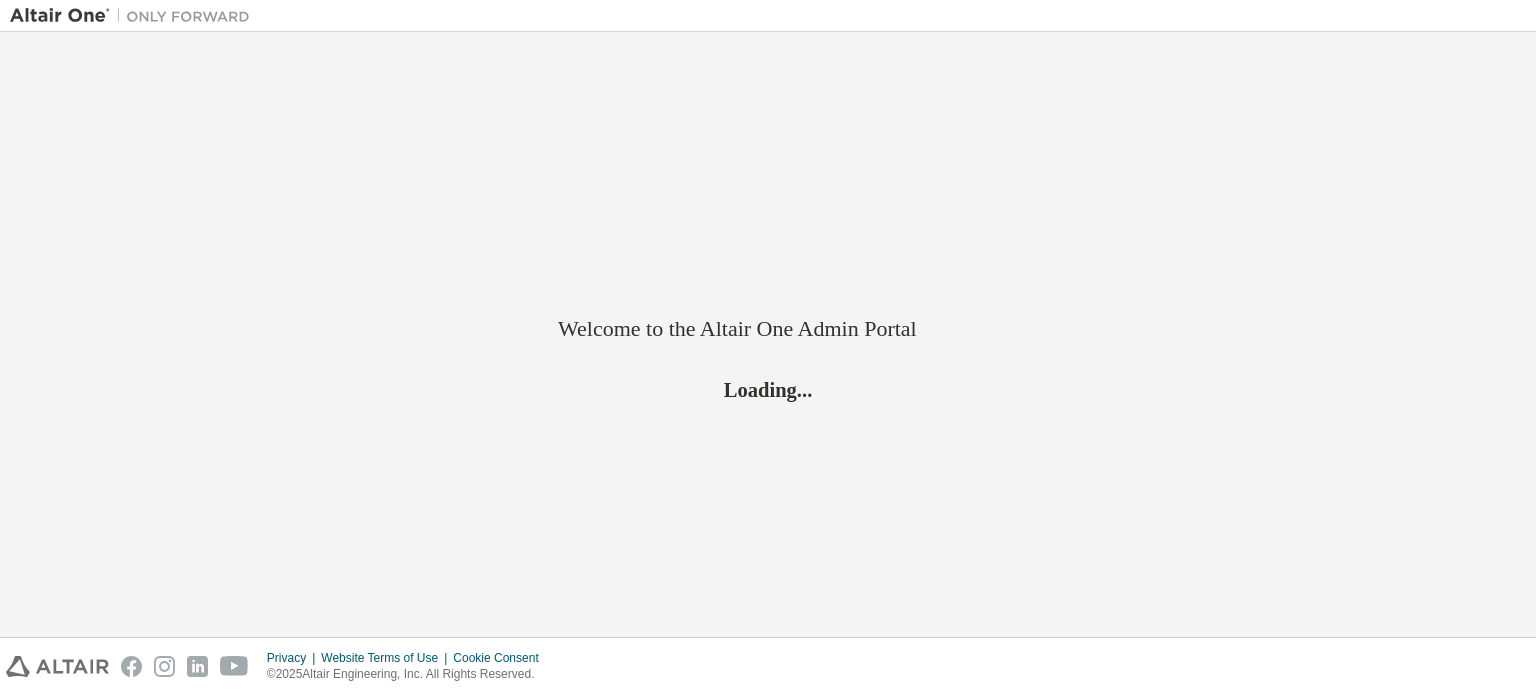scroll, scrollTop: 0, scrollLeft: 0, axis: both 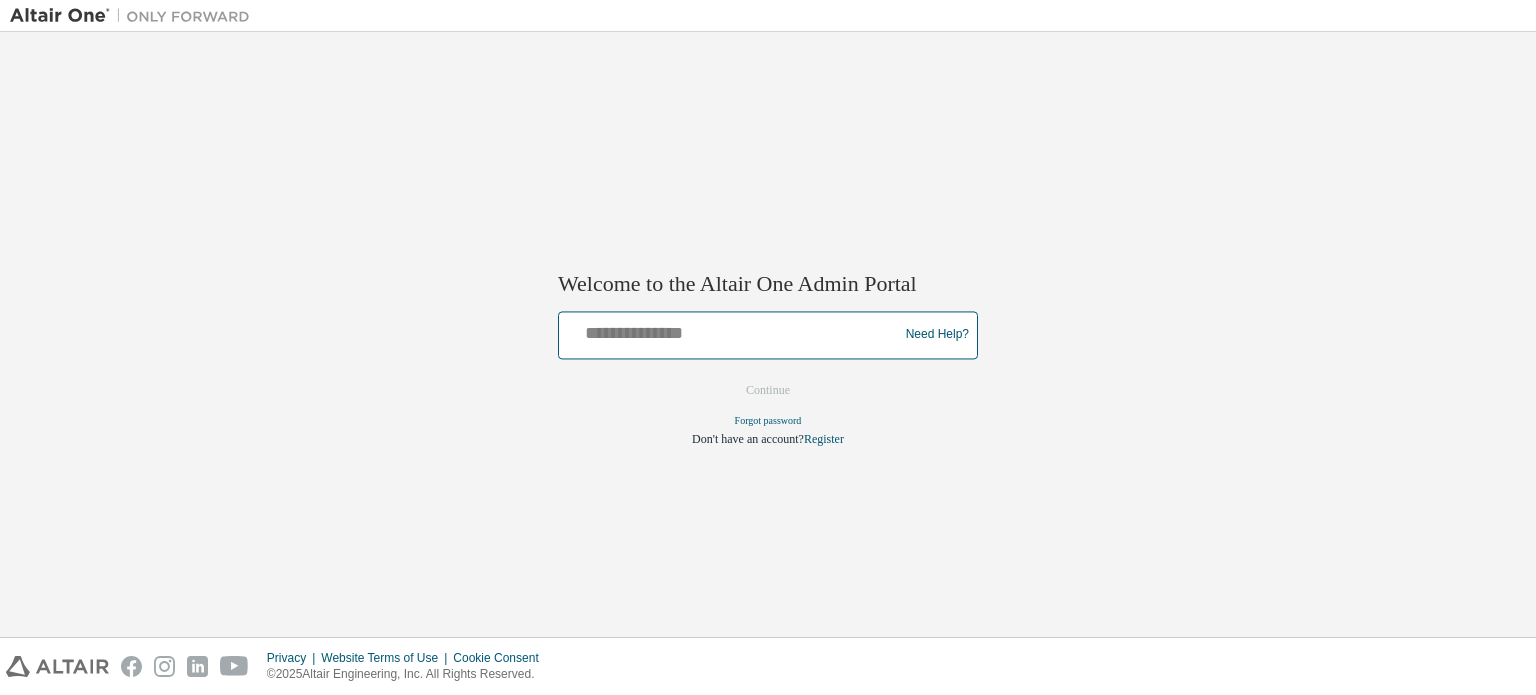 click at bounding box center (731, 330) 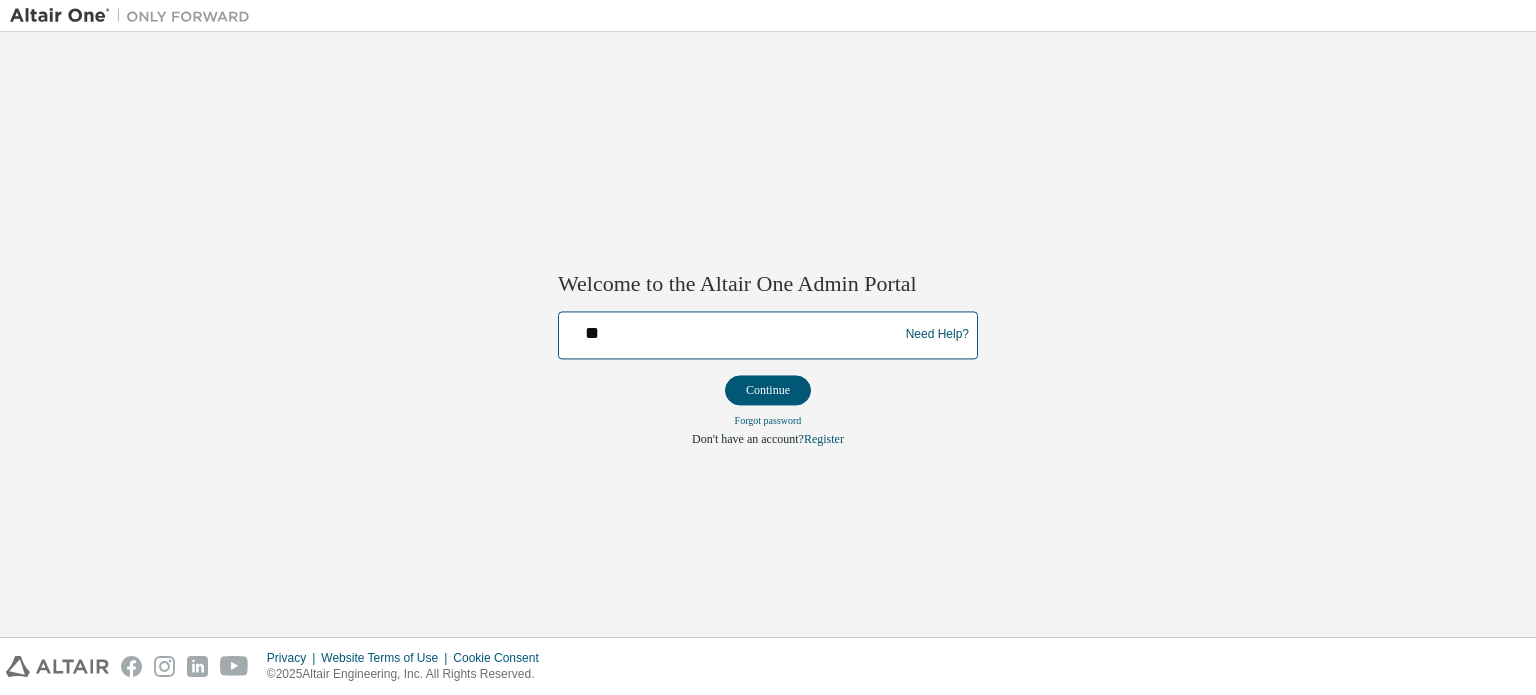 type on "*" 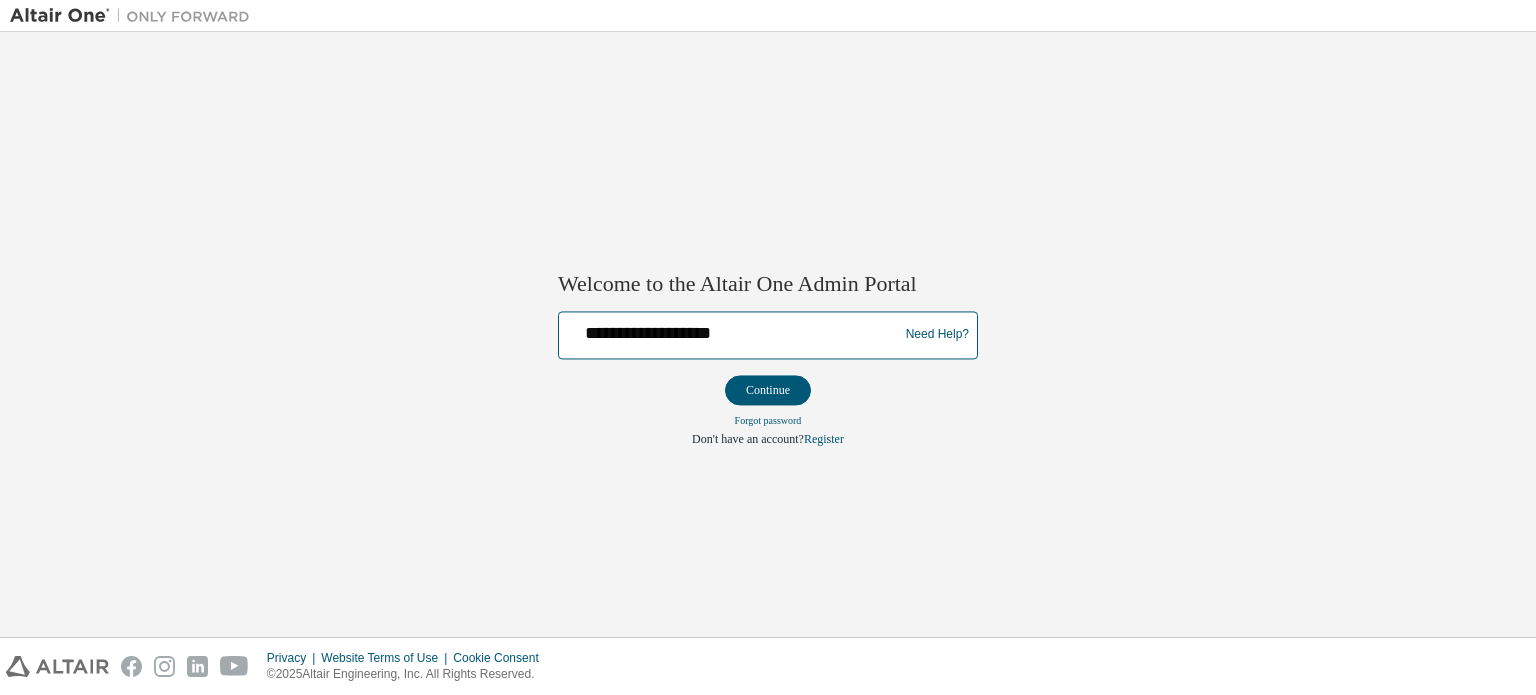 type on "**********" 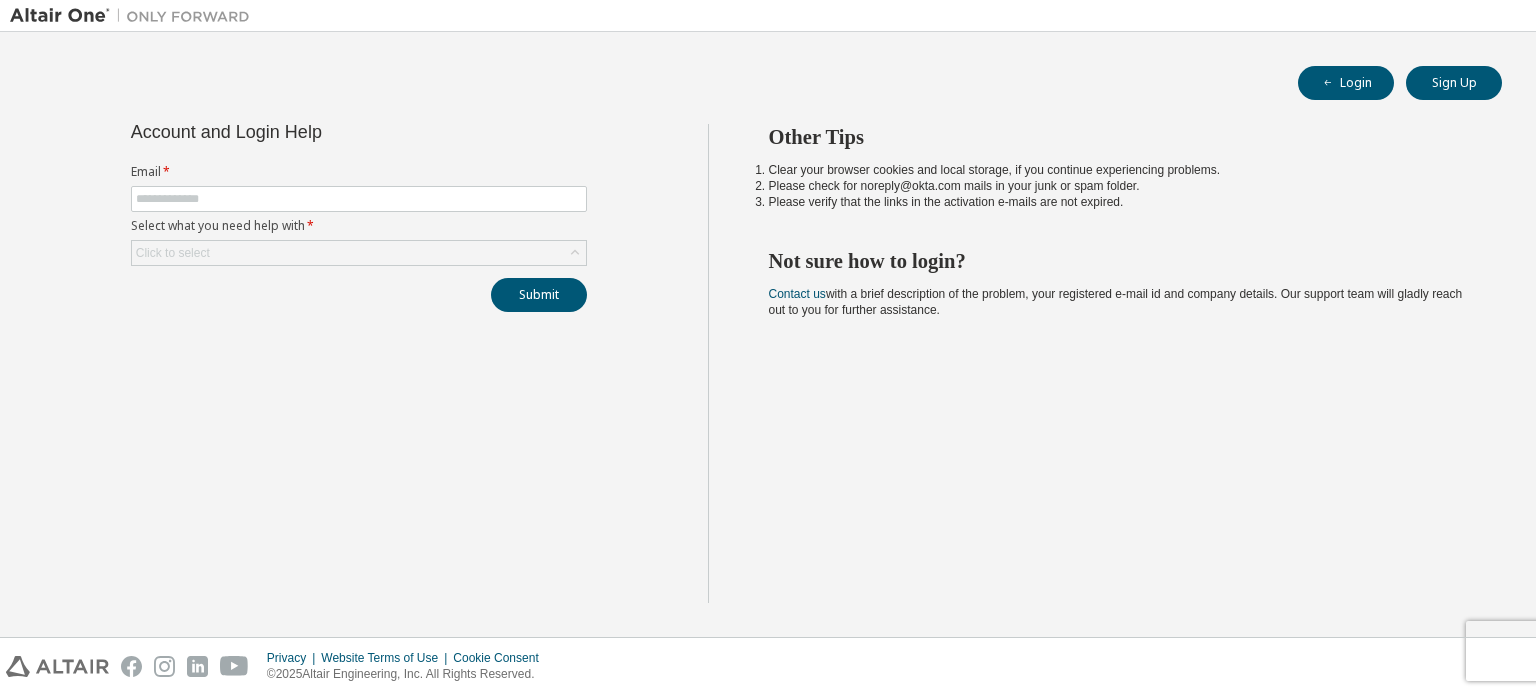 scroll, scrollTop: 0, scrollLeft: 0, axis: both 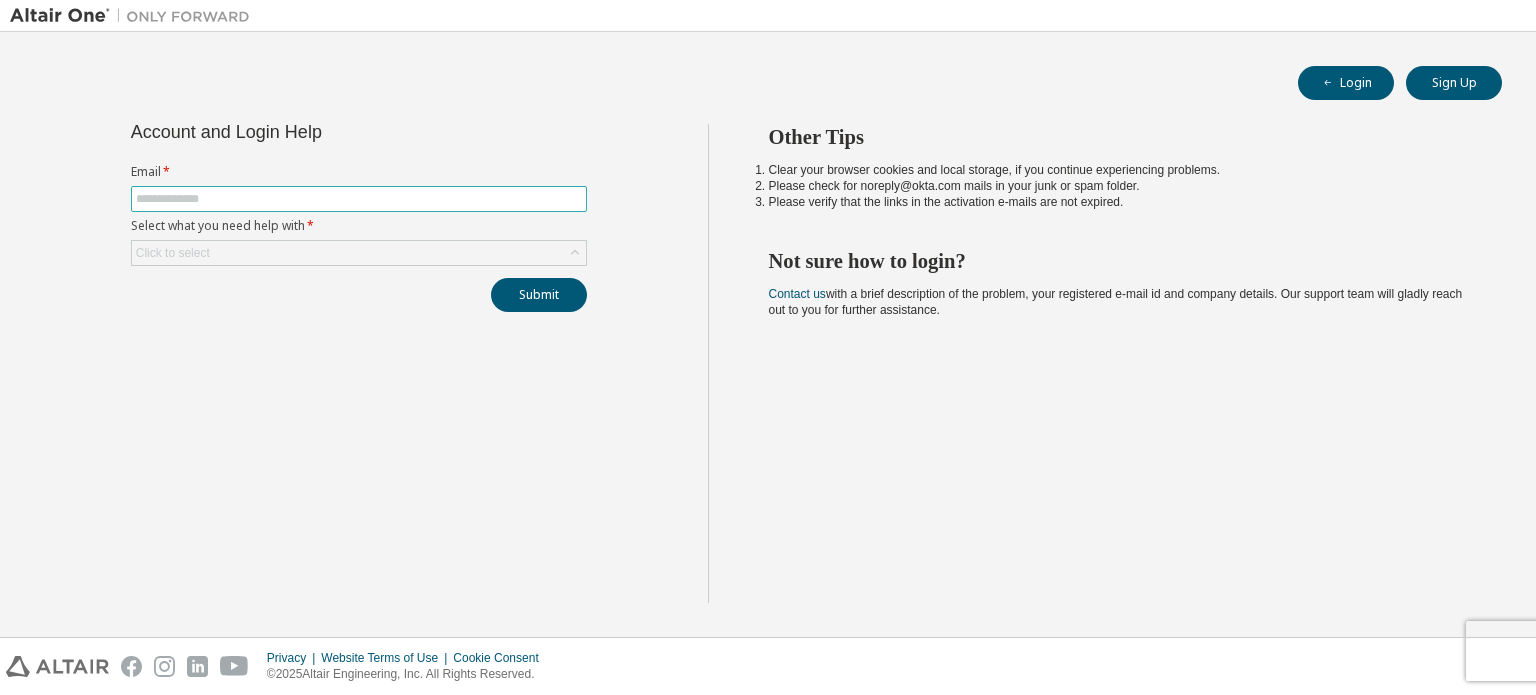 drag, startPoint x: 200, startPoint y: 216, endPoint x: 214, endPoint y: 206, distance: 17.20465 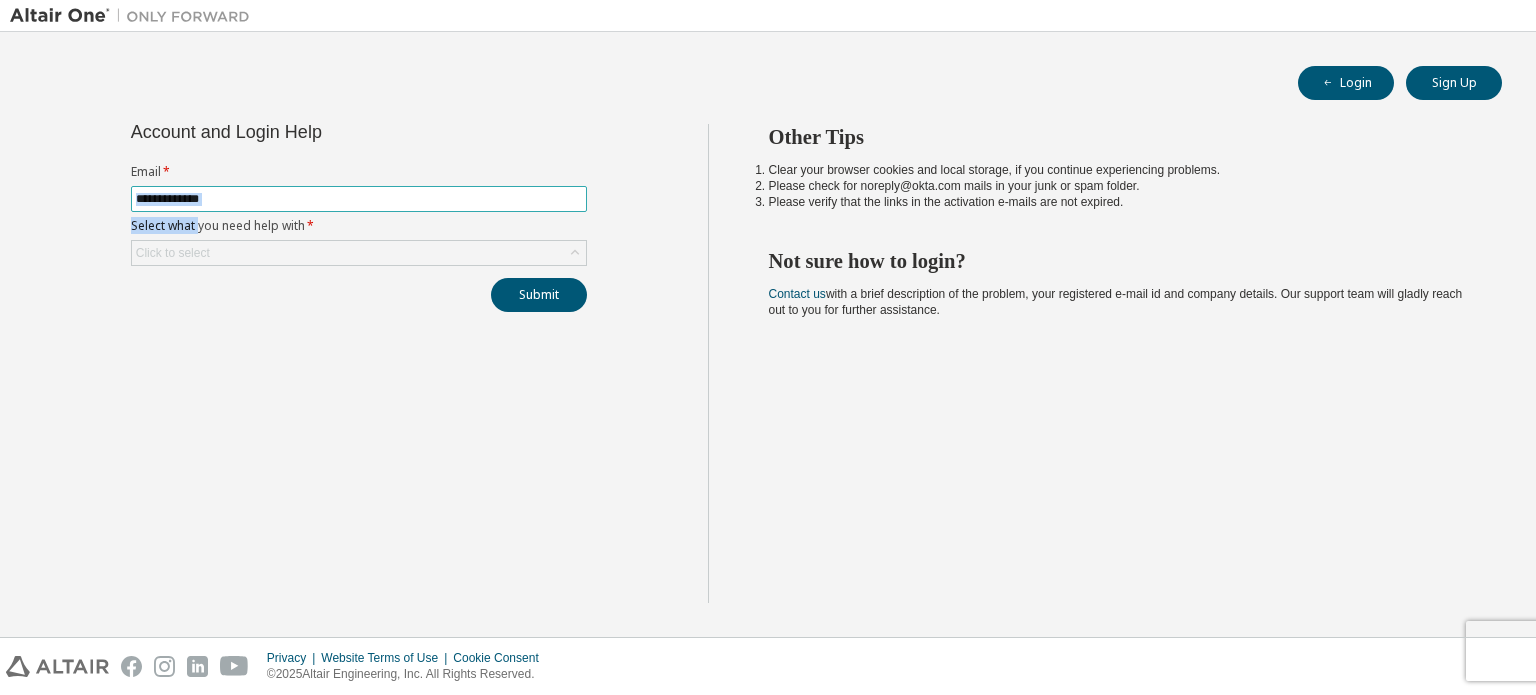 click at bounding box center [359, 199] 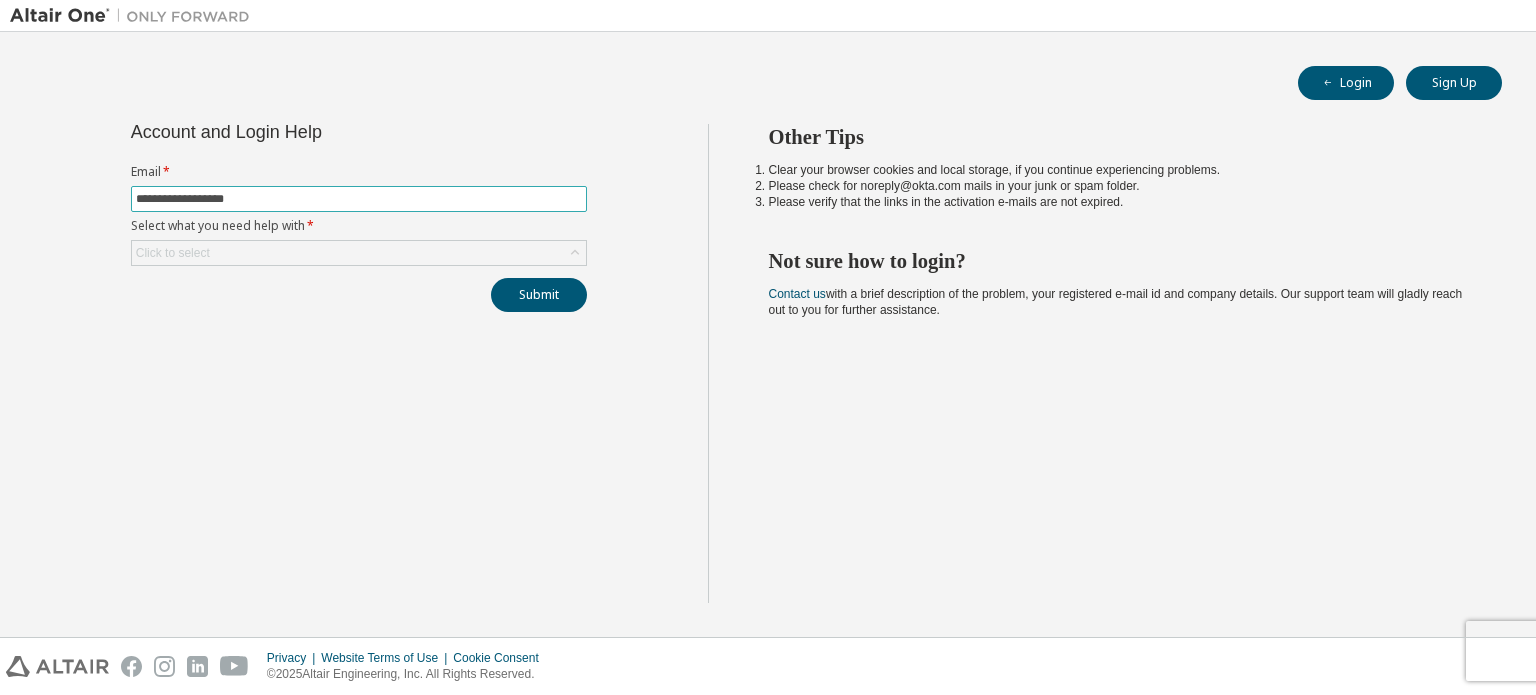 type on "**********" 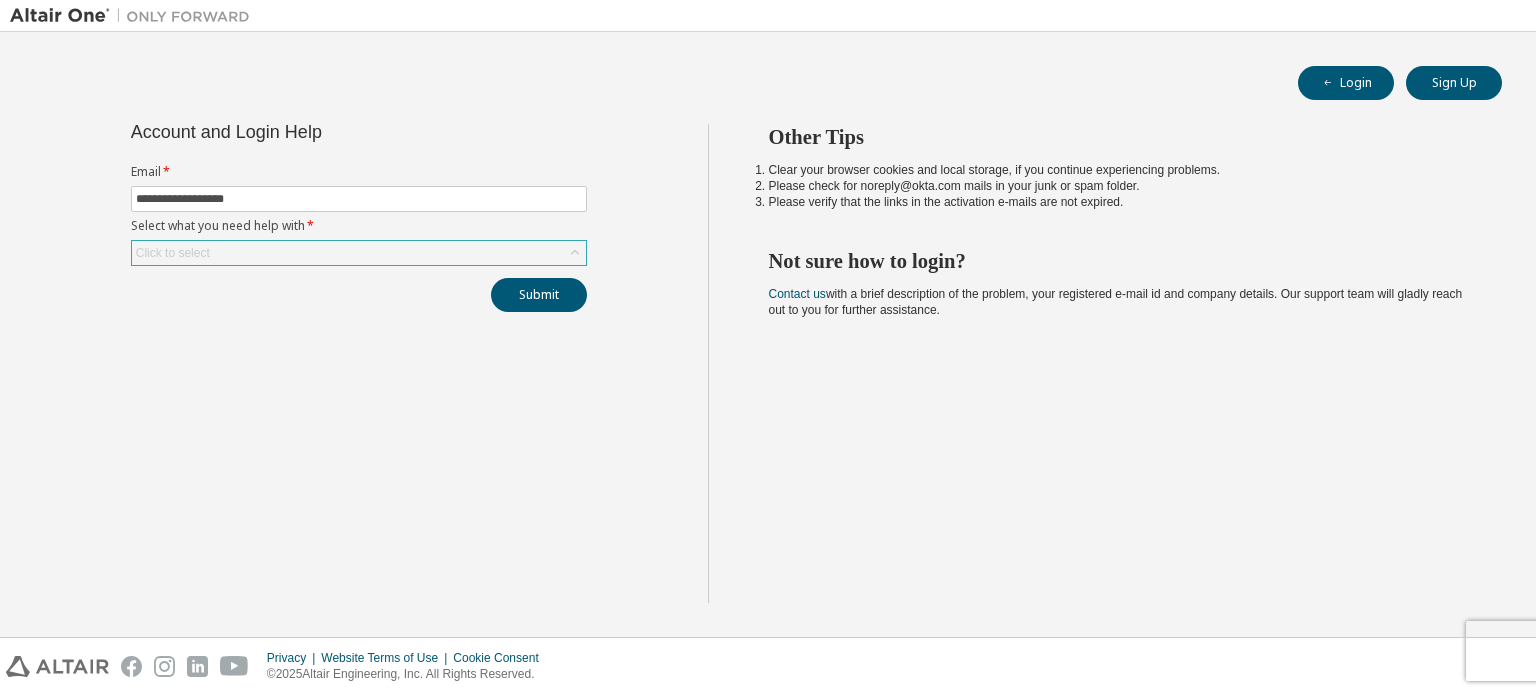 click on "Click to select" at bounding box center [359, 253] 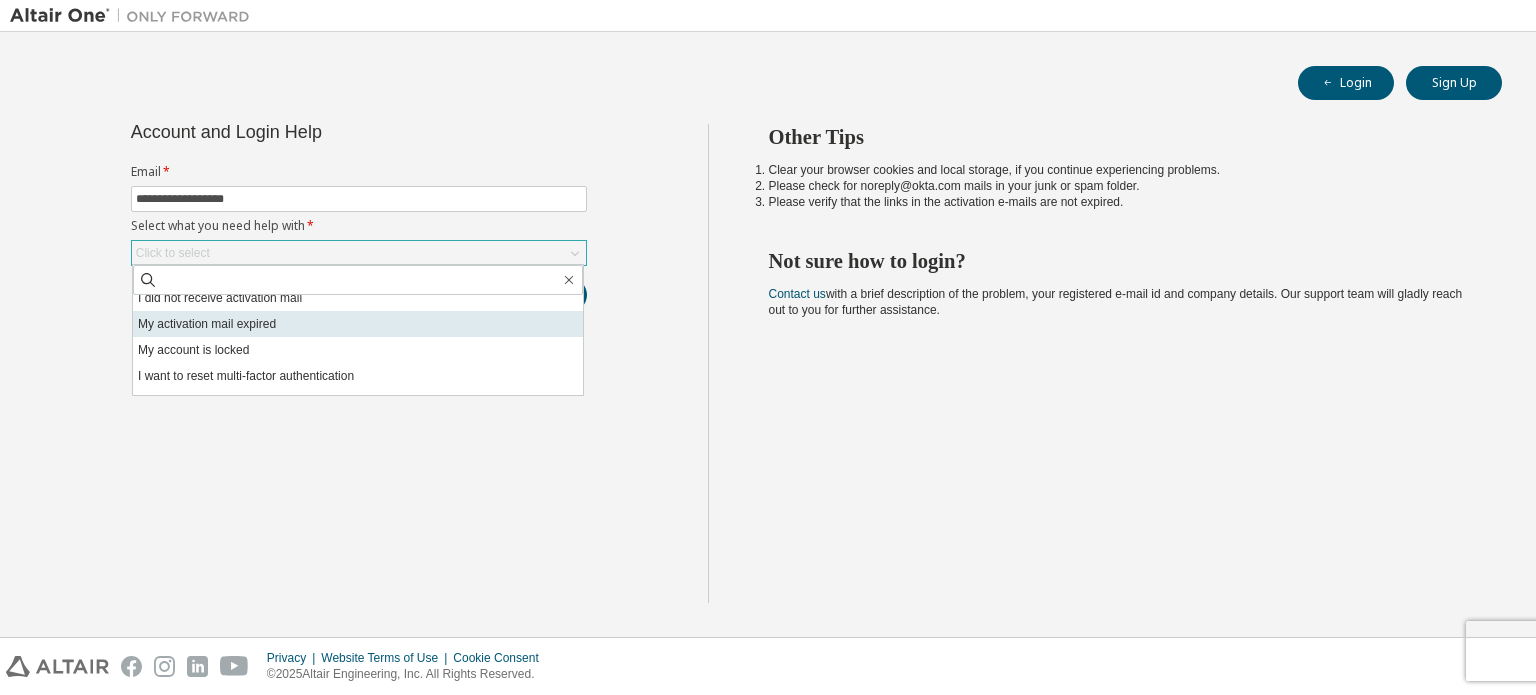 scroll, scrollTop: 56, scrollLeft: 0, axis: vertical 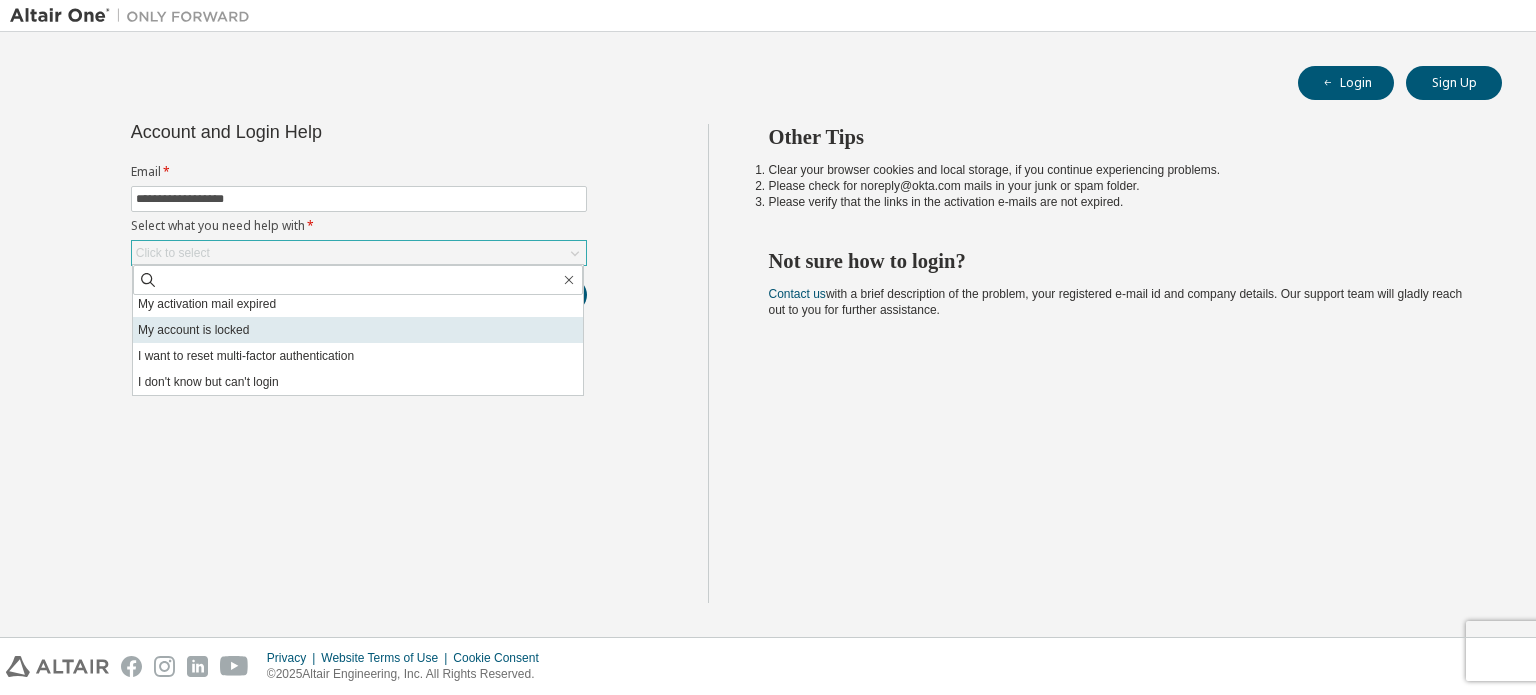 click on "My account is locked" at bounding box center (358, 330) 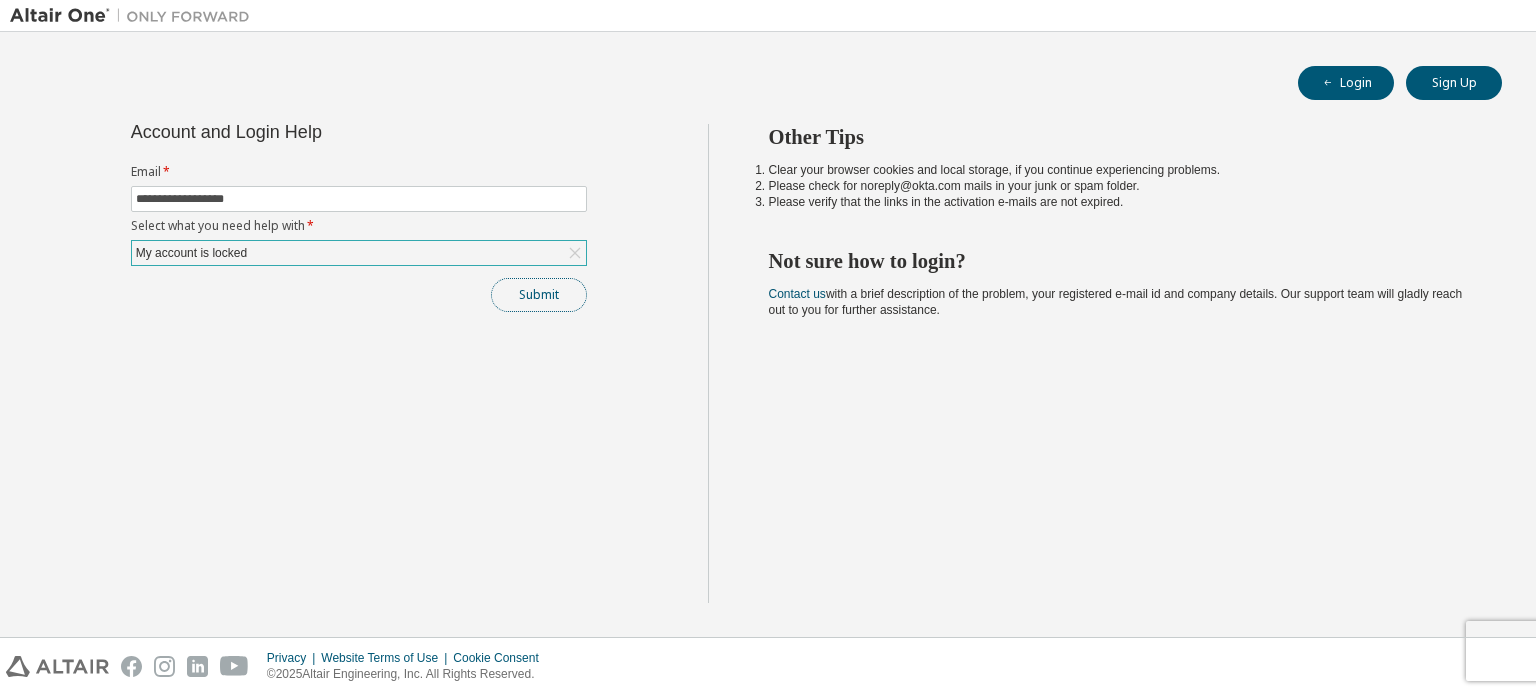 click on "Submit" at bounding box center (539, 295) 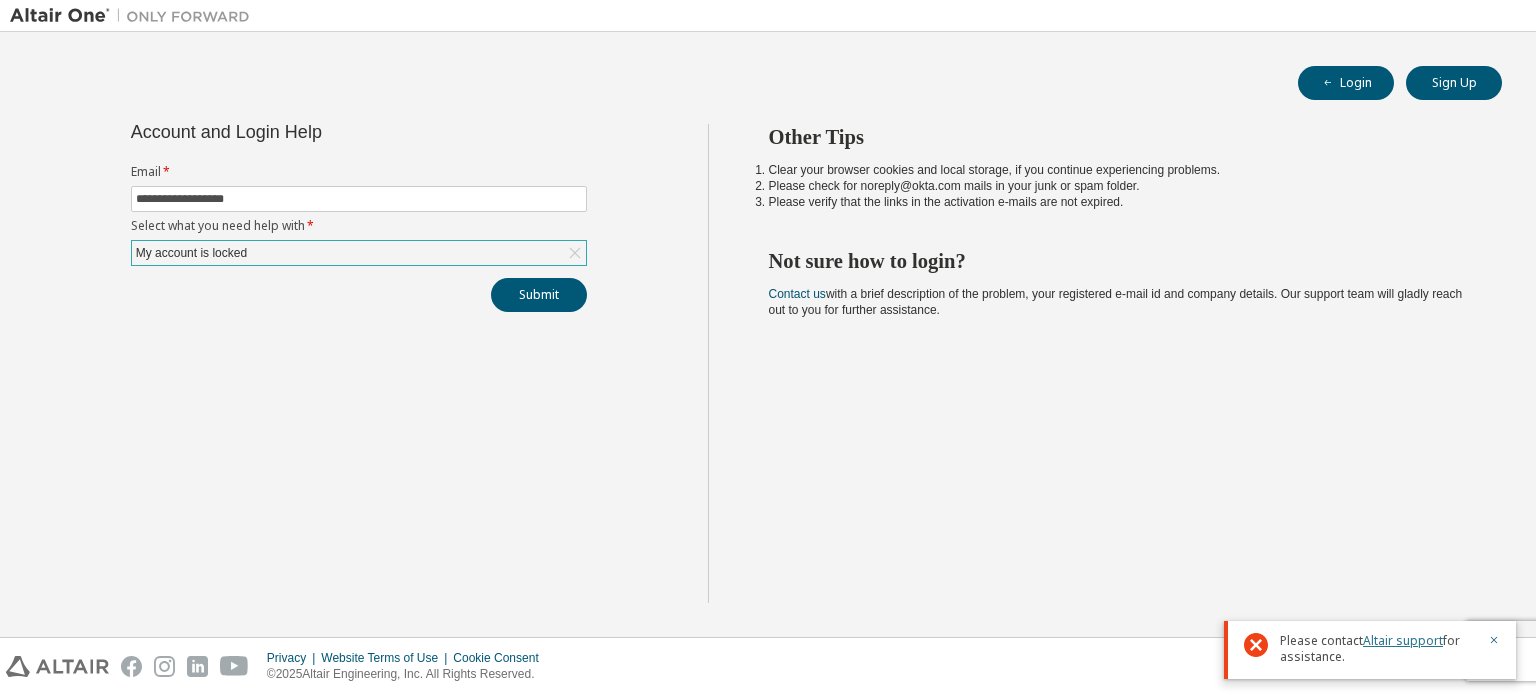 click on "Altair support" at bounding box center (1403, 640) 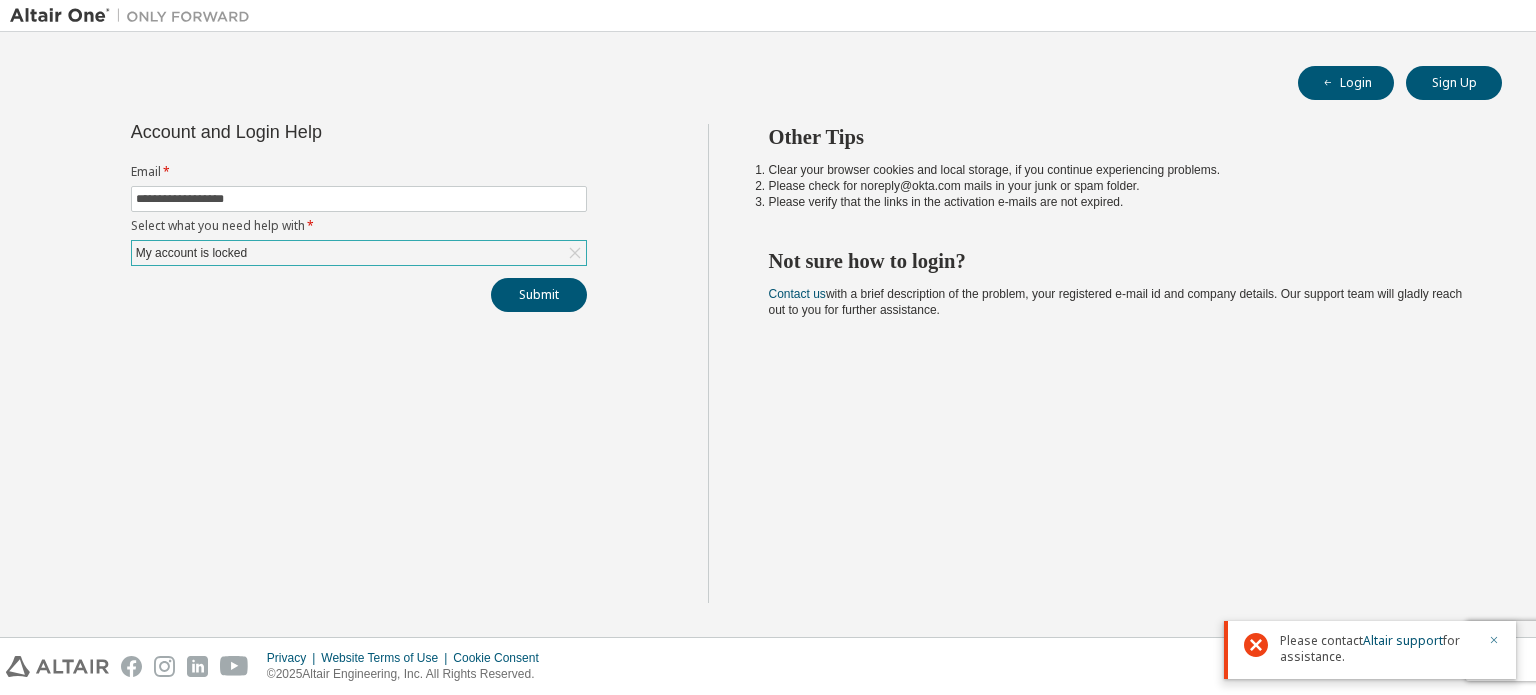 click 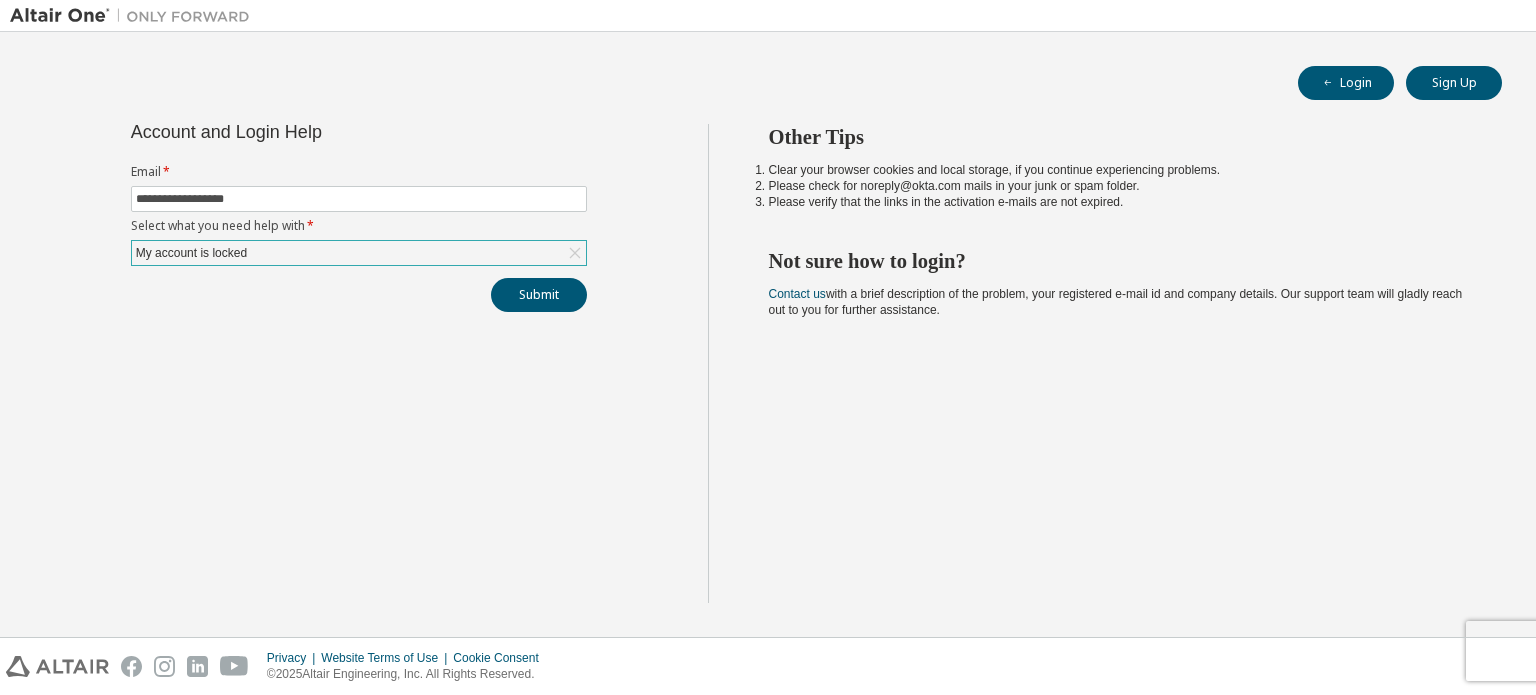 click on "My account is locked" at bounding box center (359, 253) 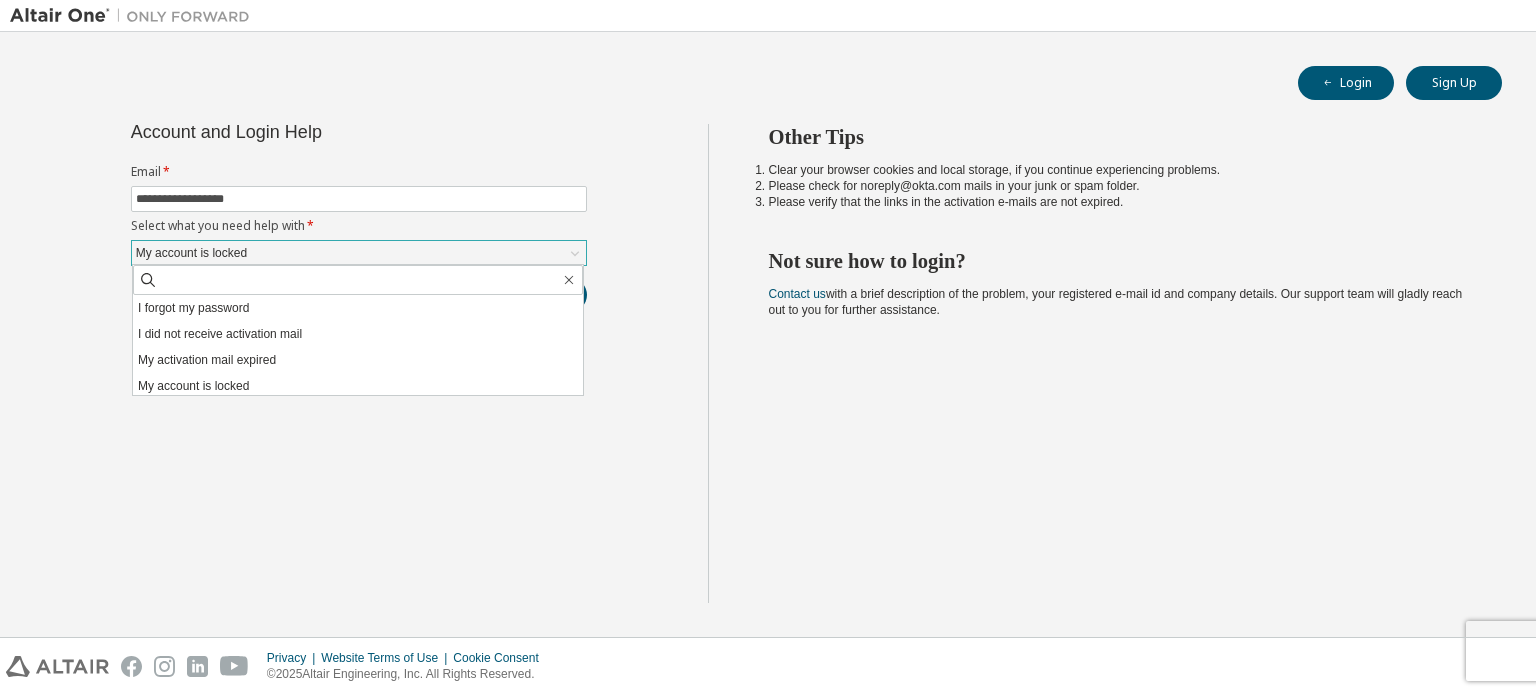 scroll, scrollTop: 56, scrollLeft: 0, axis: vertical 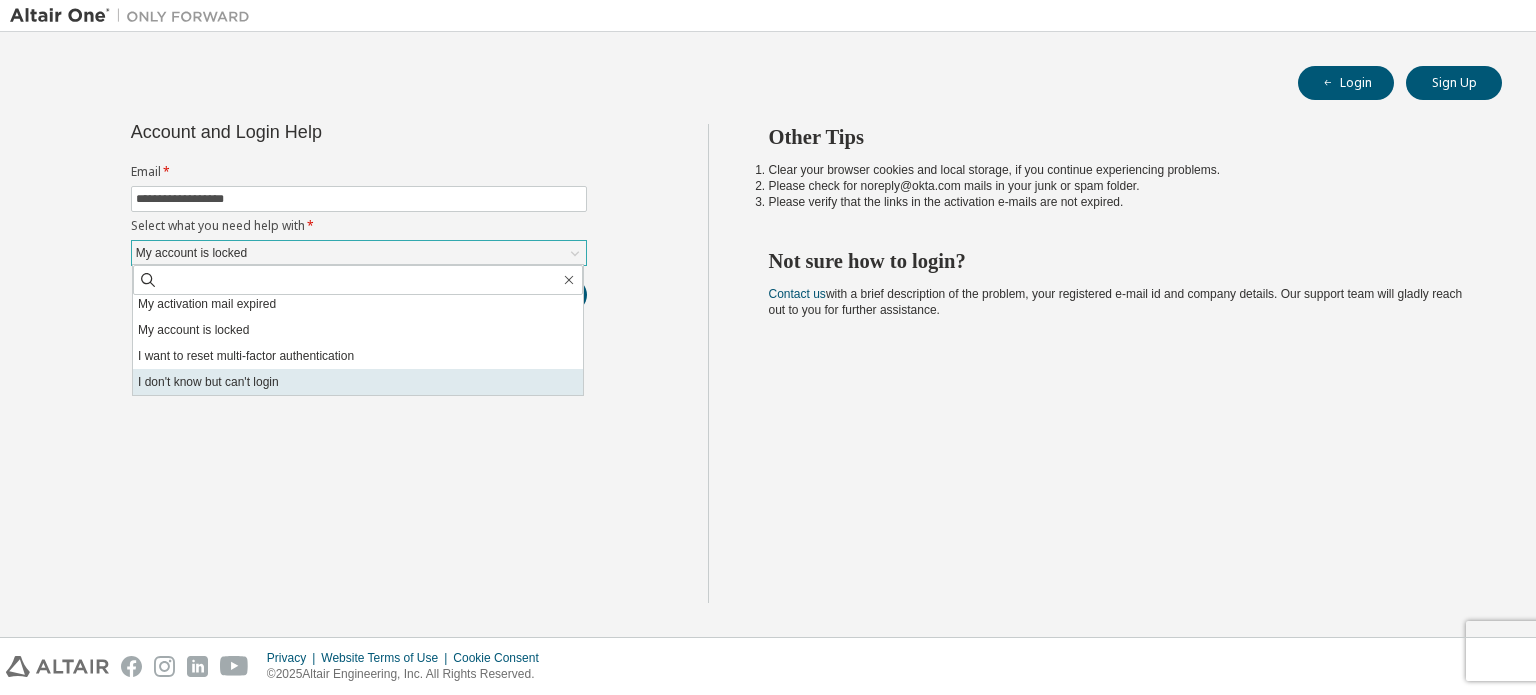 click on "I don't know but can't login" at bounding box center (358, 382) 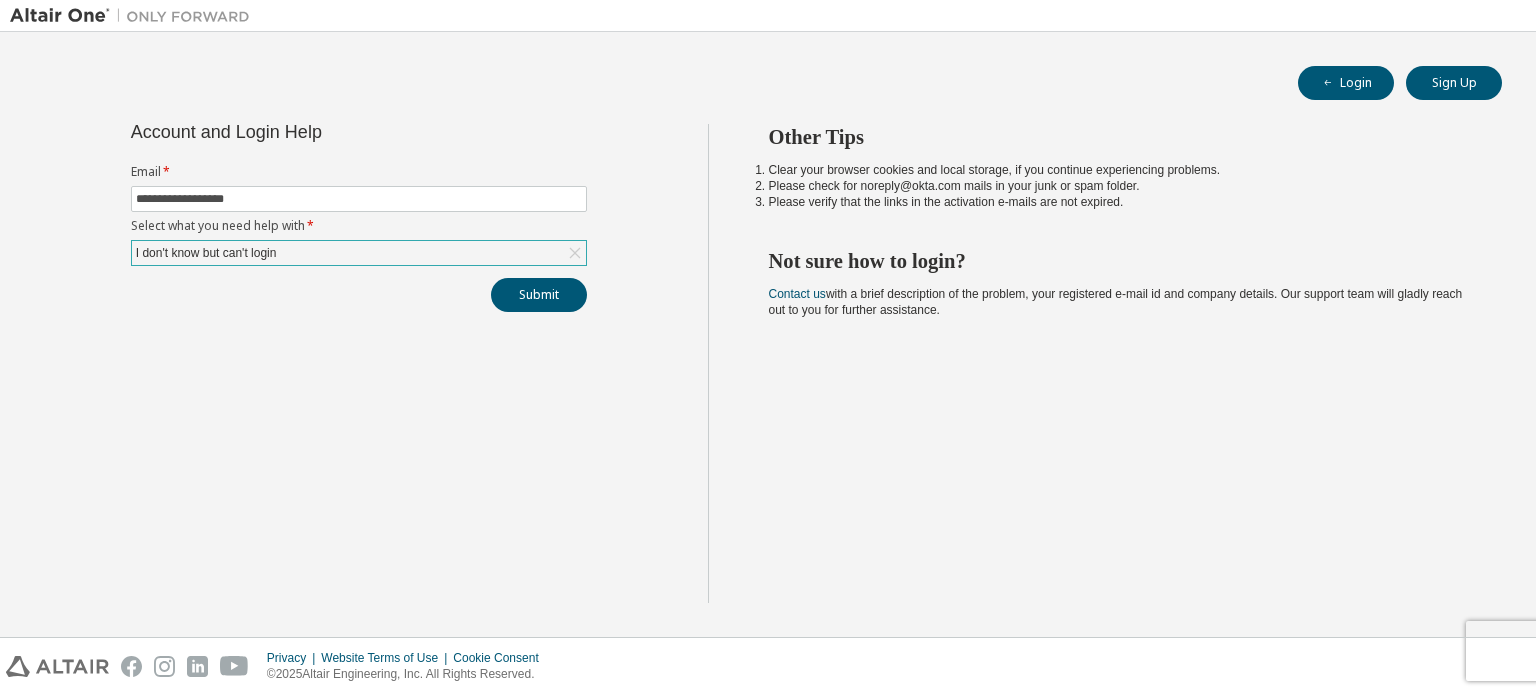 click on "**********" at bounding box center (359, 218) 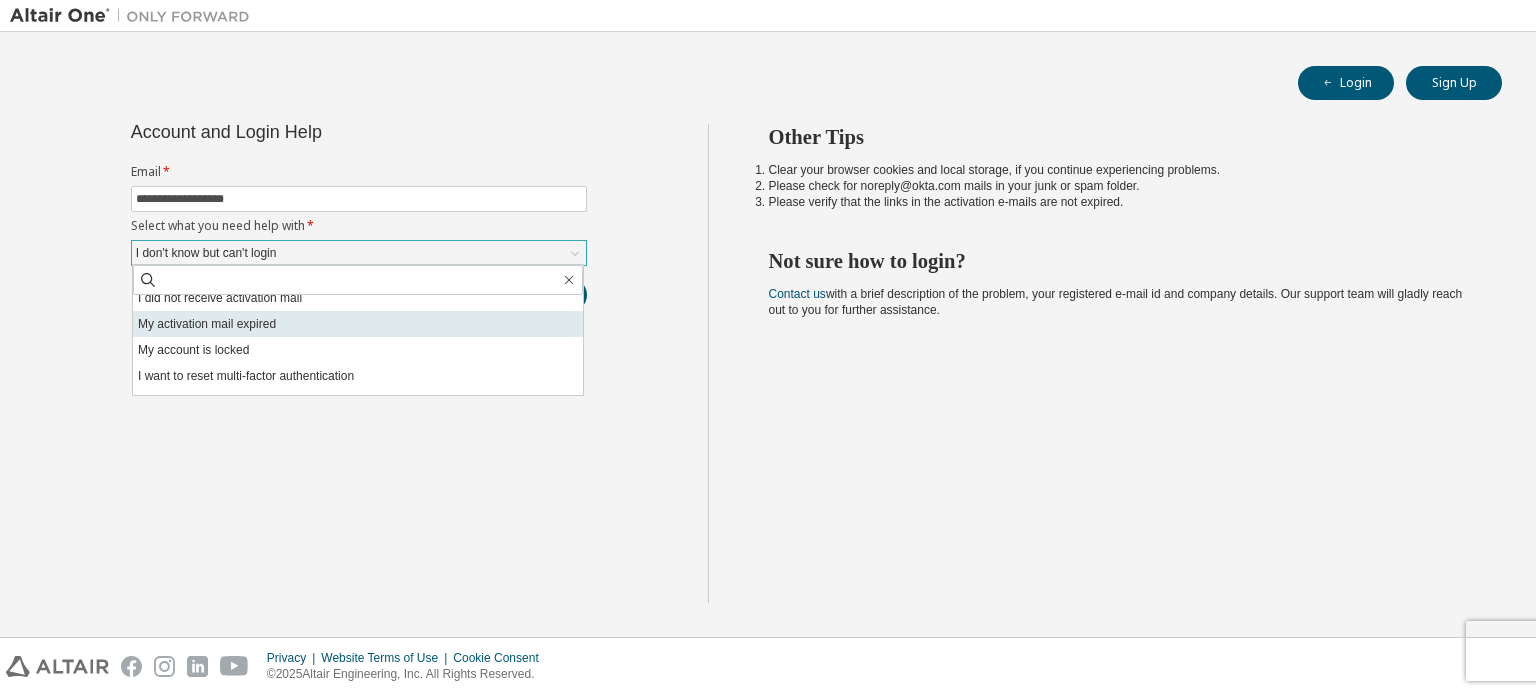 scroll, scrollTop: 56, scrollLeft: 0, axis: vertical 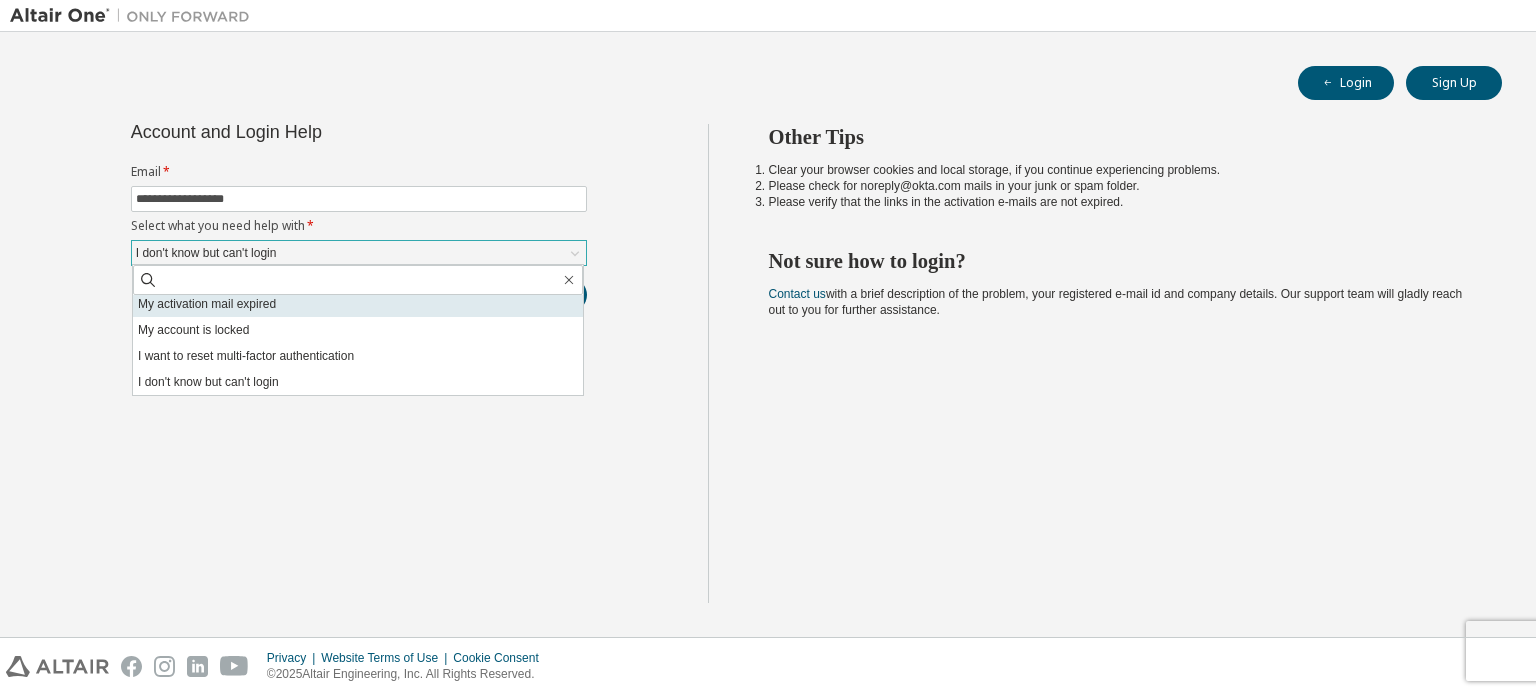 click on "I want to reset multi-factor authentication" at bounding box center (358, 356) 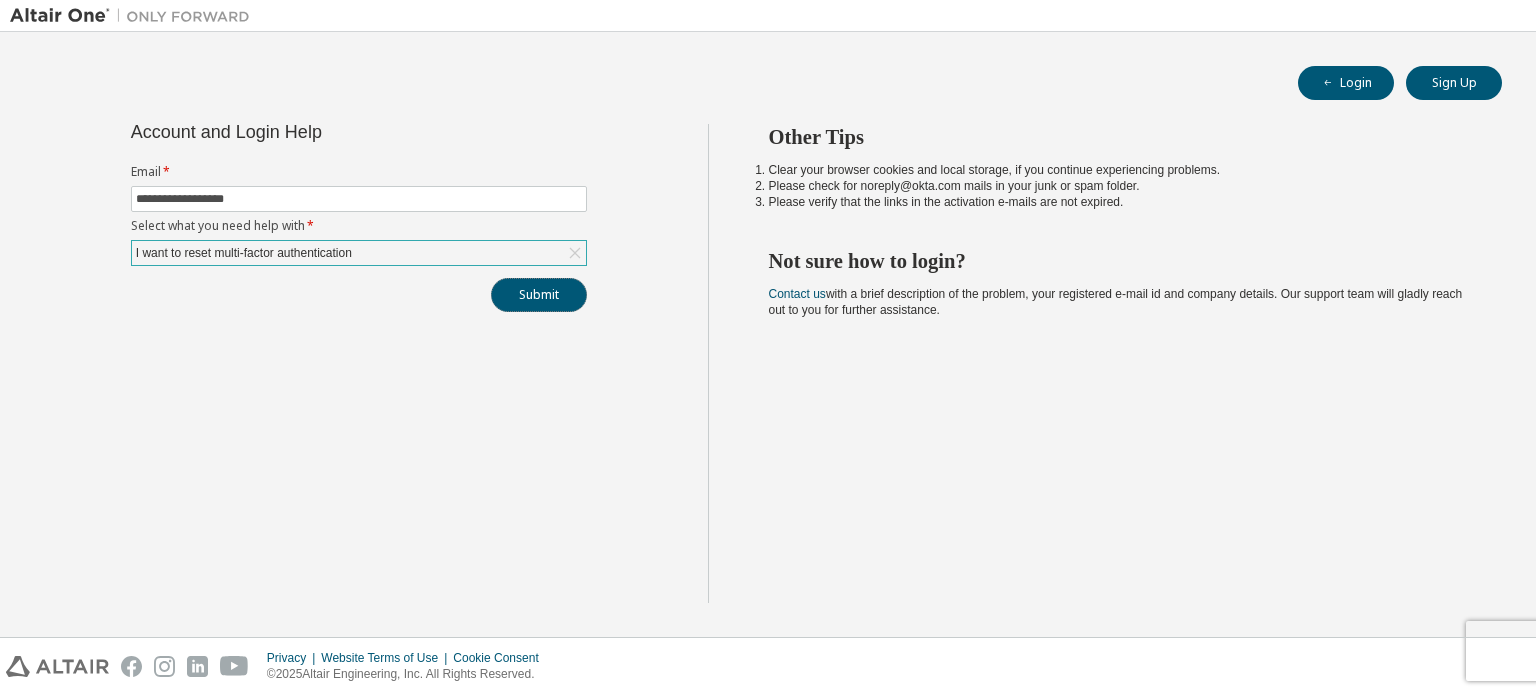 click on "Submit" at bounding box center (539, 295) 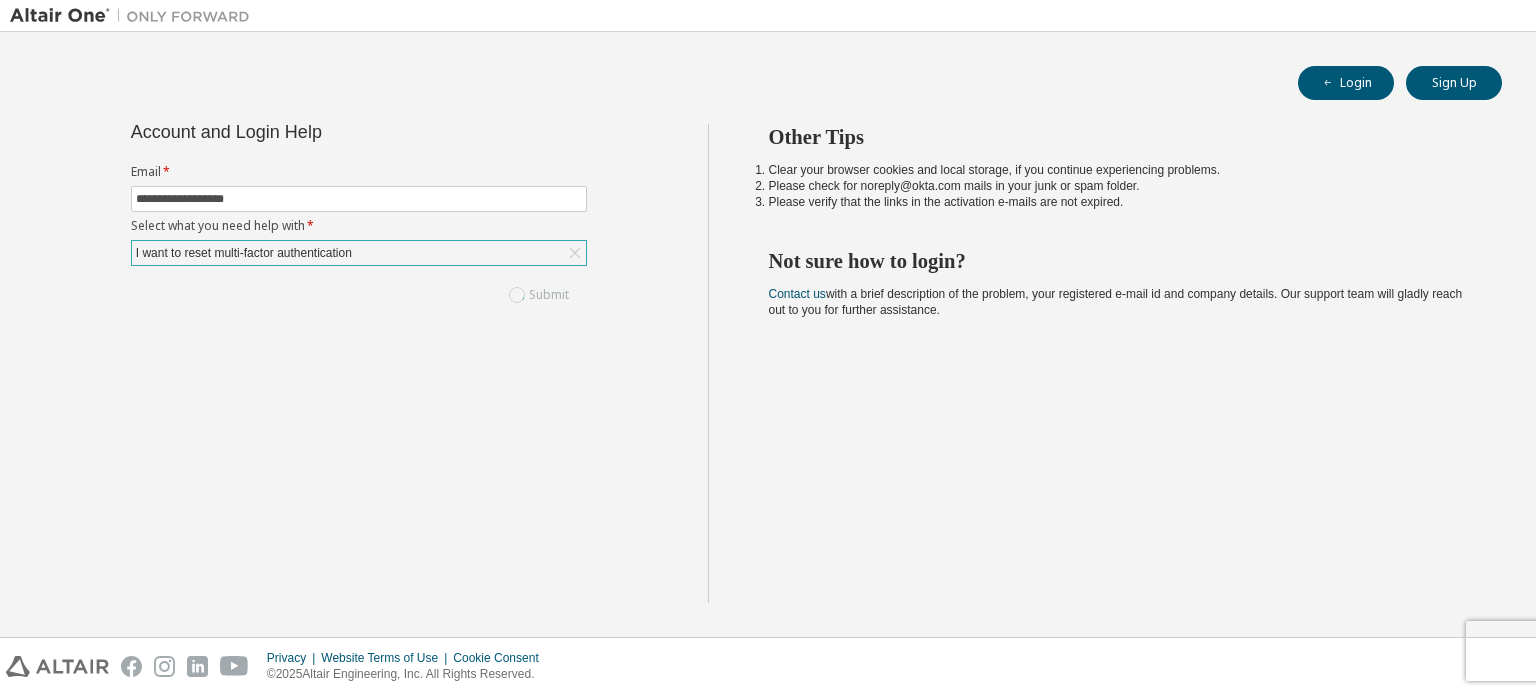 click on "I want to reset multi-factor authentication" at bounding box center [359, 253] 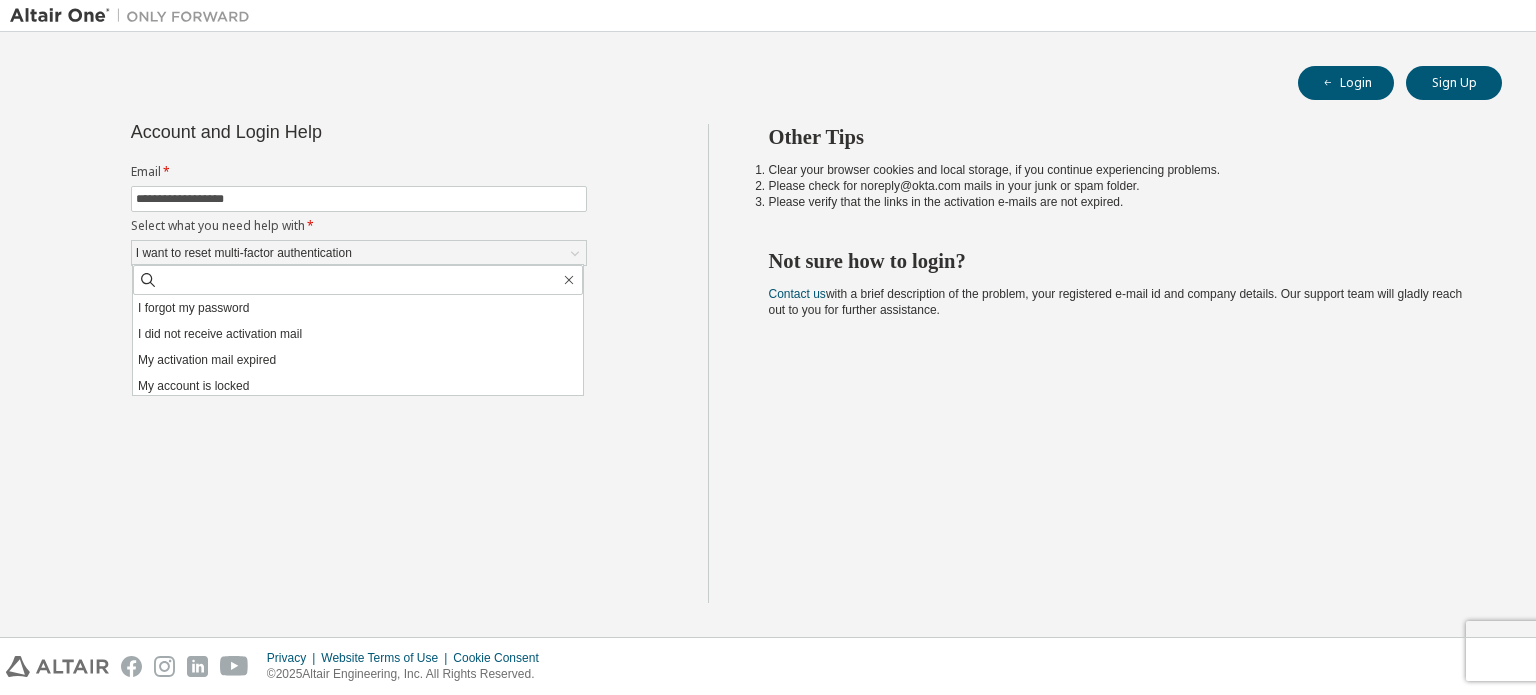 click on "**********" at bounding box center (359, 363) 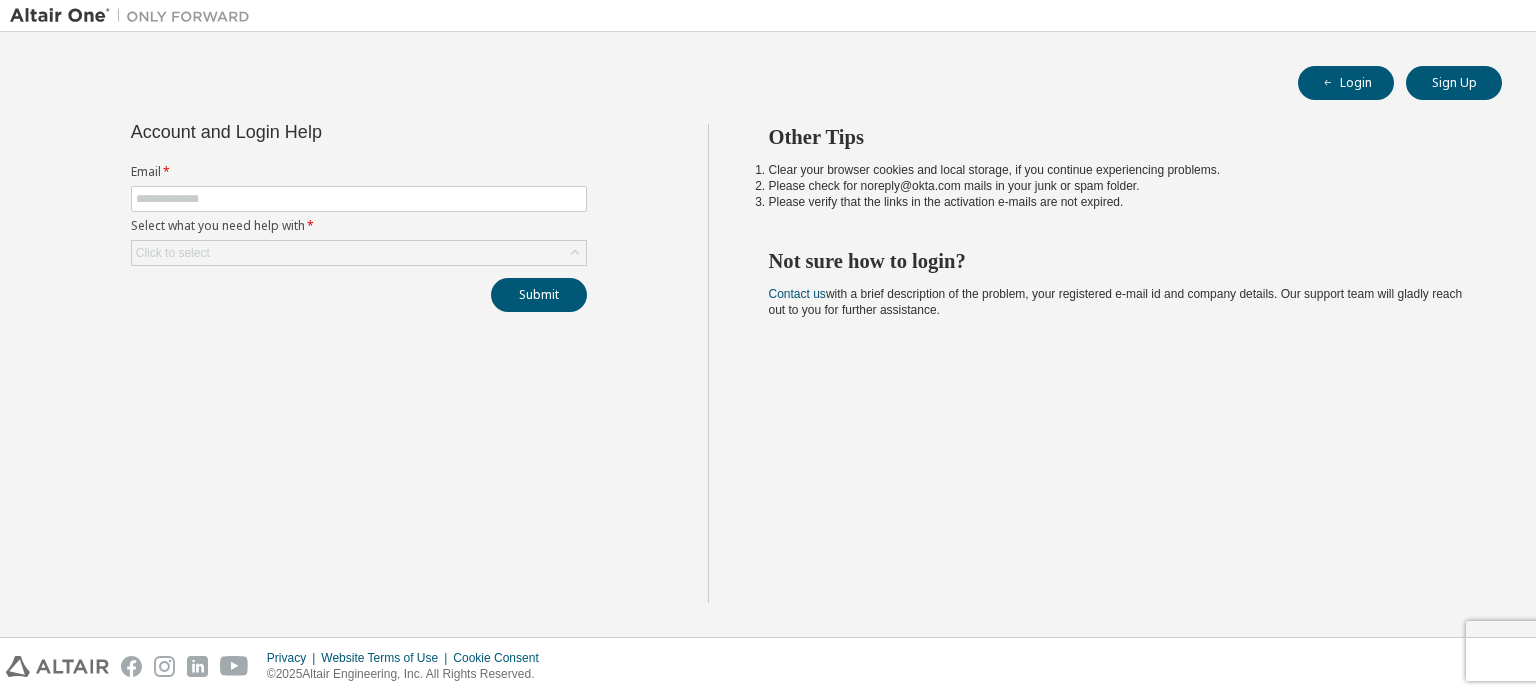 scroll, scrollTop: 0, scrollLeft: 0, axis: both 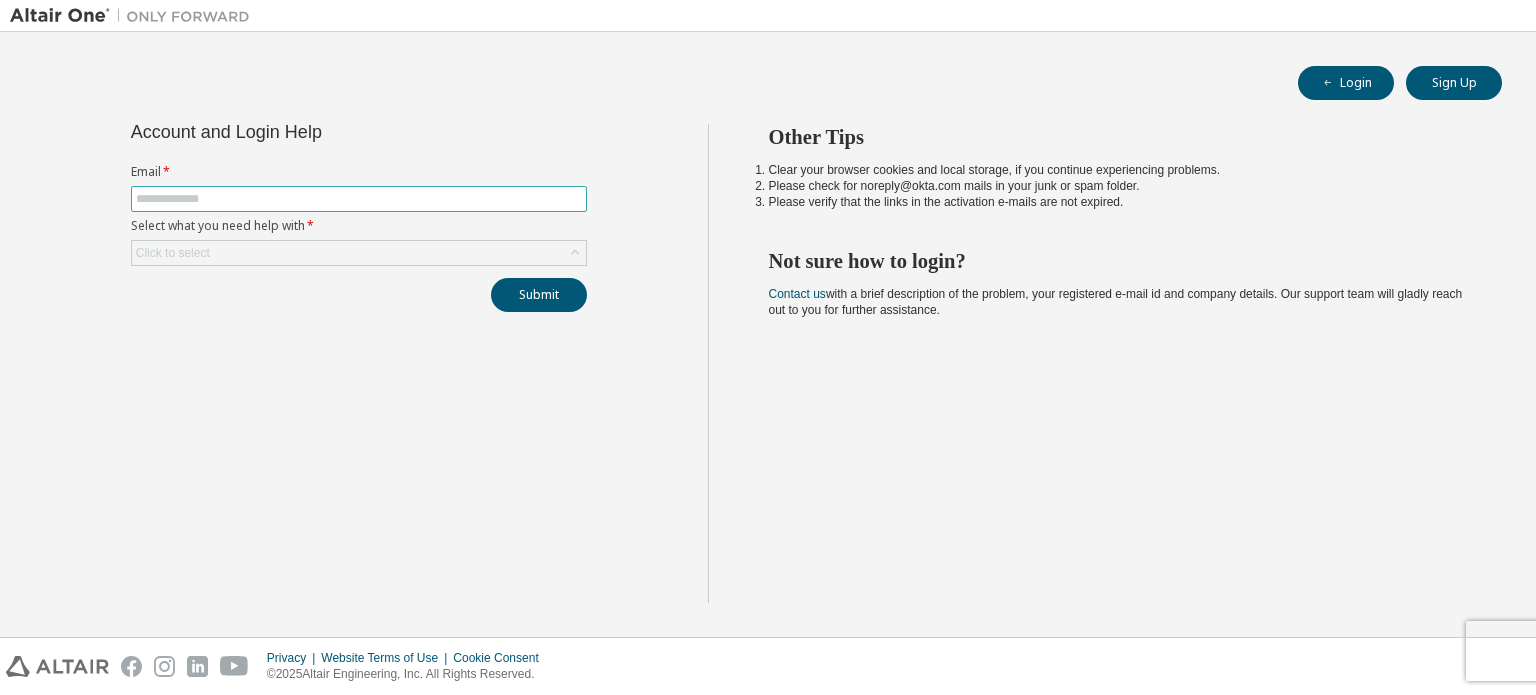 click at bounding box center [359, 199] 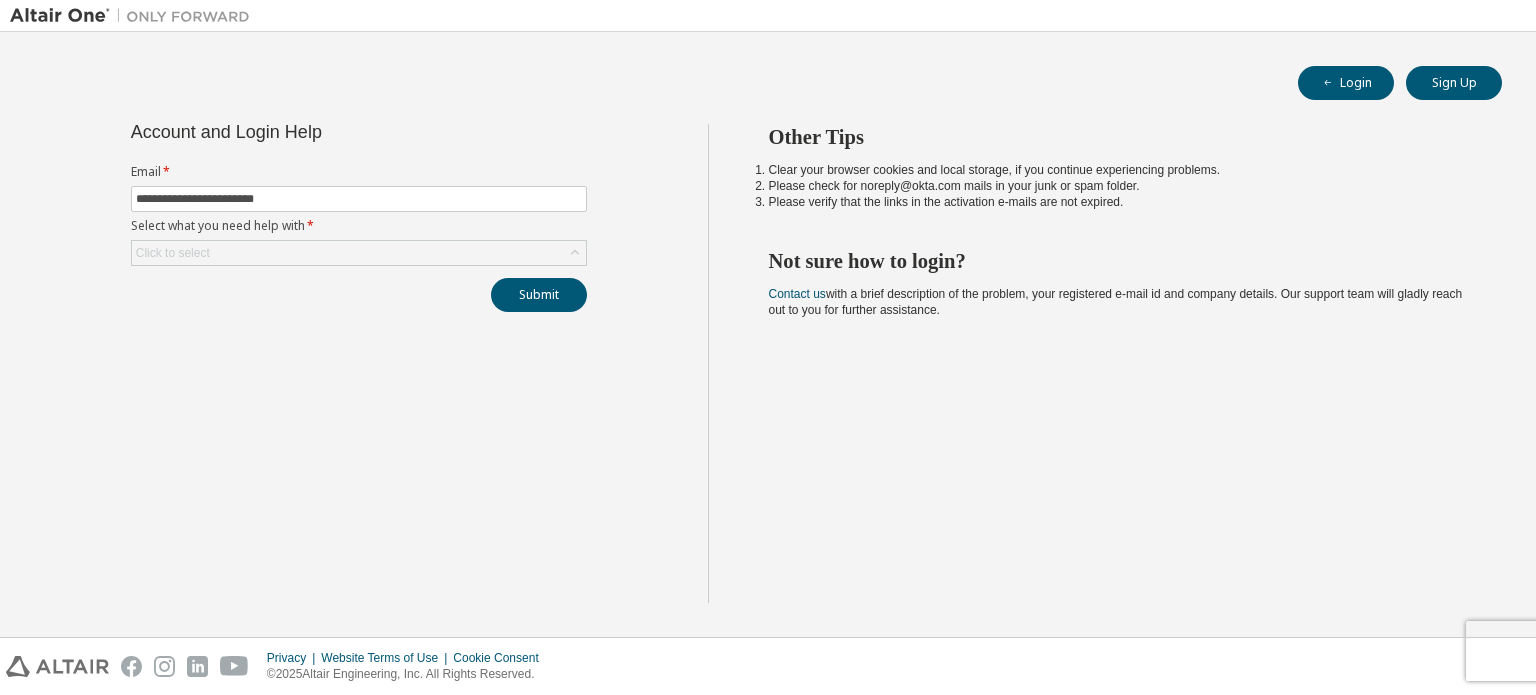 click on "**********" at bounding box center [359, 215] 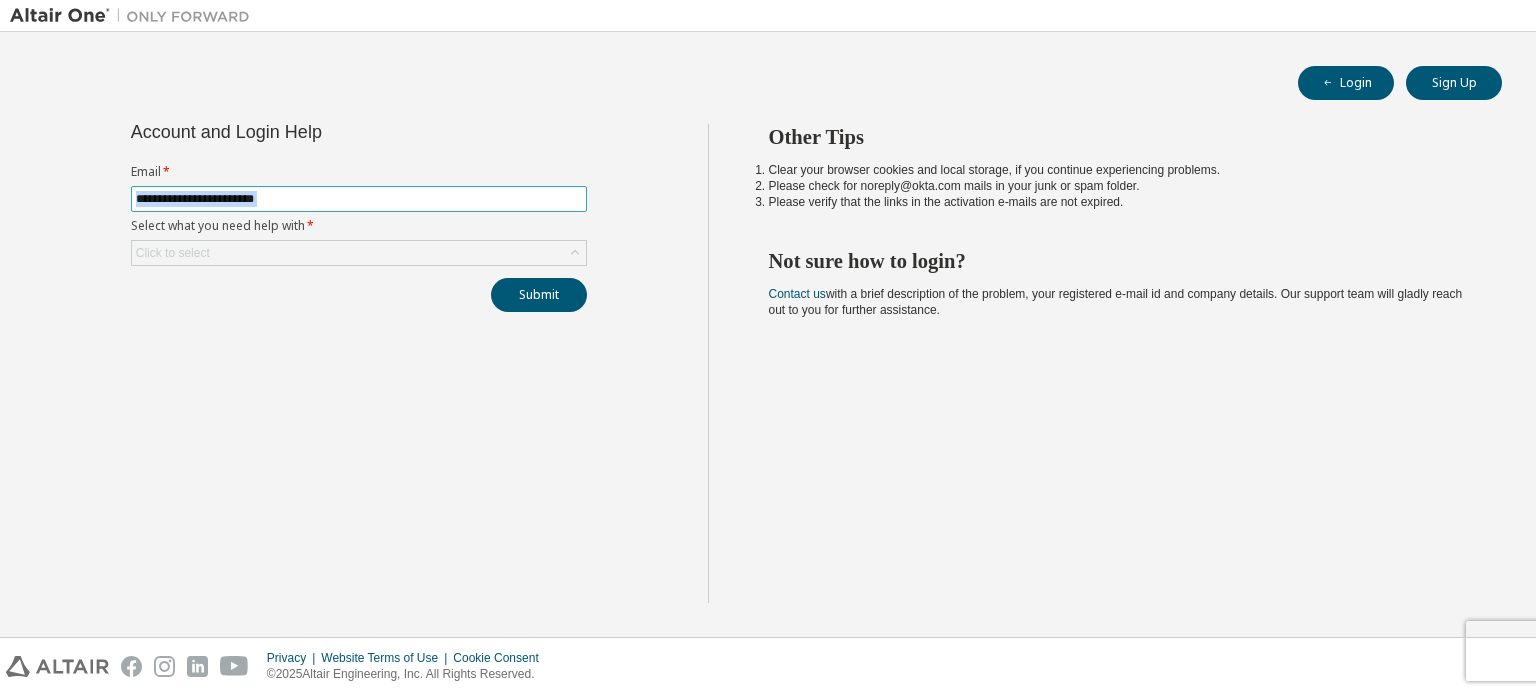 drag, startPoint x: 436, startPoint y: 212, endPoint x: 444, endPoint y: 205, distance: 10.630146 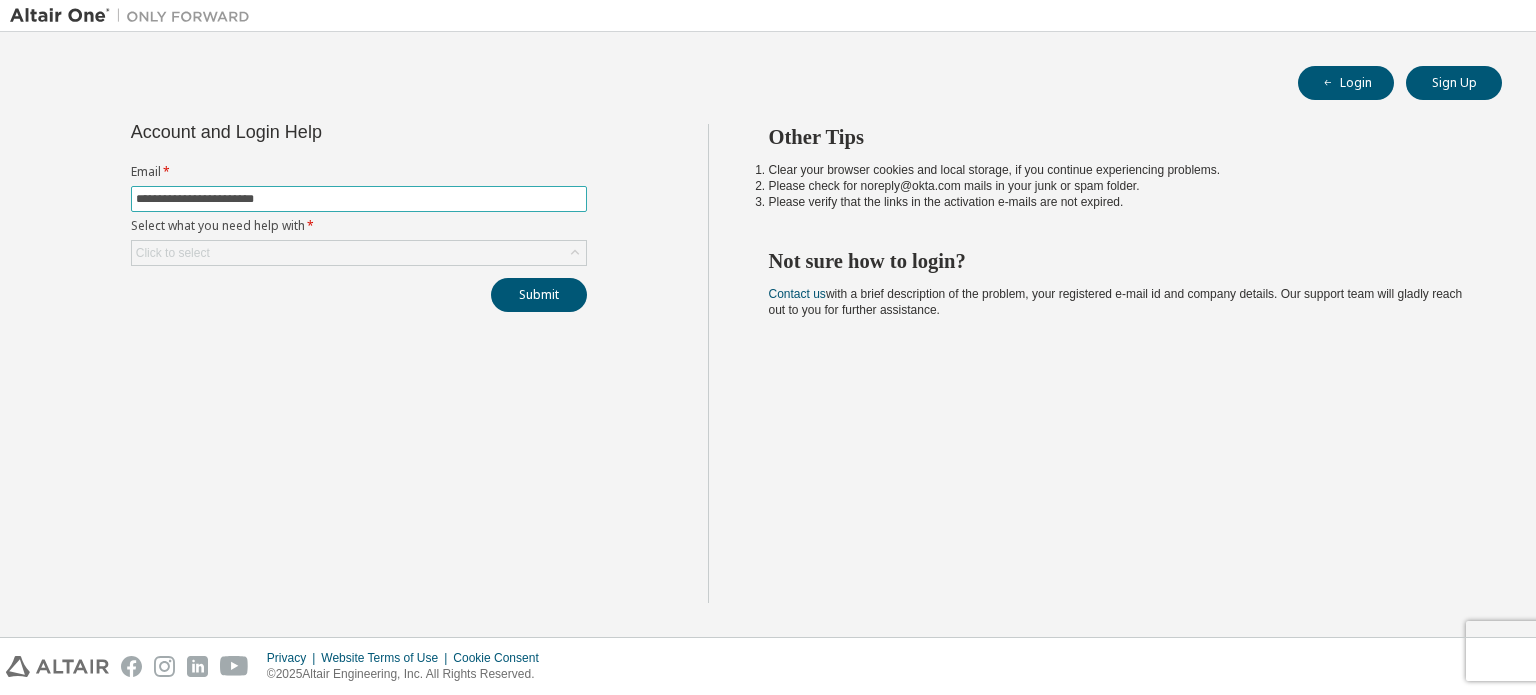 click on "**********" at bounding box center [359, 199] 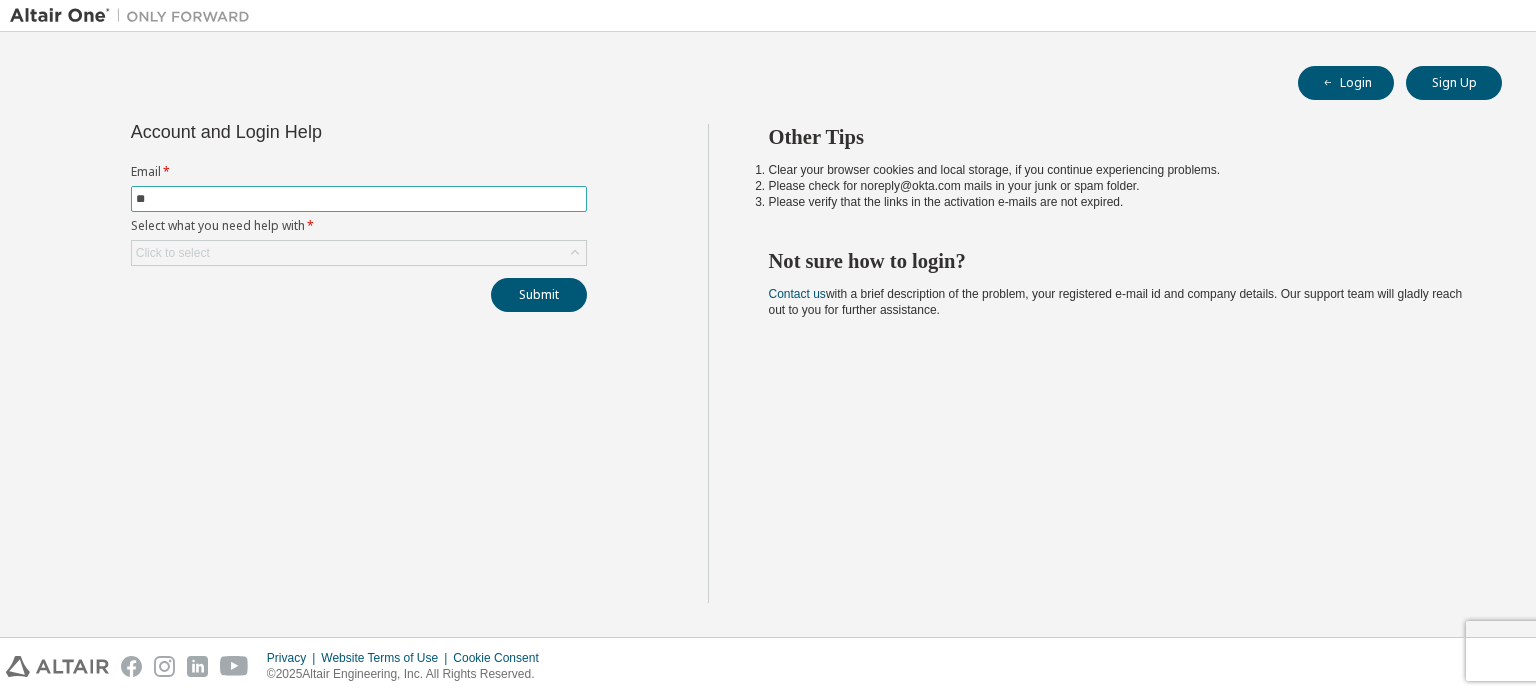 type on "*" 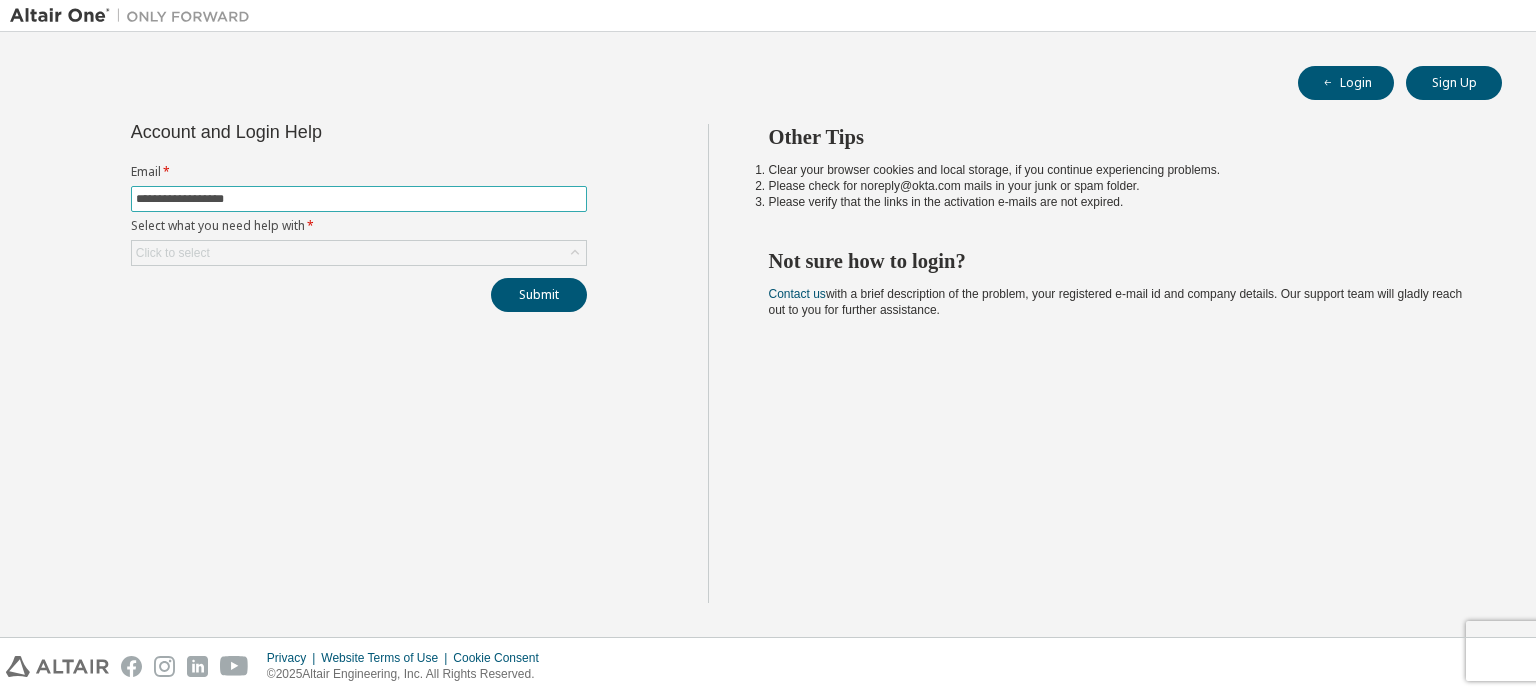 type on "**********" 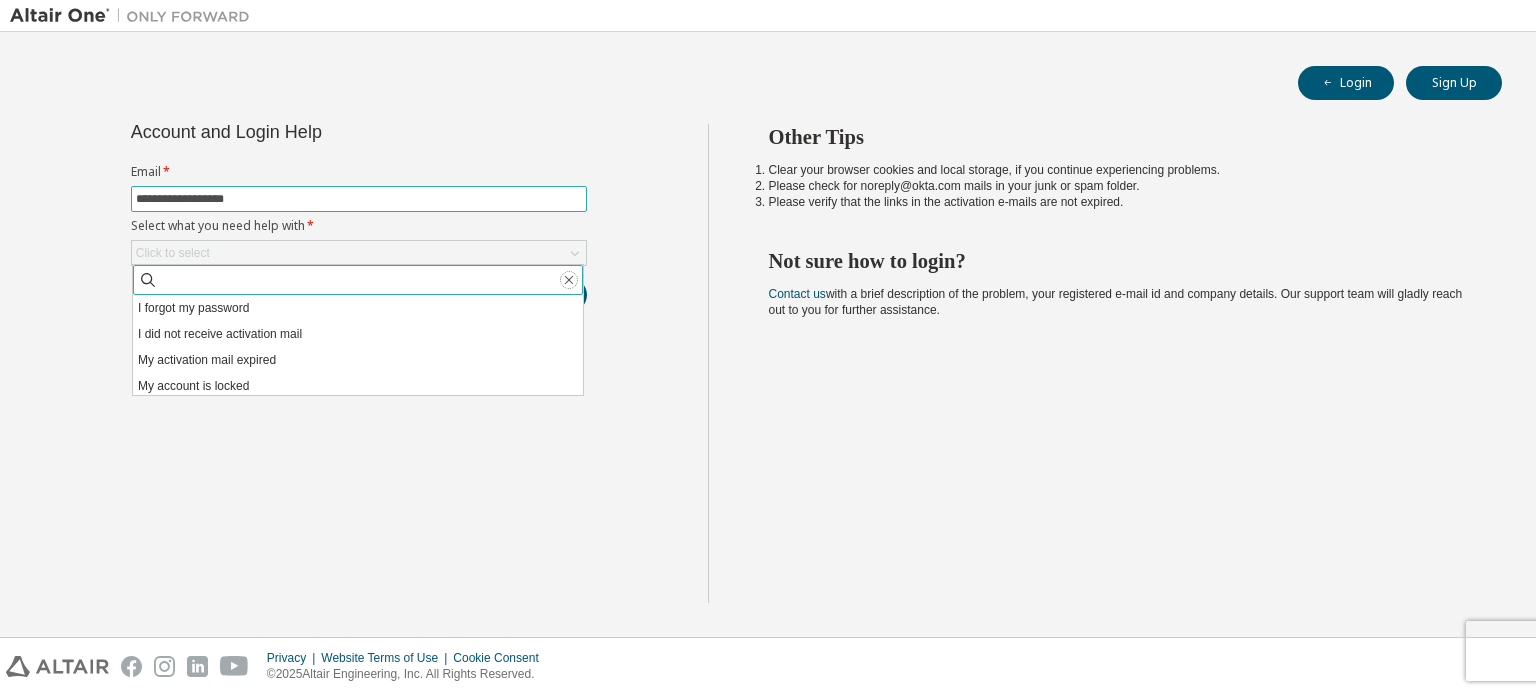 type 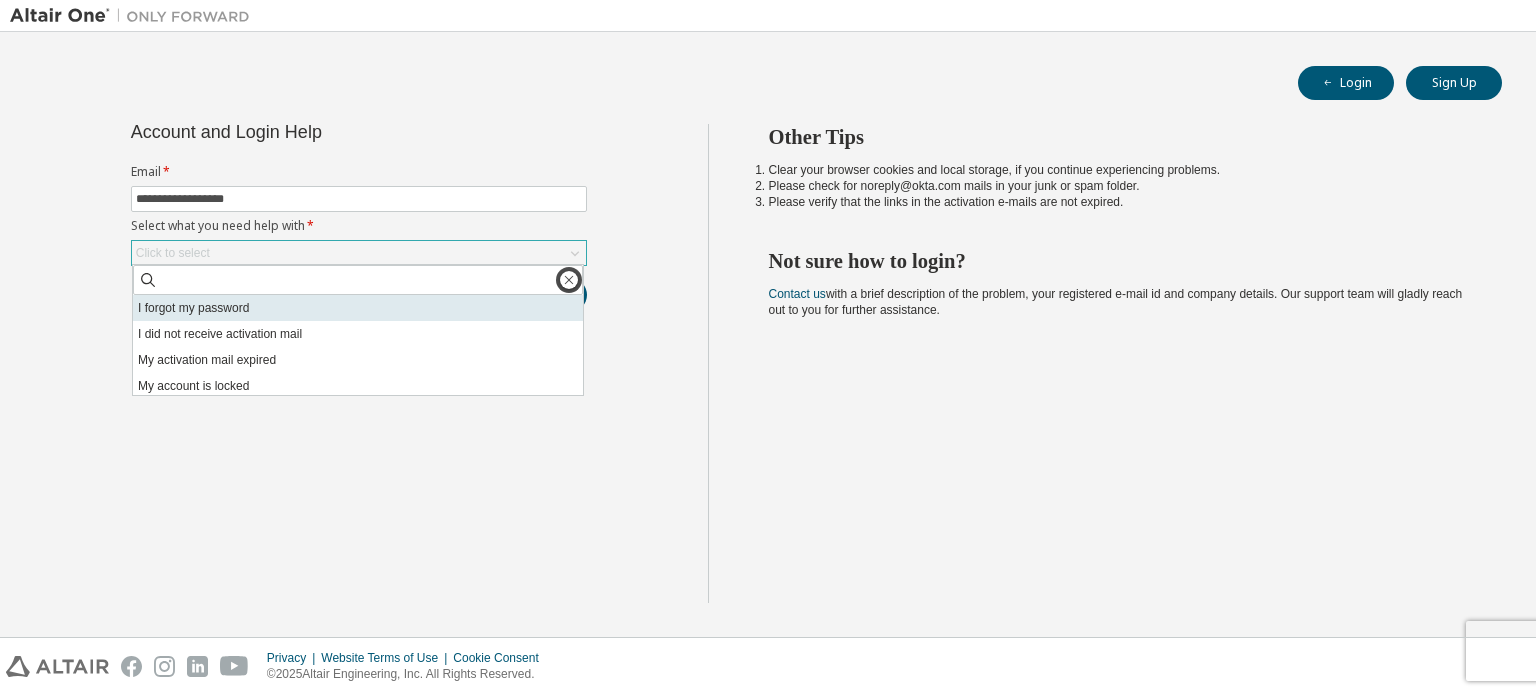 click on "I forgot my password" at bounding box center [358, 308] 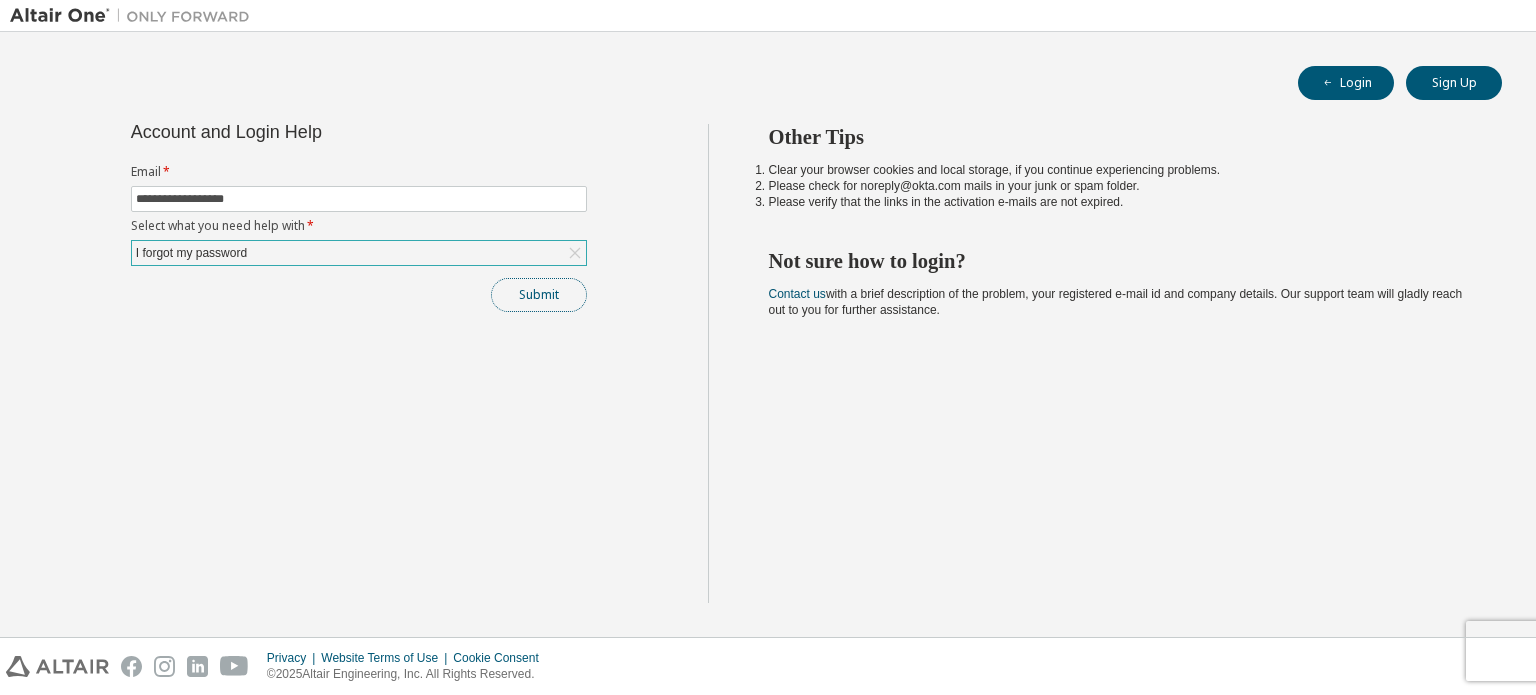 click on "Submit" at bounding box center (539, 295) 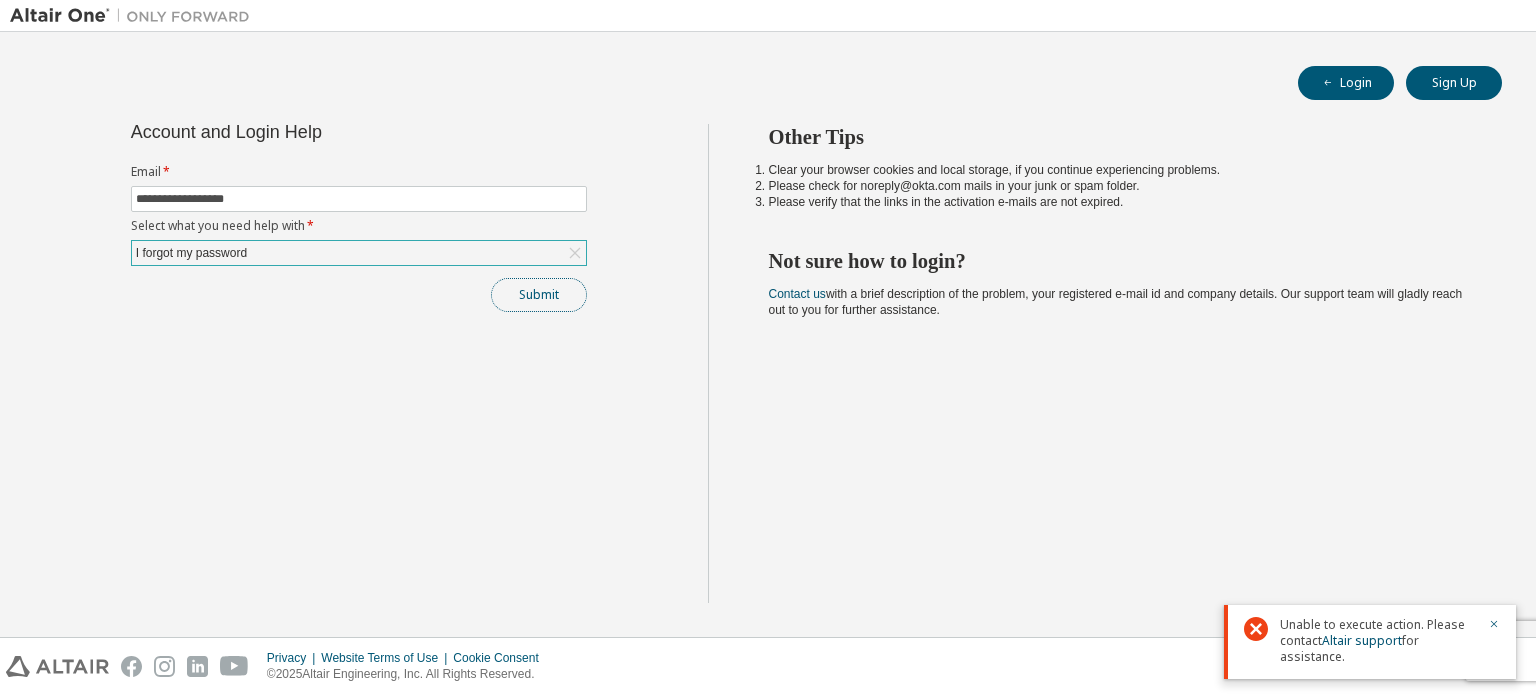click on "Submit" at bounding box center [539, 295] 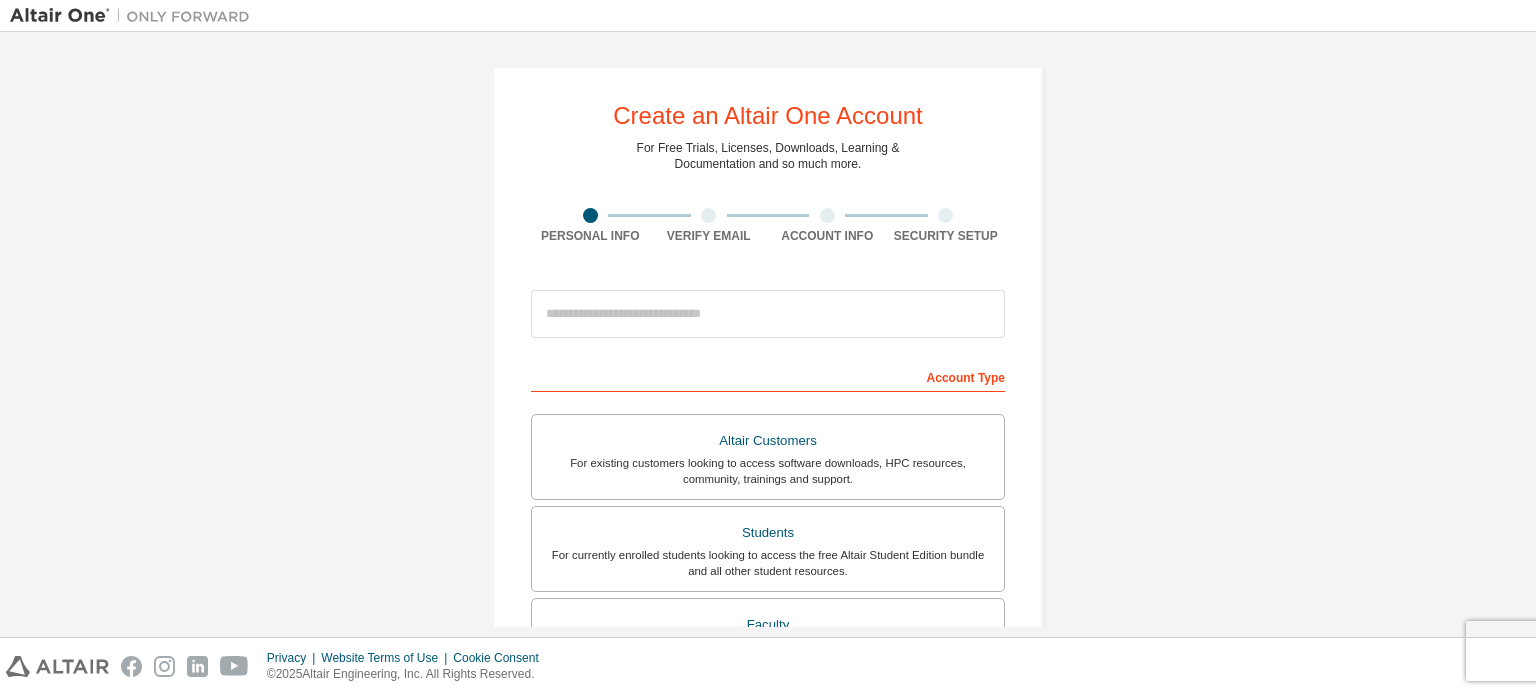 scroll, scrollTop: 0, scrollLeft: 0, axis: both 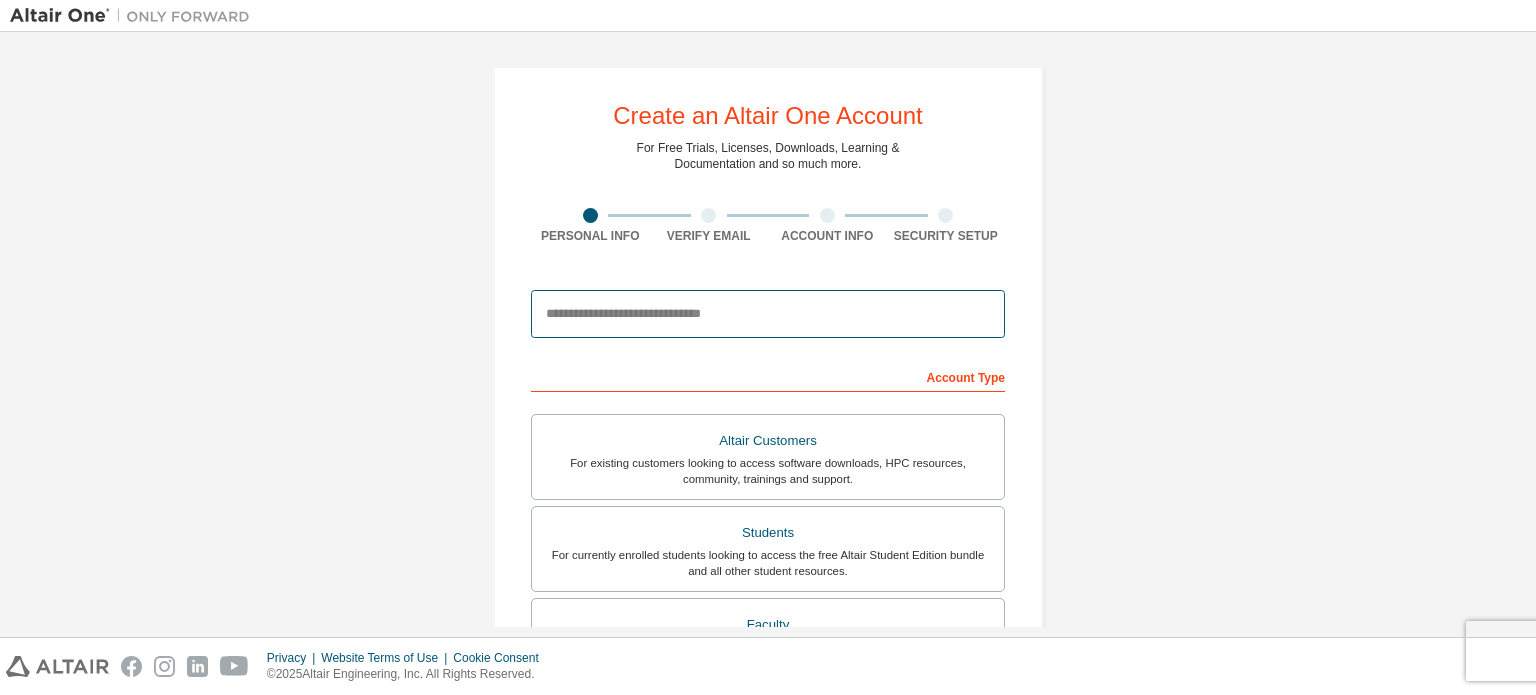click at bounding box center (768, 314) 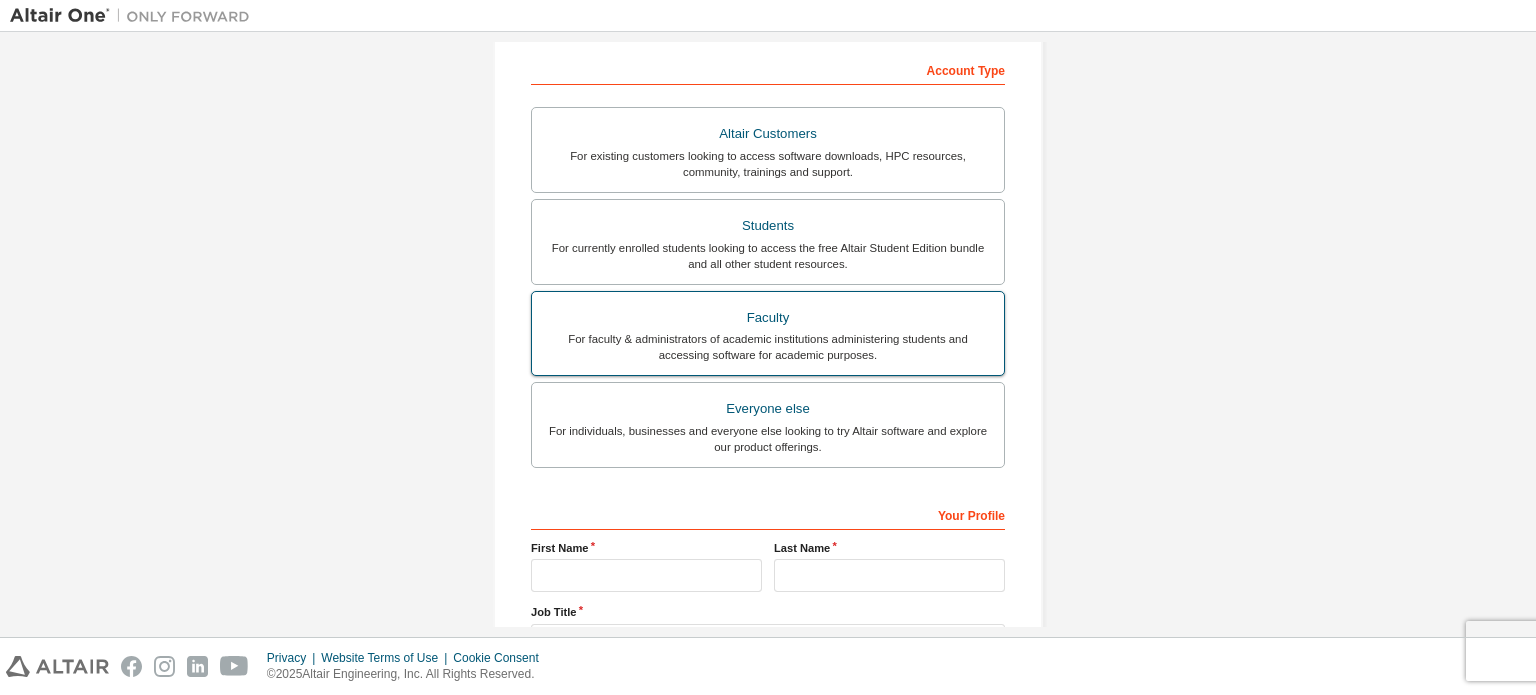 scroll, scrollTop: 308, scrollLeft: 0, axis: vertical 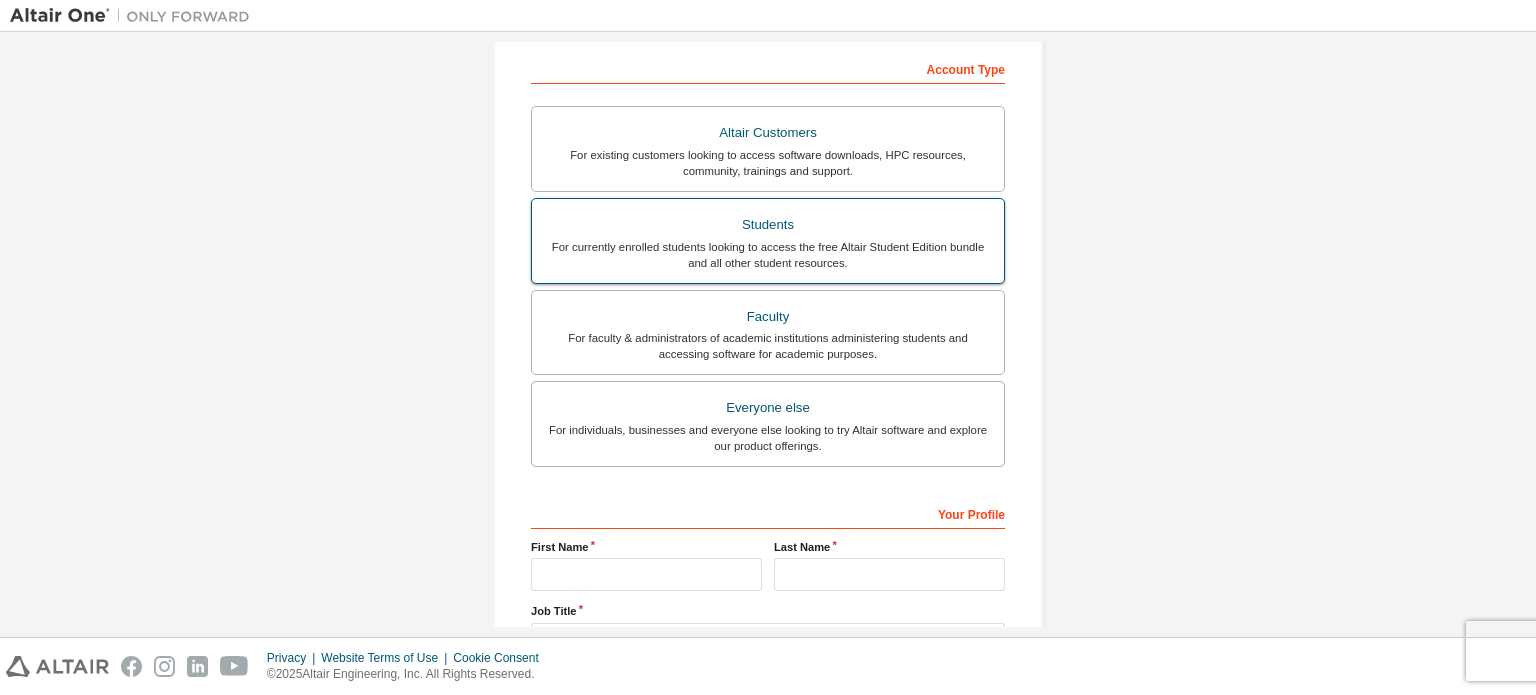 type on "**********" 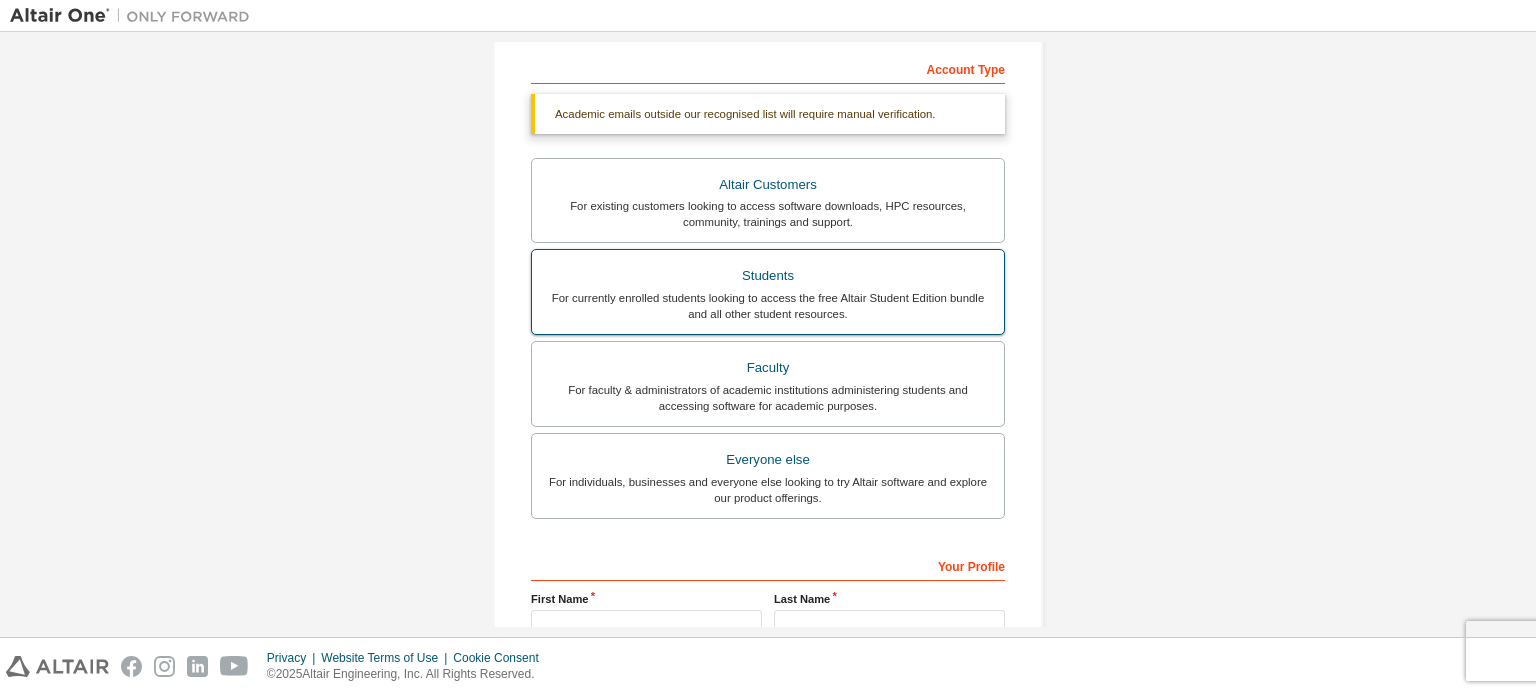 scroll, scrollTop: 521, scrollLeft: 0, axis: vertical 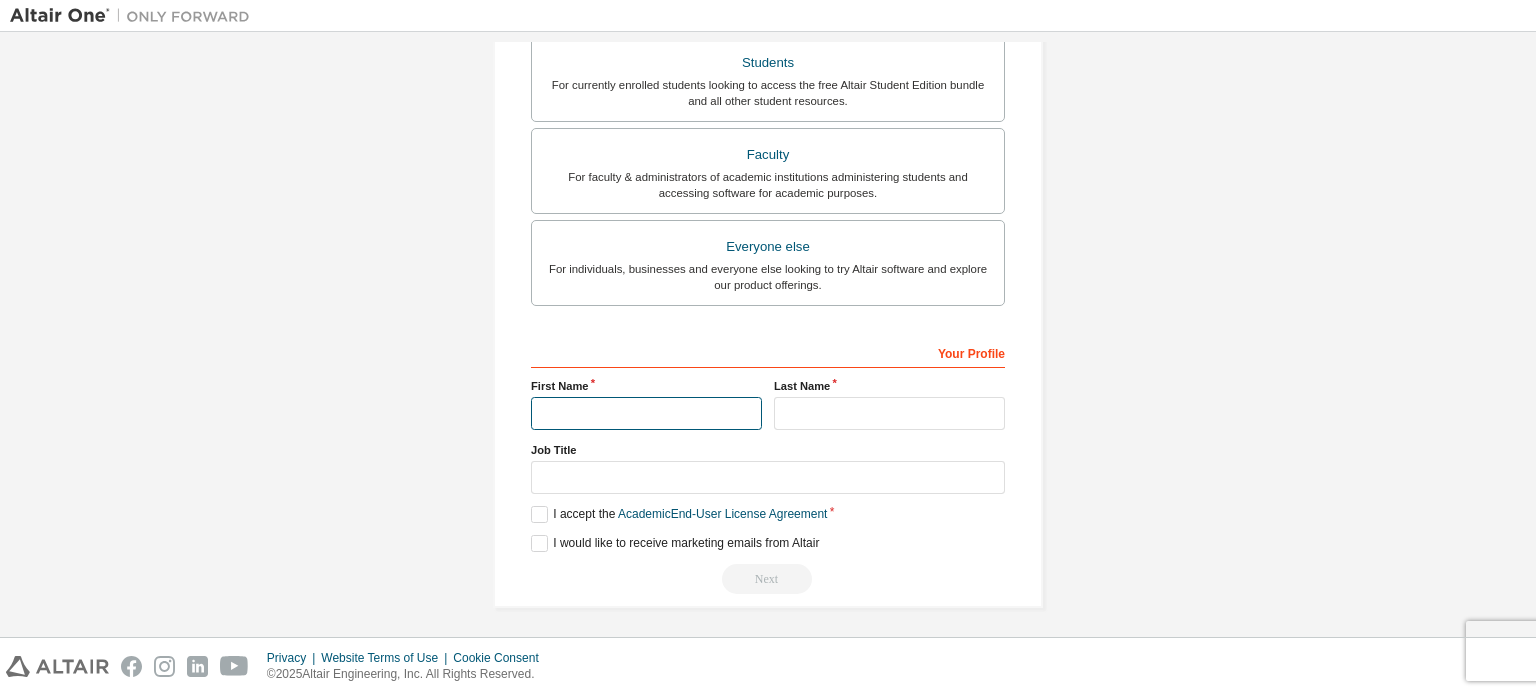 click at bounding box center (646, 413) 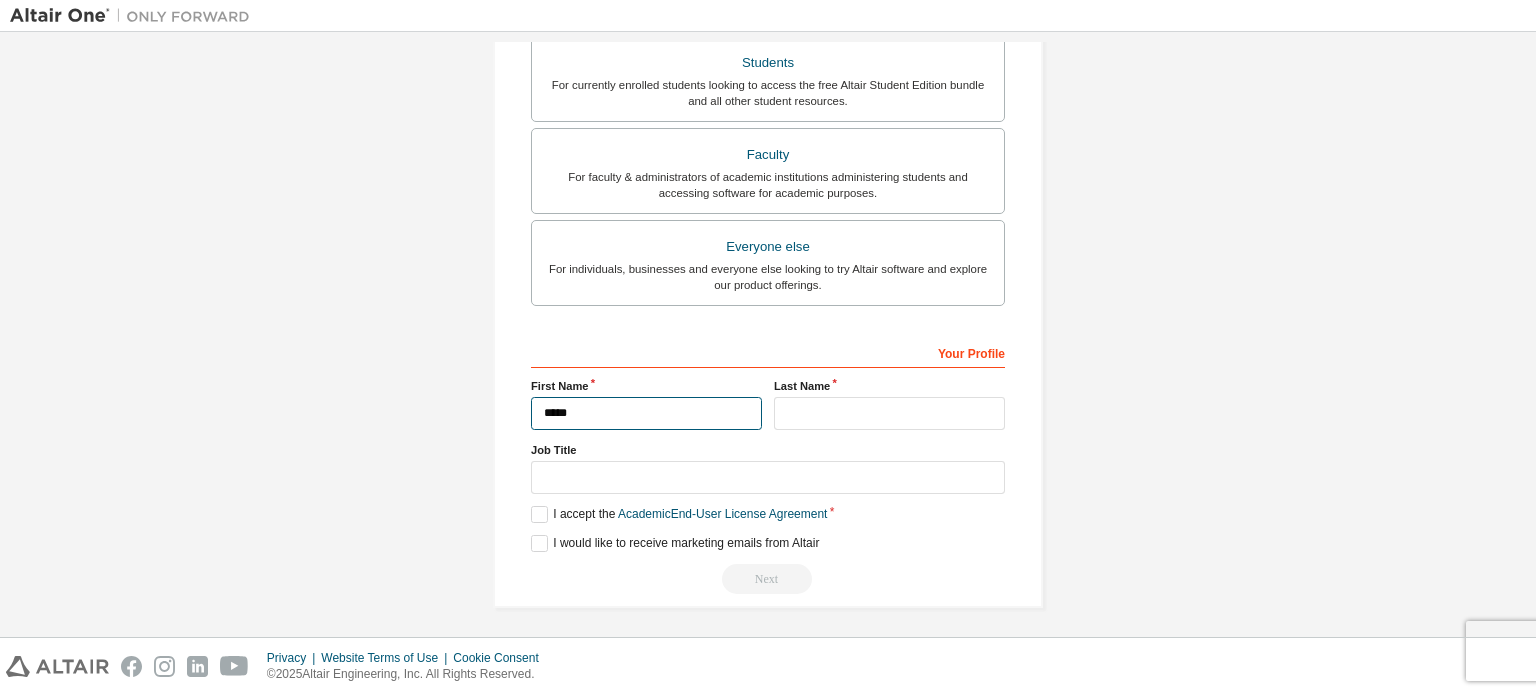 scroll, scrollTop: 469, scrollLeft: 0, axis: vertical 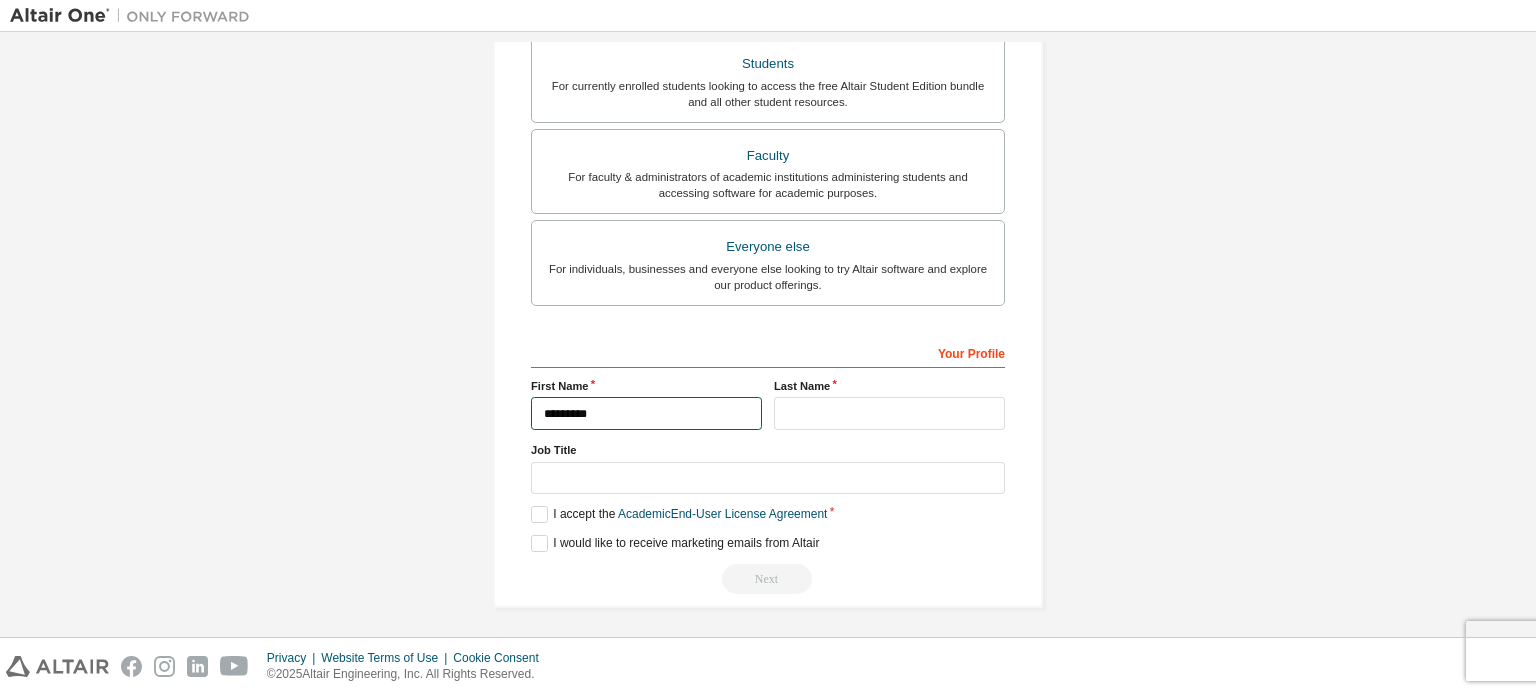 type on "*********" 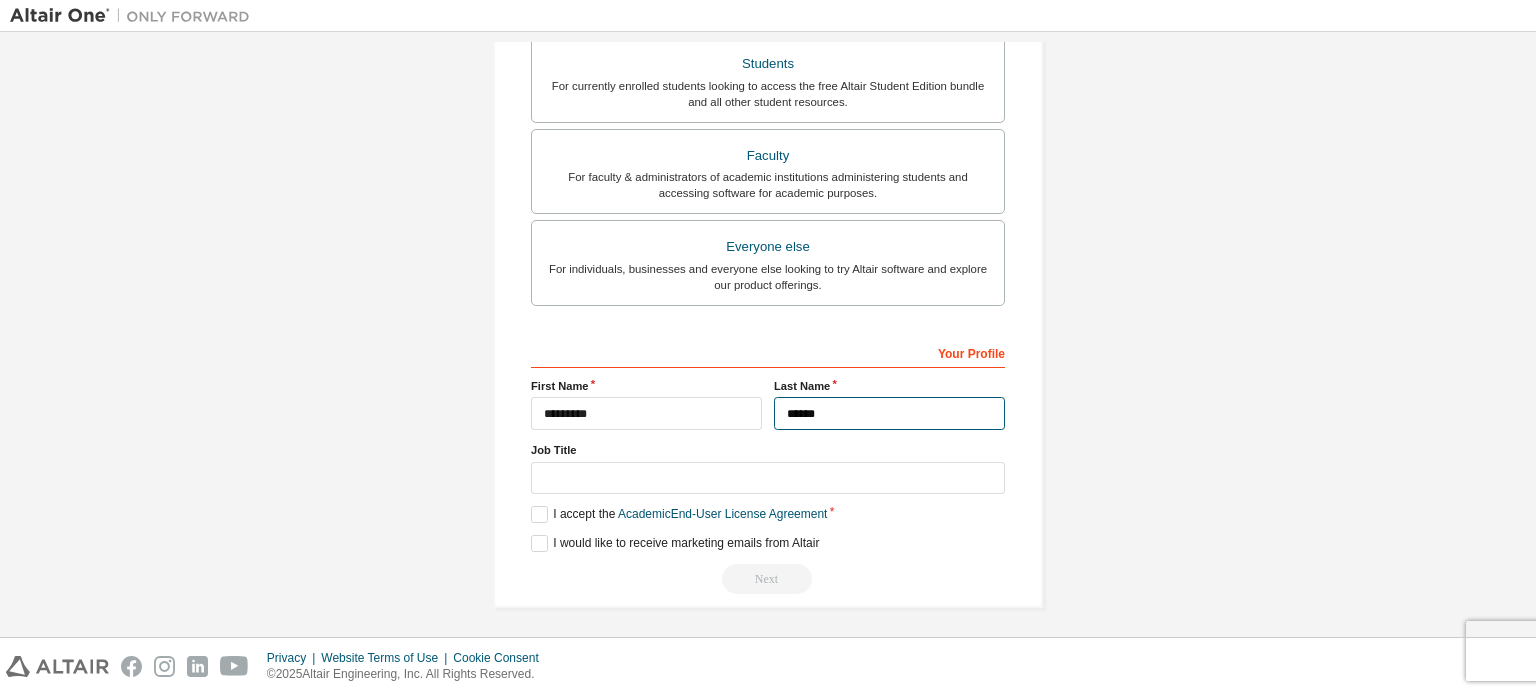 type on "******" 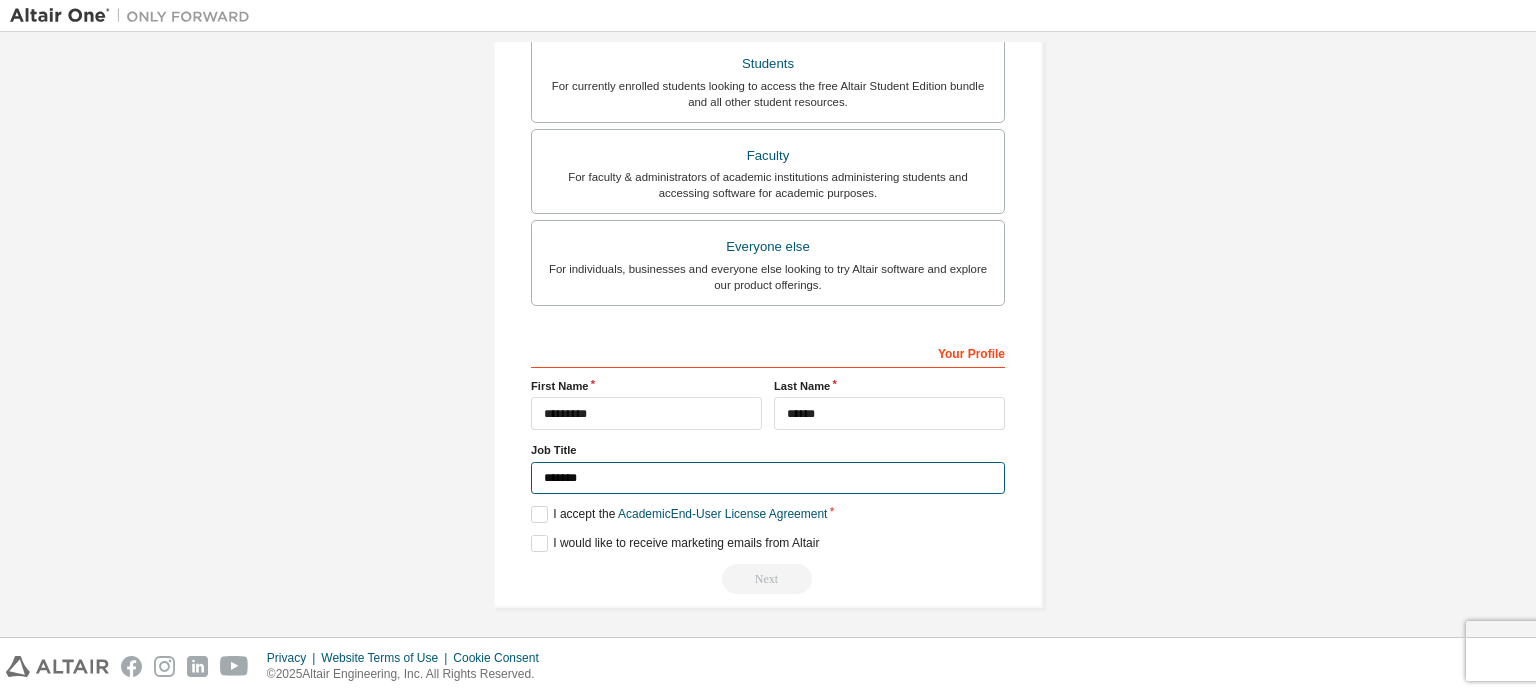 type on "*******" 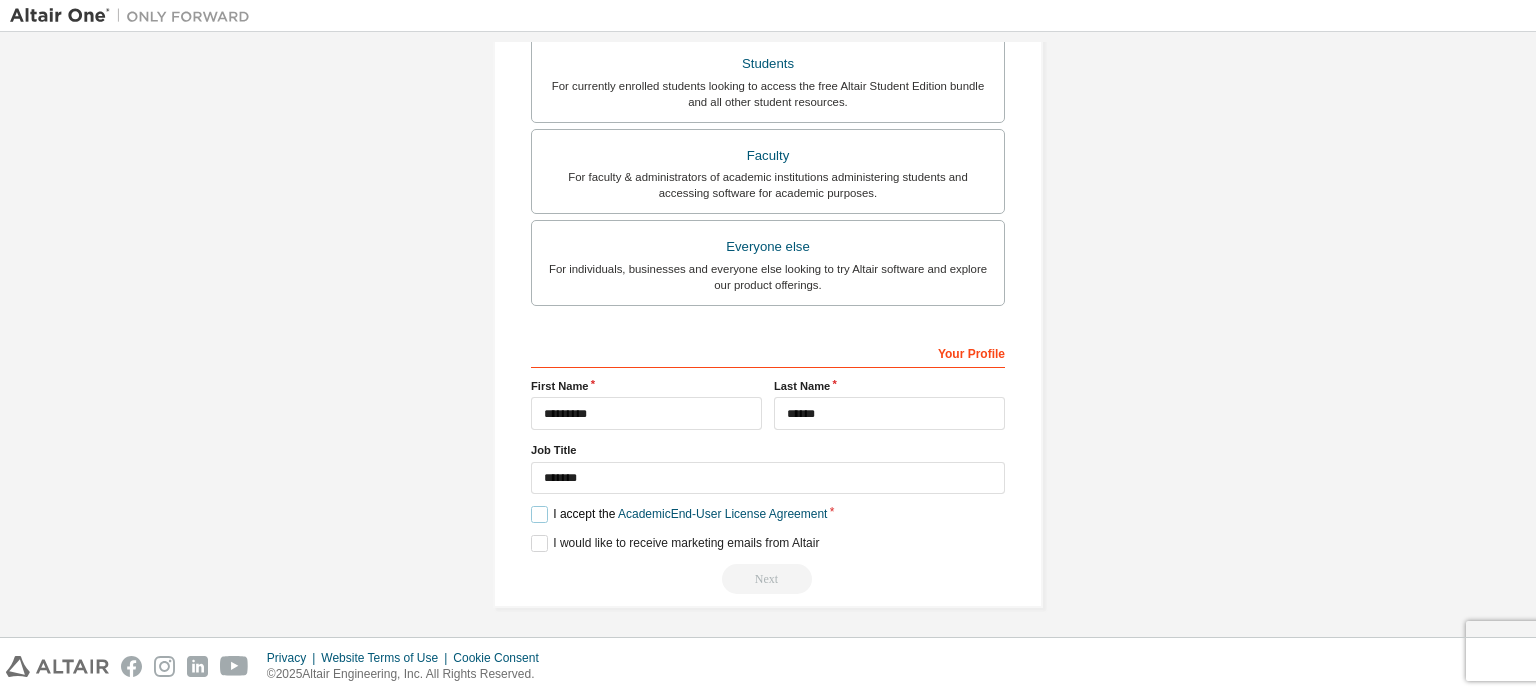 click on "I accept the   Academic   End-User License Agreement" at bounding box center [679, 514] 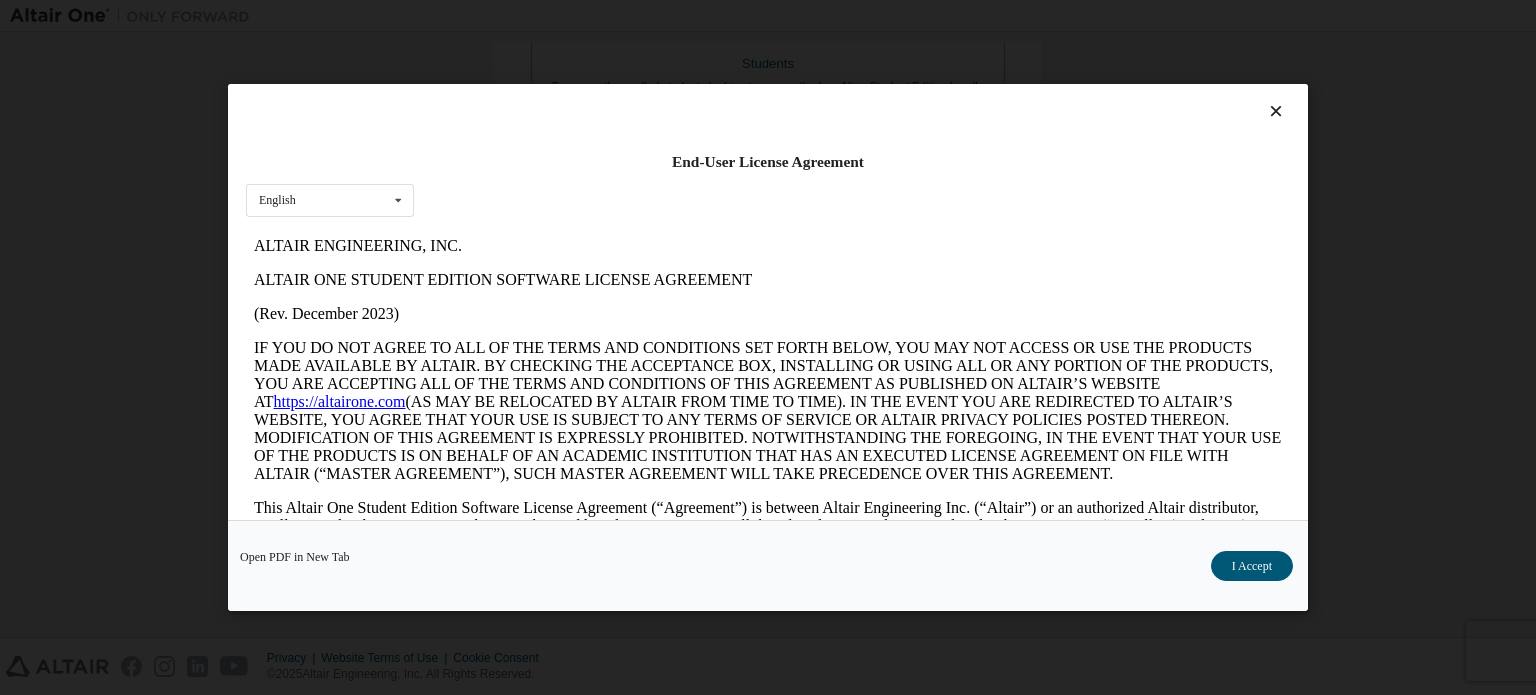 scroll, scrollTop: 0, scrollLeft: 0, axis: both 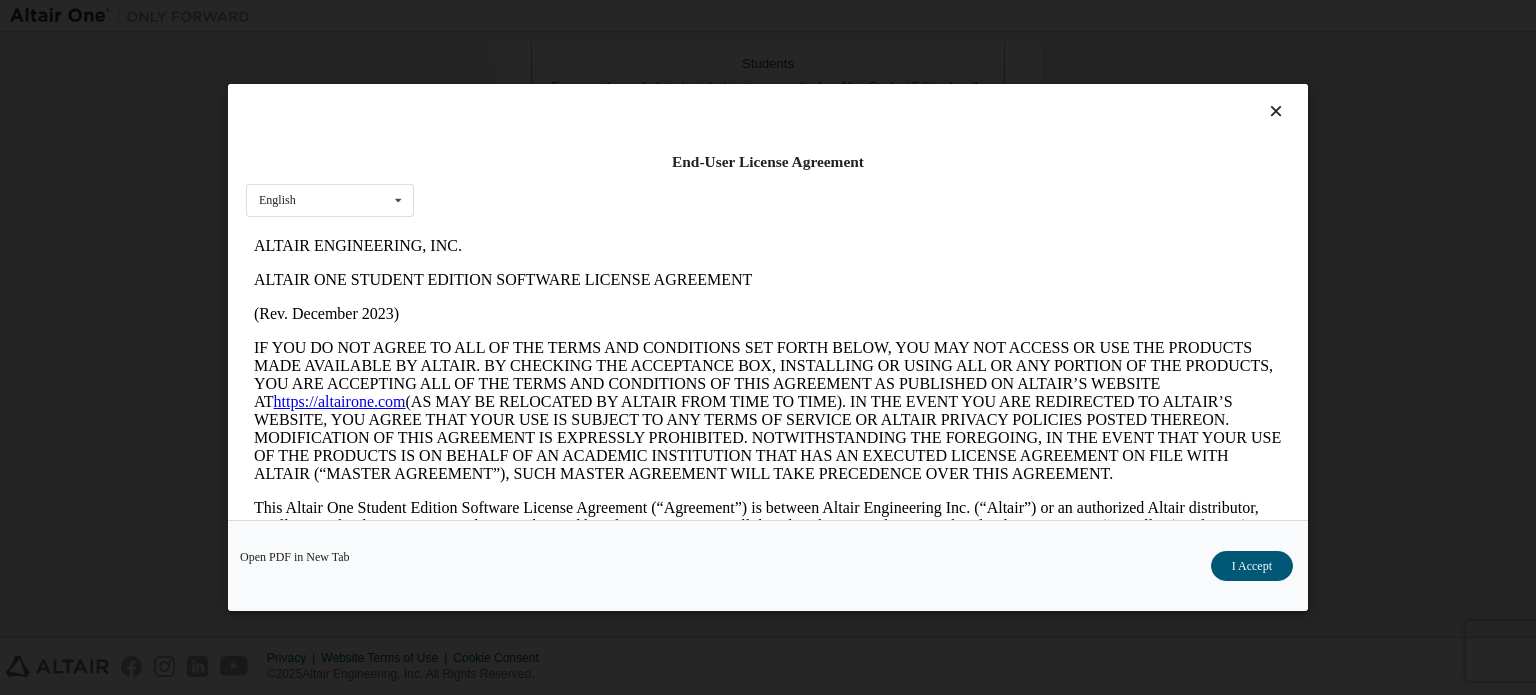 drag, startPoint x: 1261, startPoint y: 565, endPoint x: 1252, endPoint y: 560, distance: 10.29563 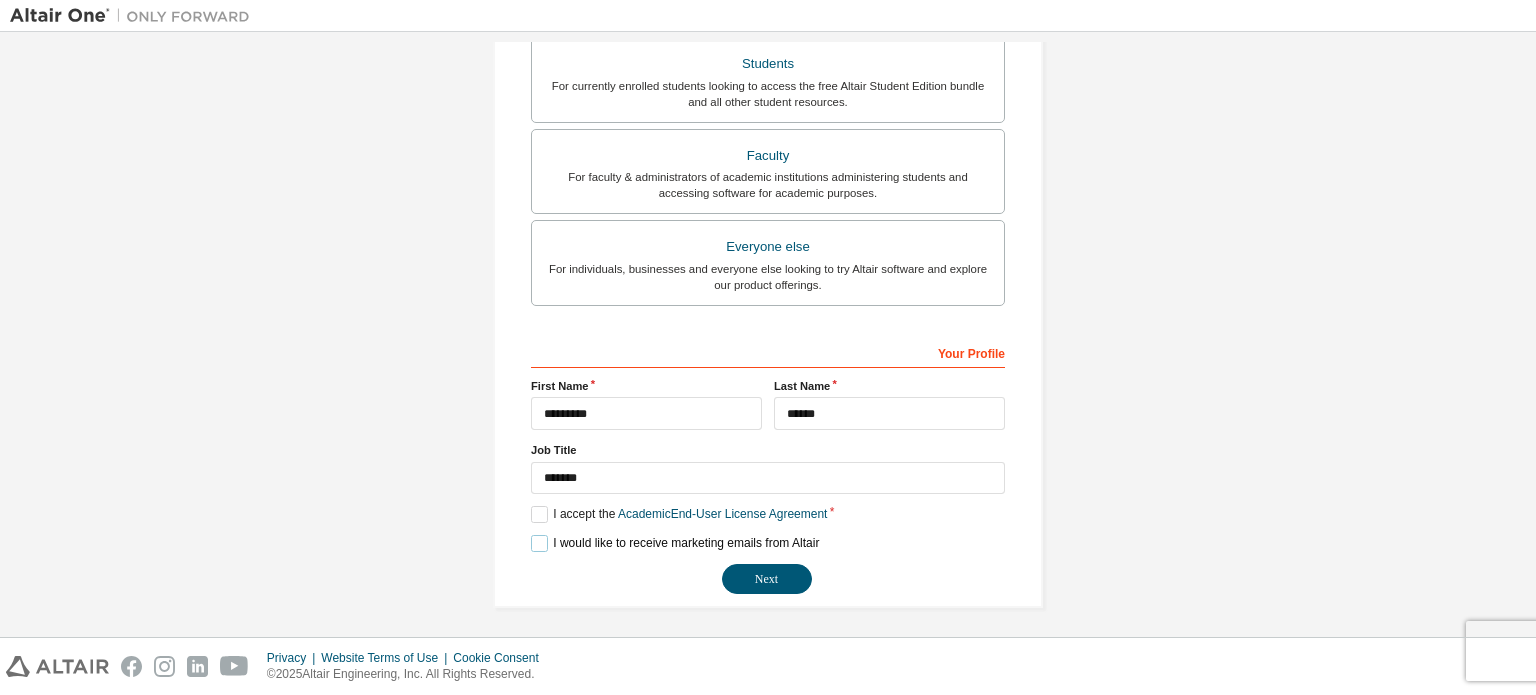click on "I would like to receive marketing emails from Altair" at bounding box center (675, 543) 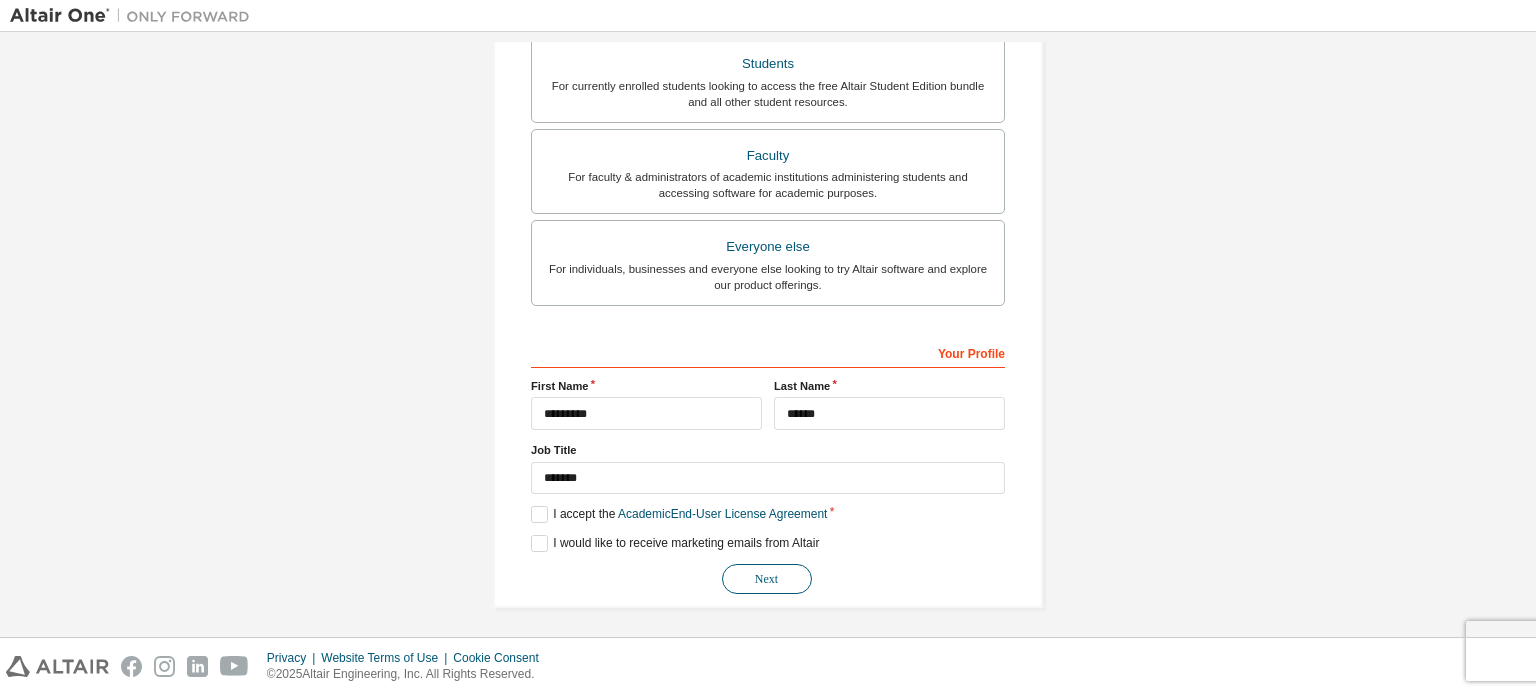click on "Next" at bounding box center [767, 579] 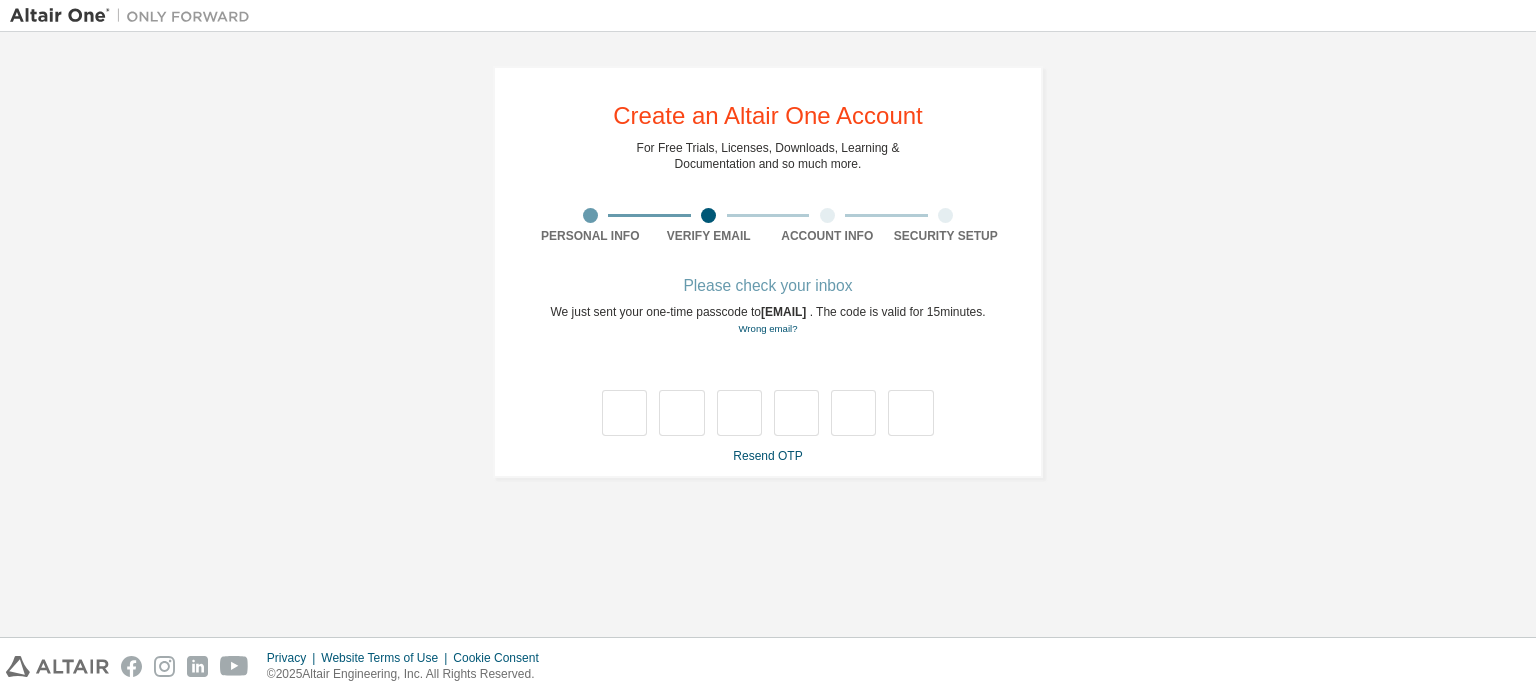 scroll, scrollTop: 0, scrollLeft: 0, axis: both 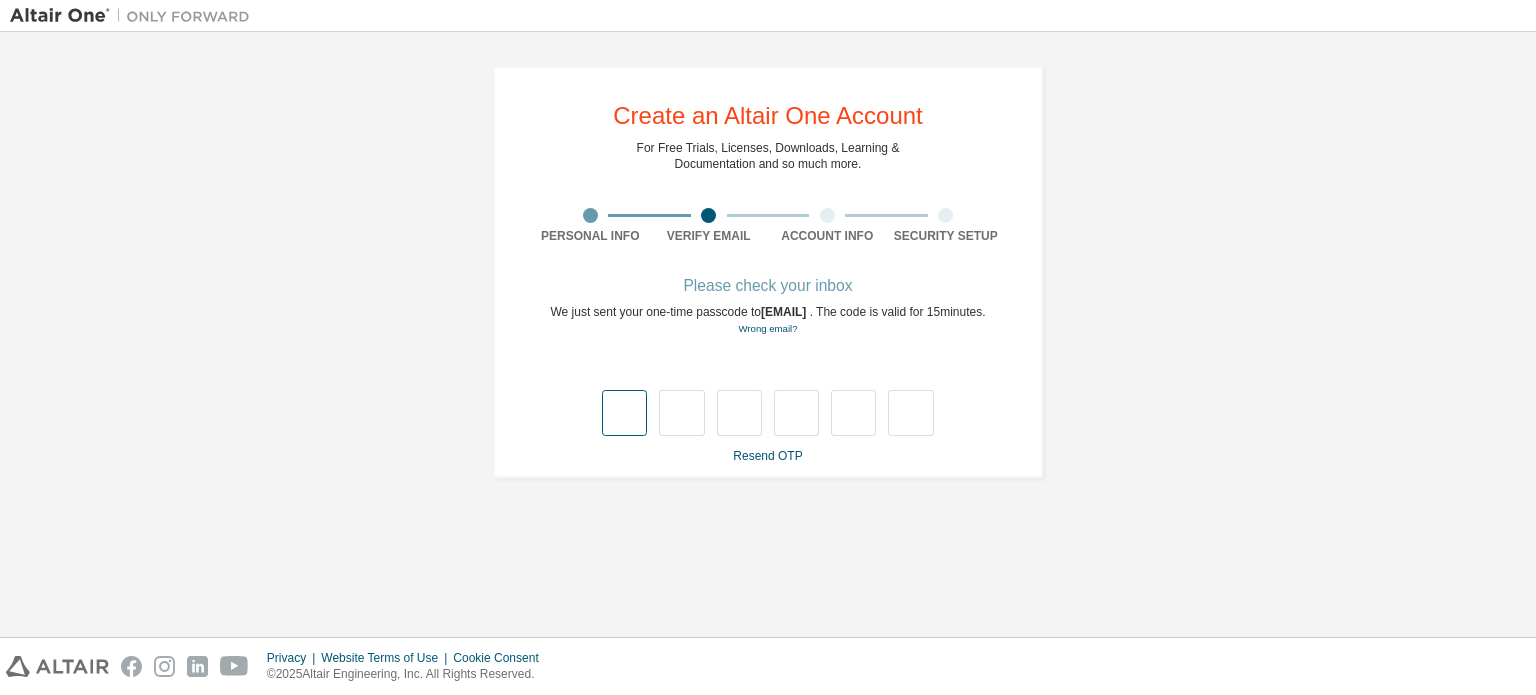 click at bounding box center [624, 413] 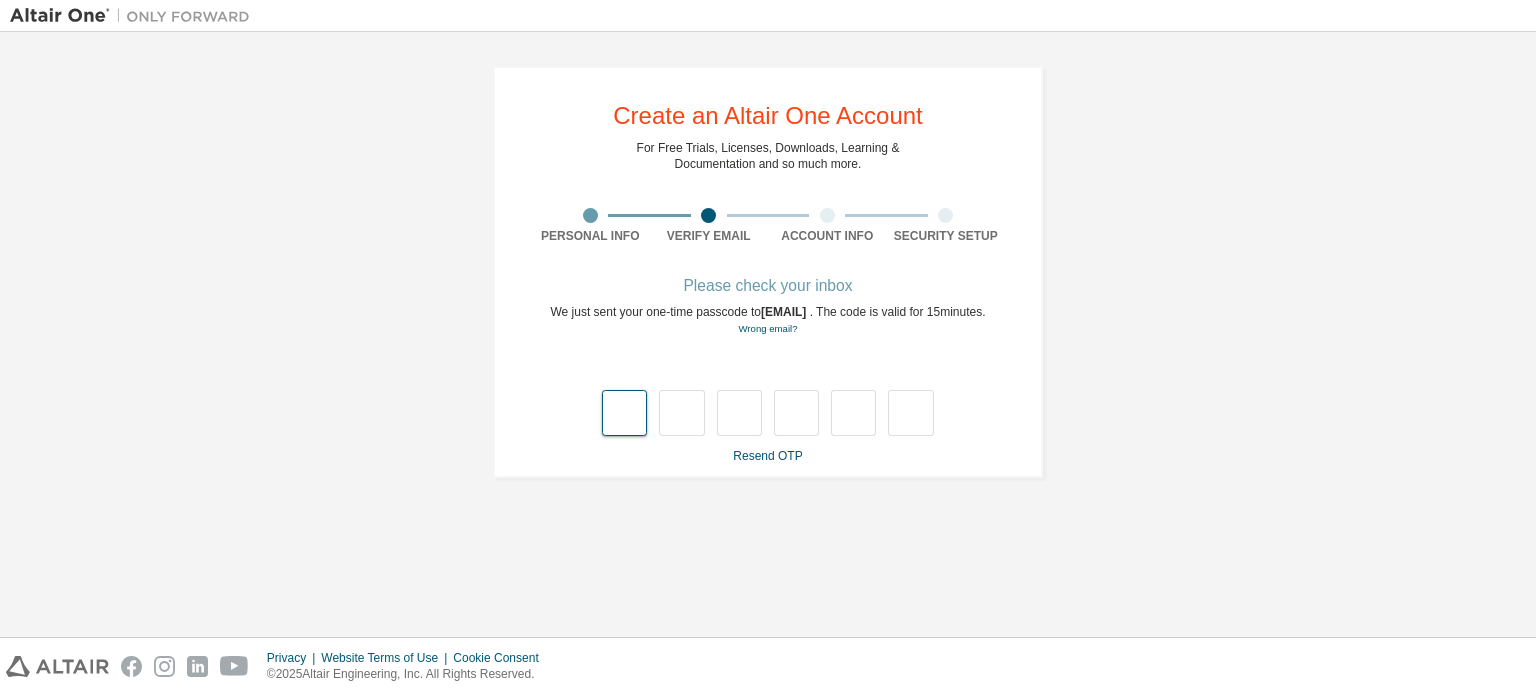 type on "*" 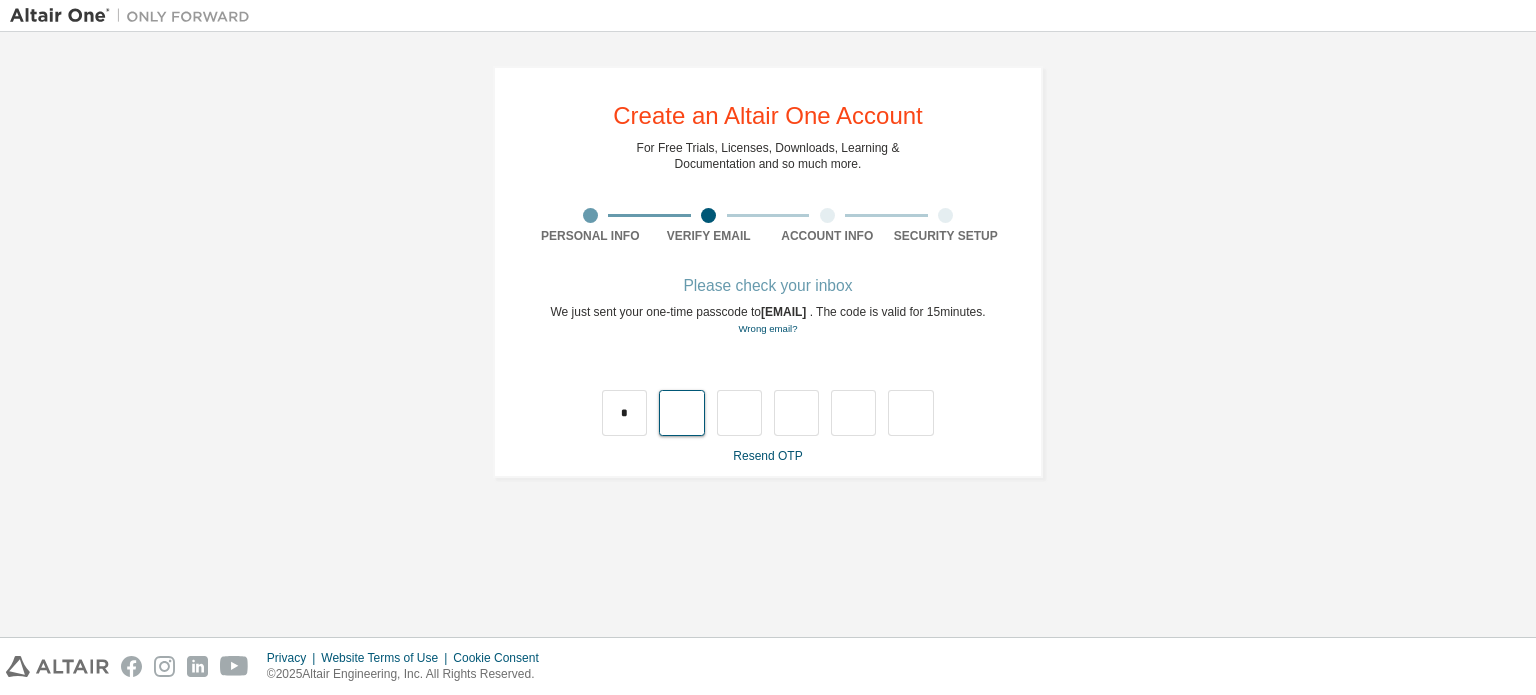 type on "*" 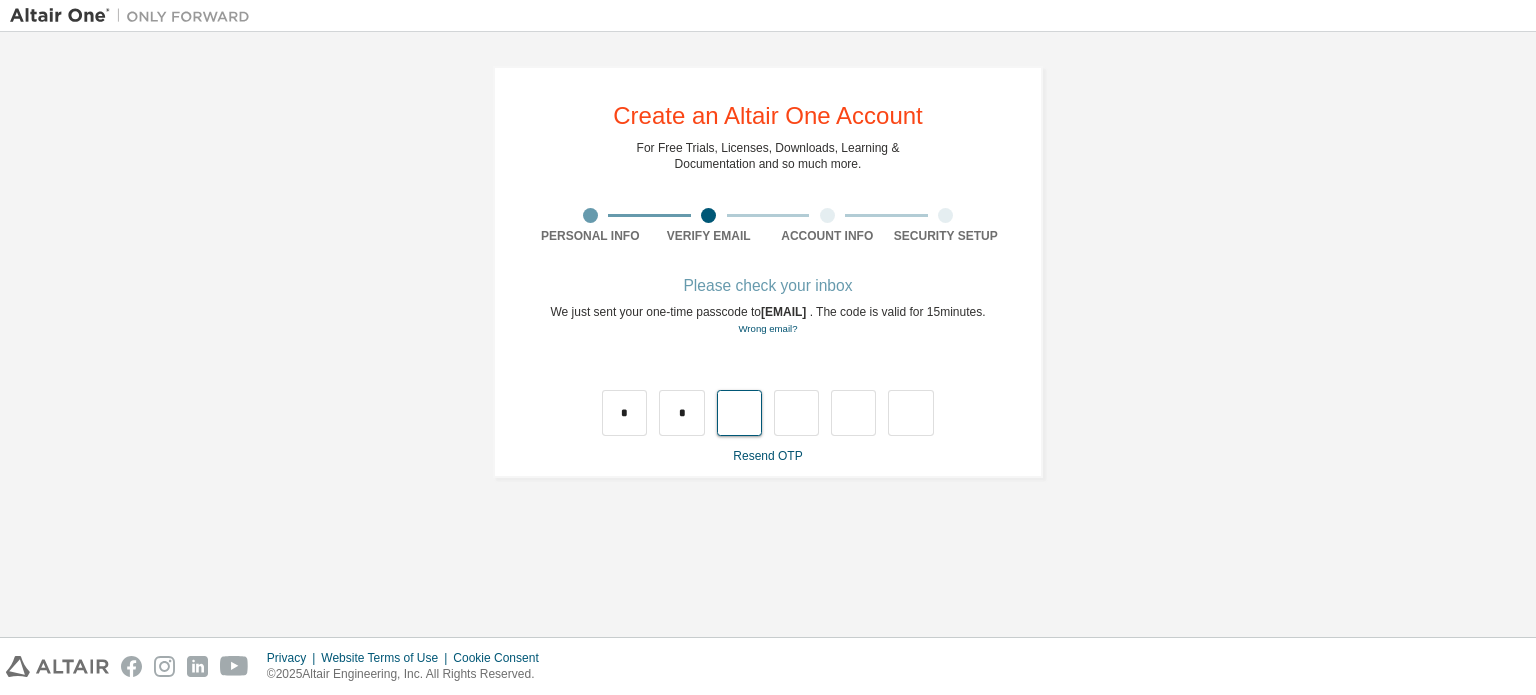 type on "*" 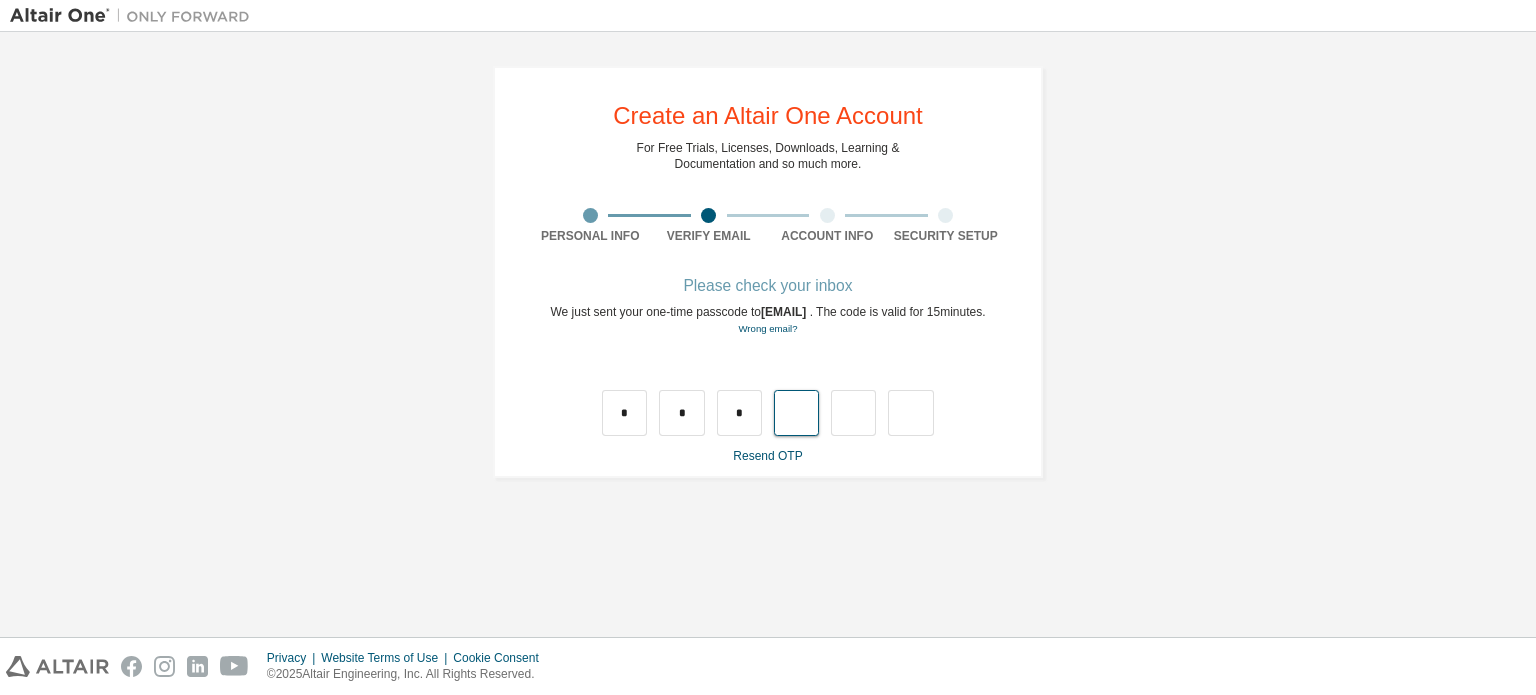 type on "*" 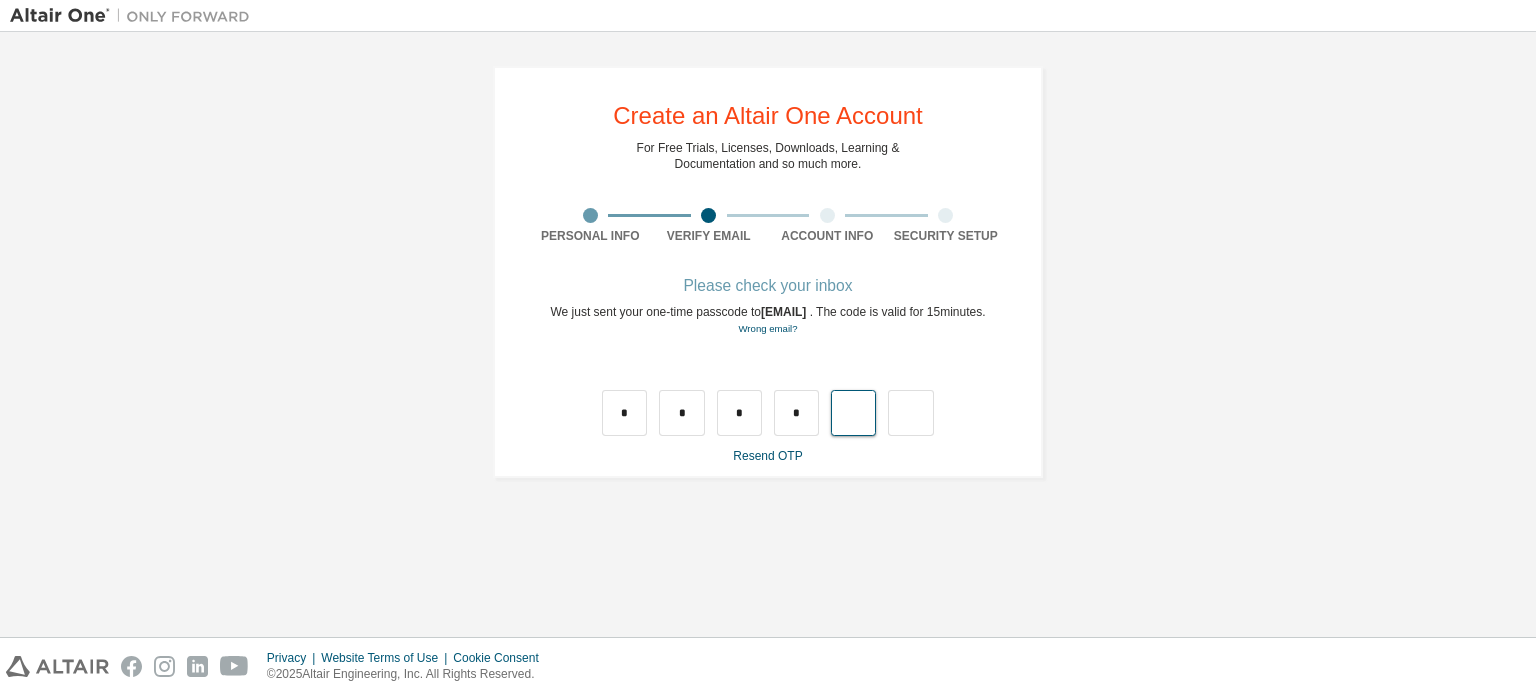 type on "*" 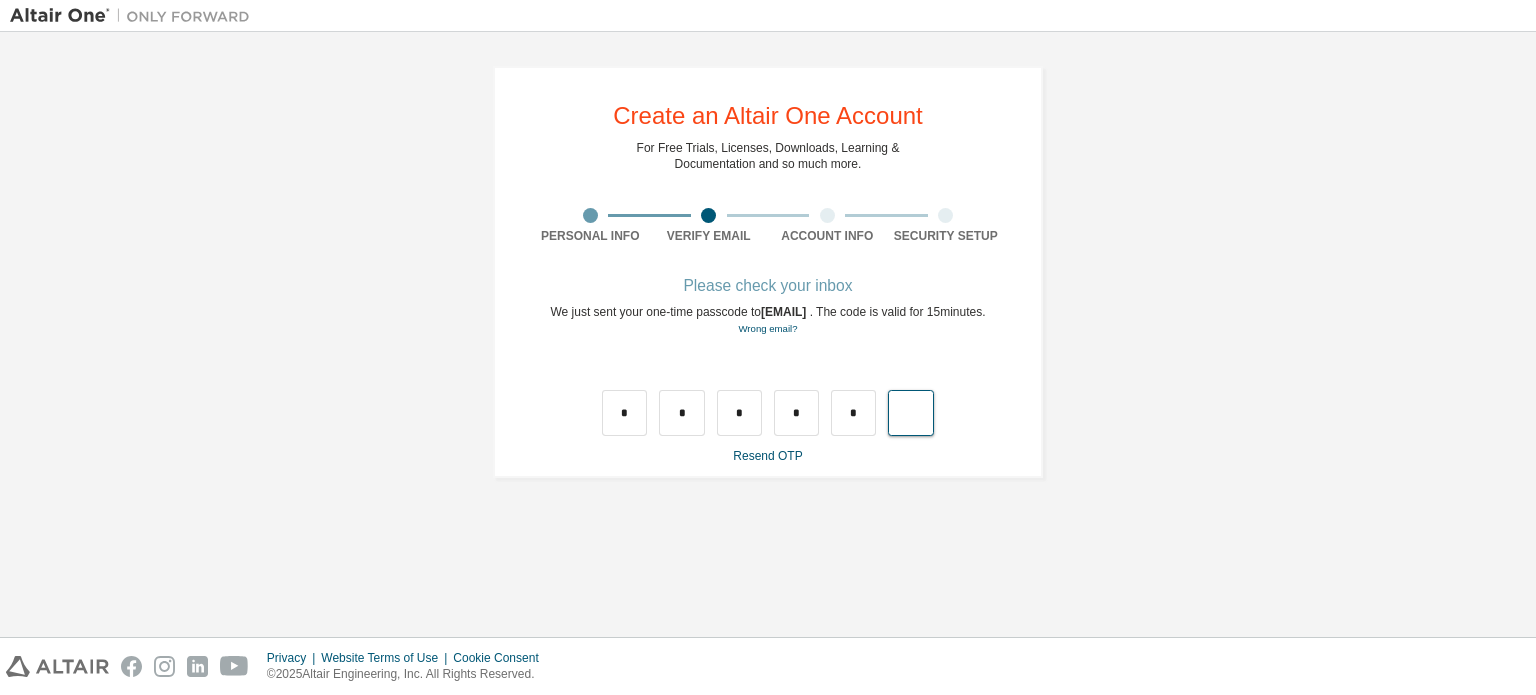 type on "*" 